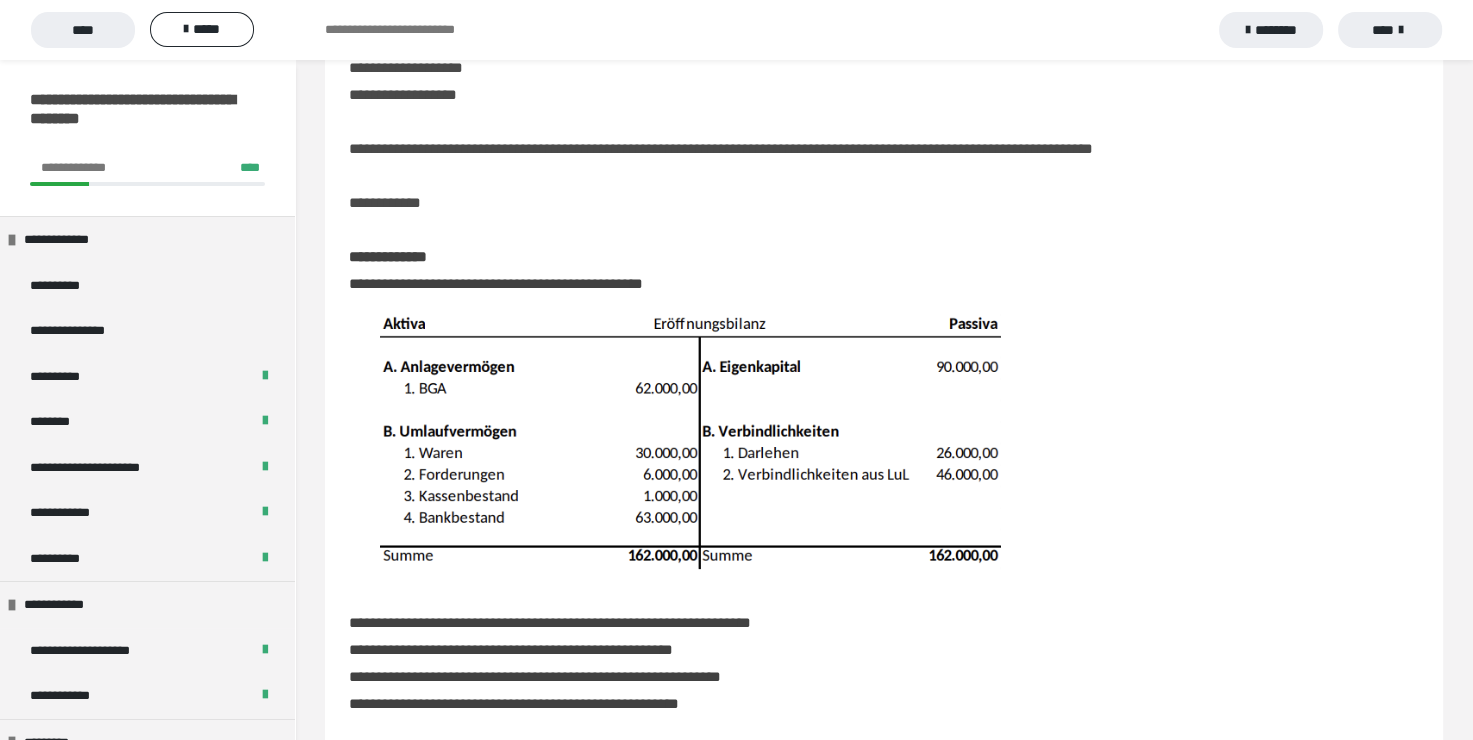 scroll, scrollTop: 60, scrollLeft: 0, axis: vertical 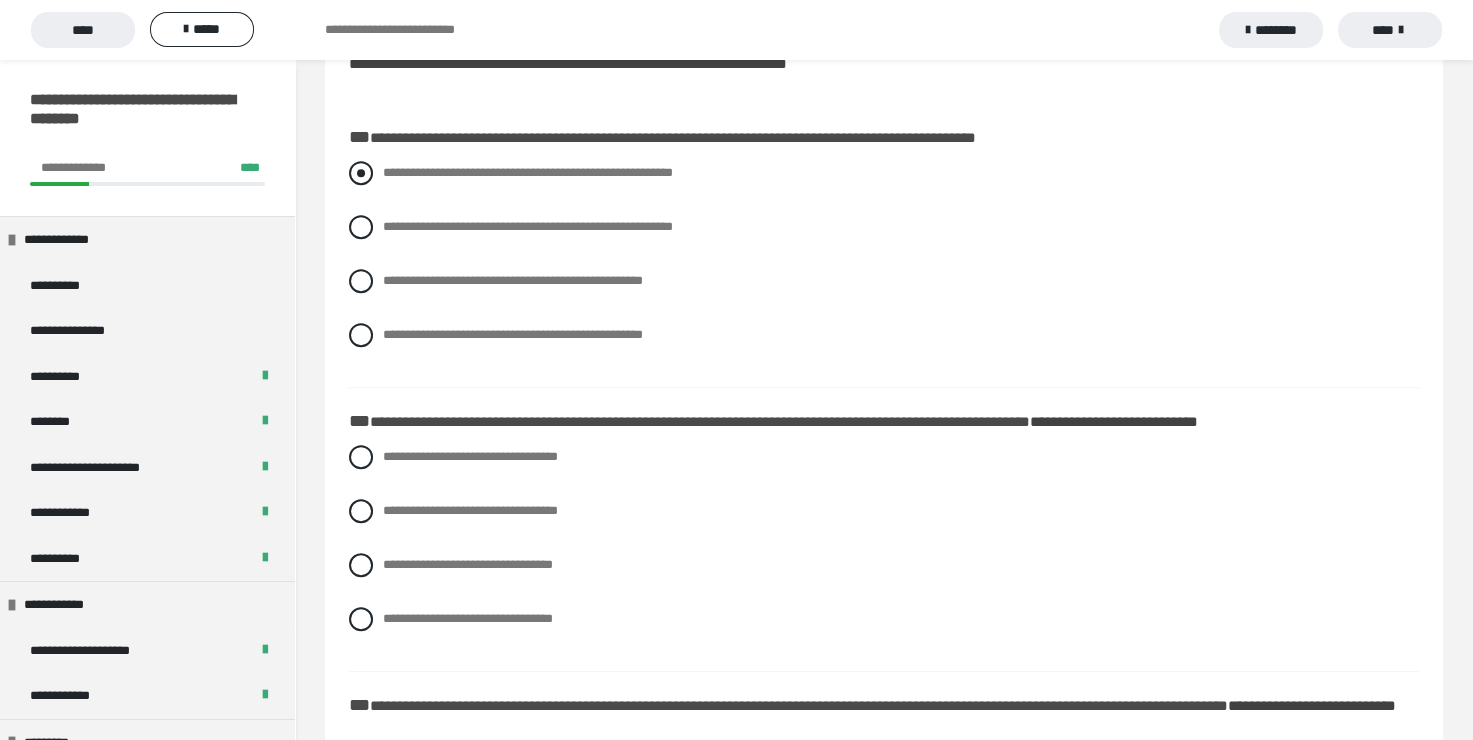 click at bounding box center (361, 173) 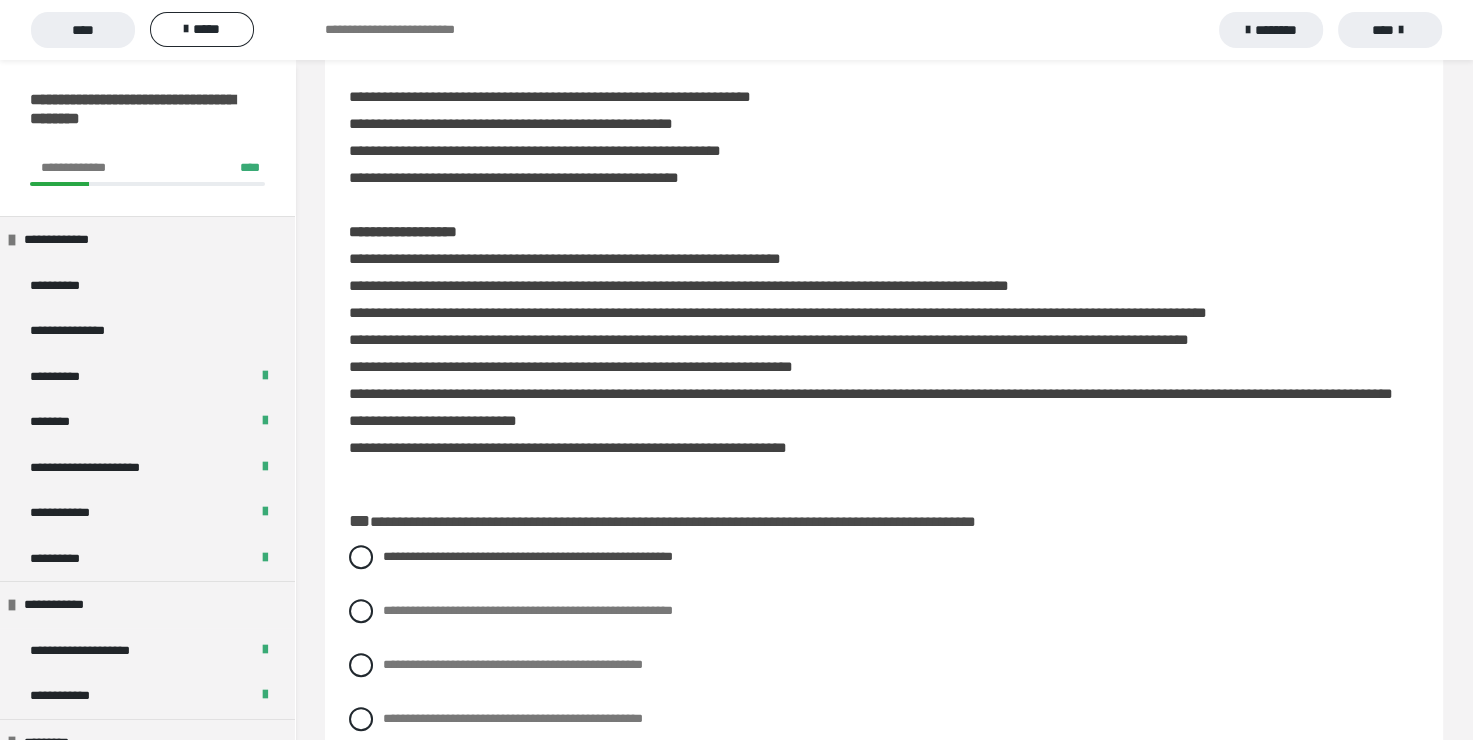 scroll, scrollTop: 600, scrollLeft: 0, axis: vertical 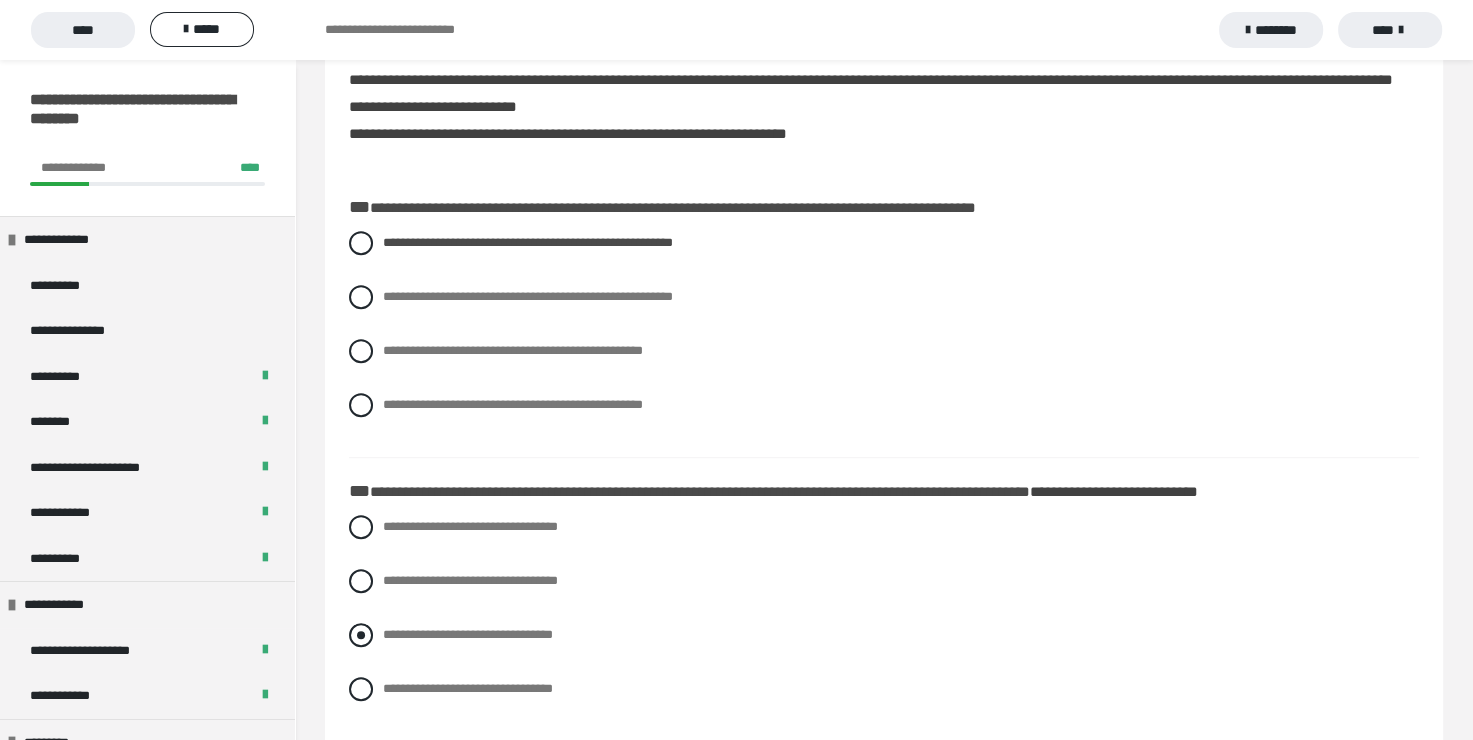 click at bounding box center (361, 635) 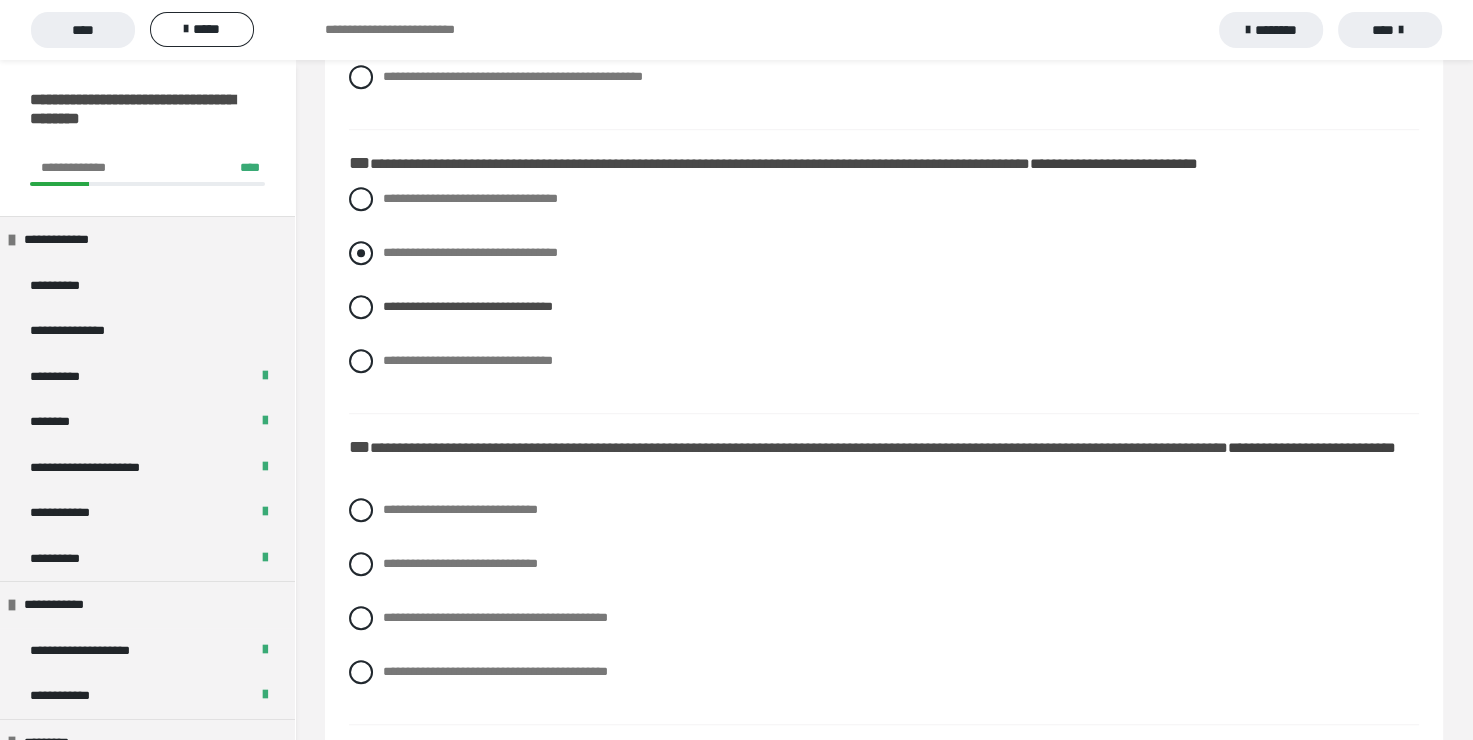 scroll, scrollTop: 1300, scrollLeft: 0, axis: vertical 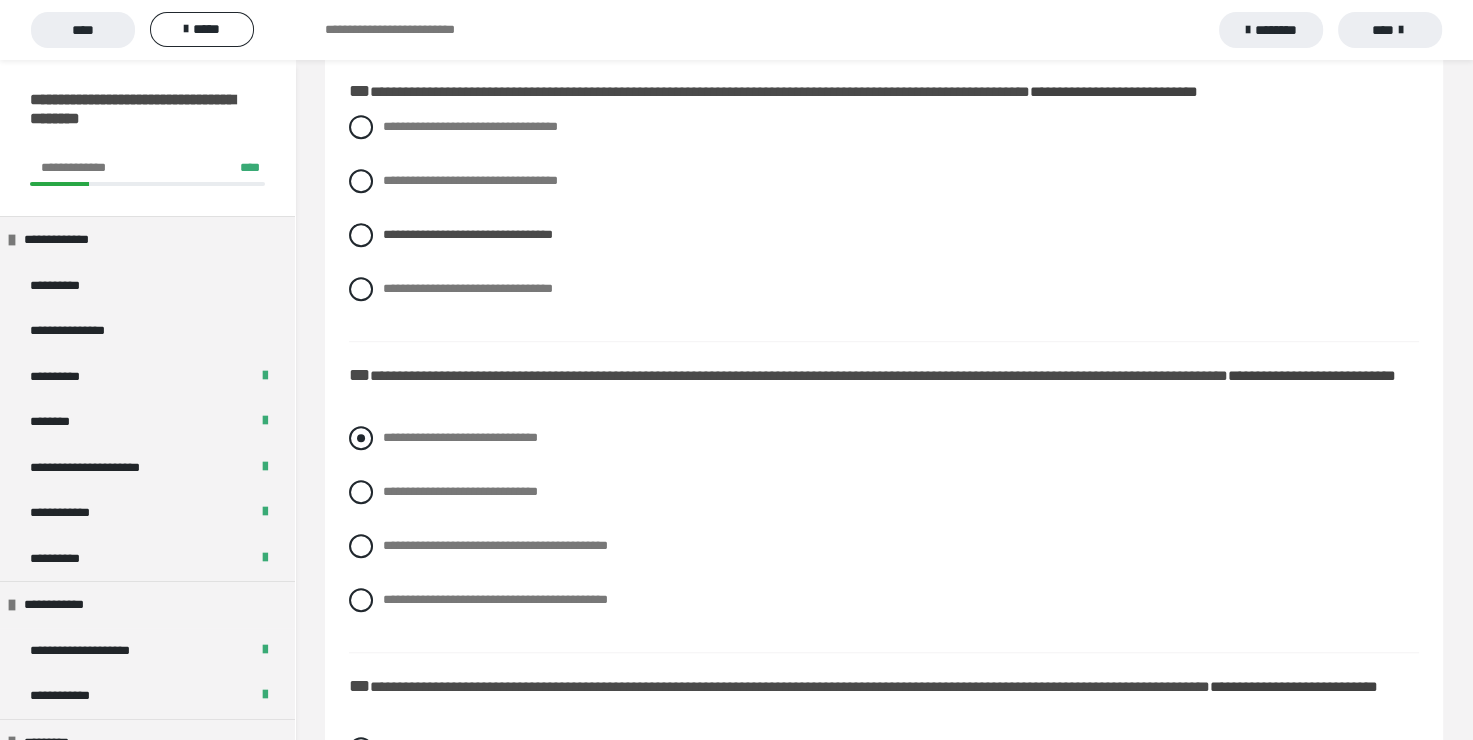 click at bounding box center [361, 438] 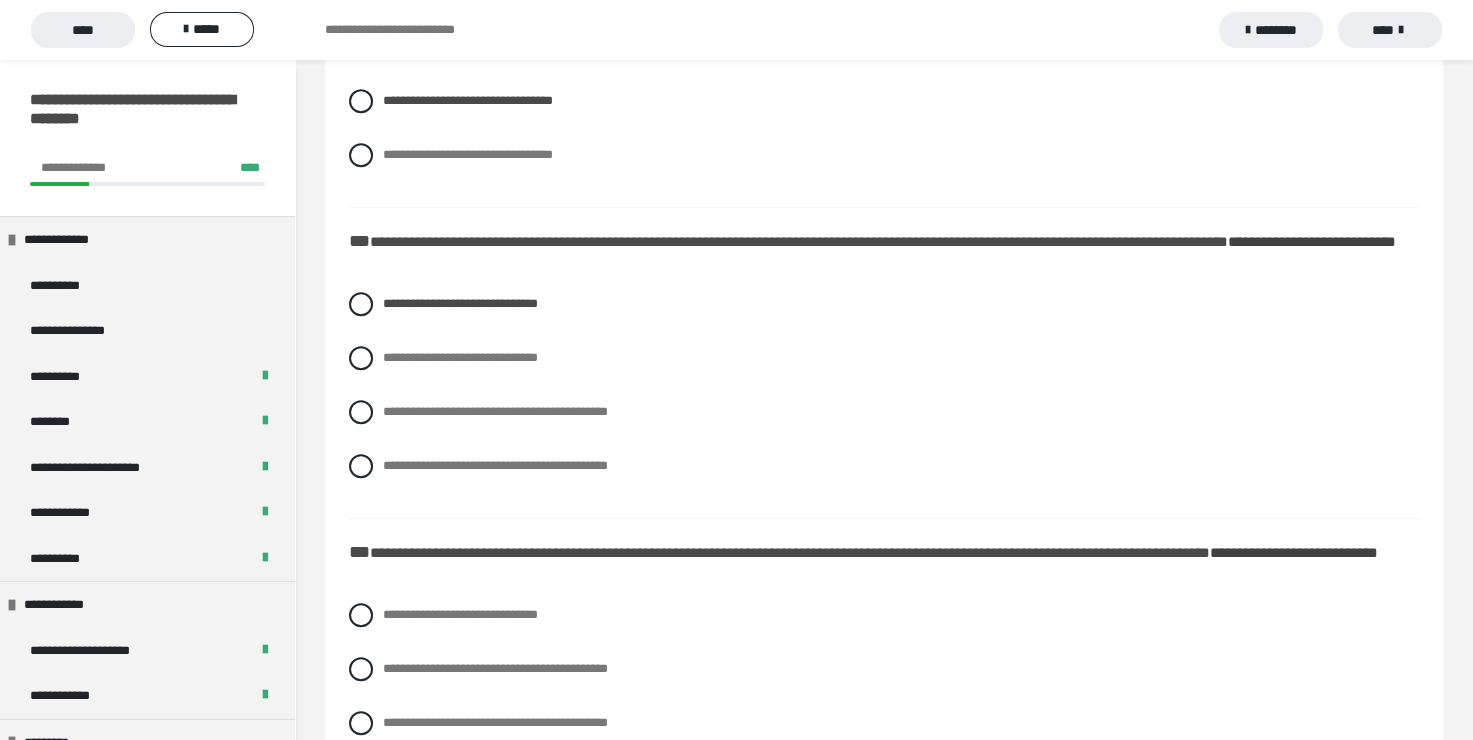 scroll, scrollTop: 1500, scrollLeft: 0, axis: vertical 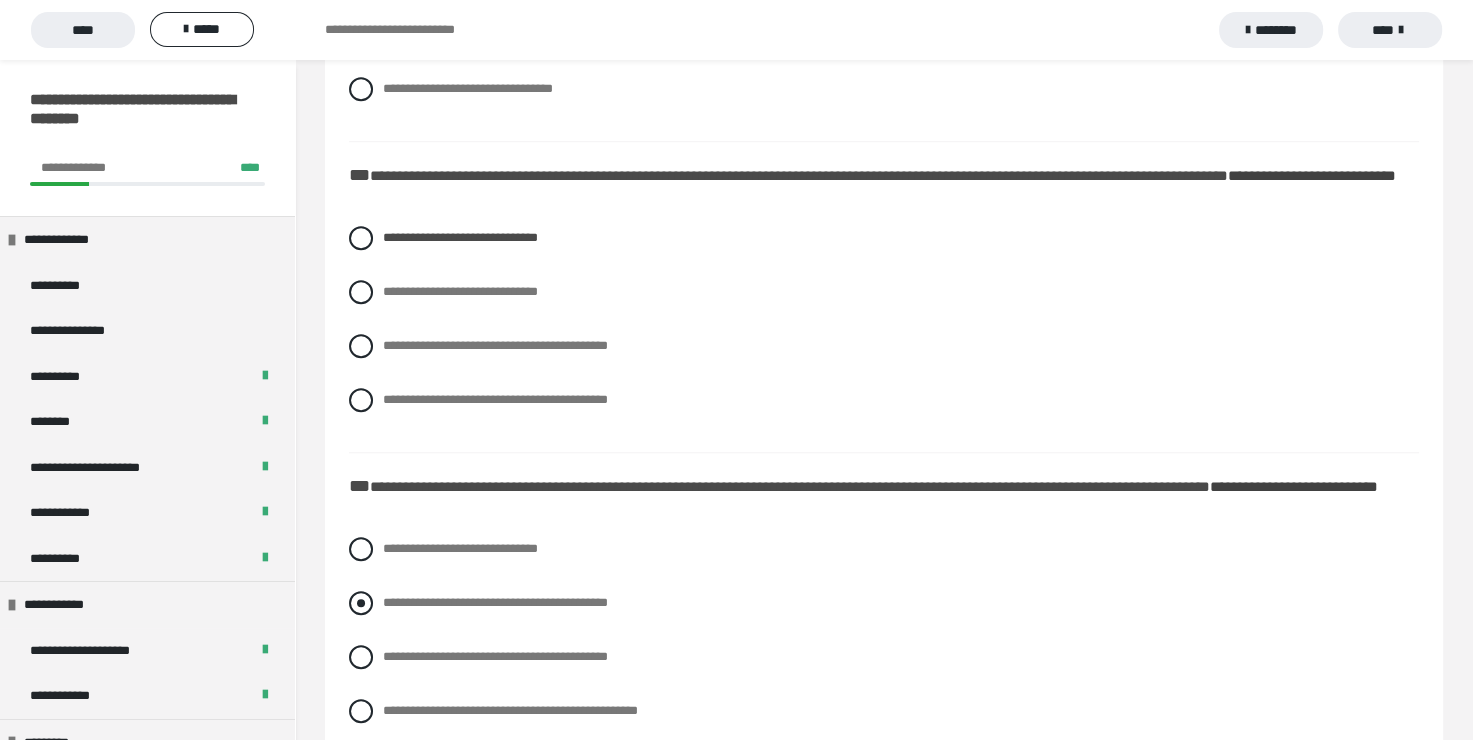 click at bounding box center (361, 603) 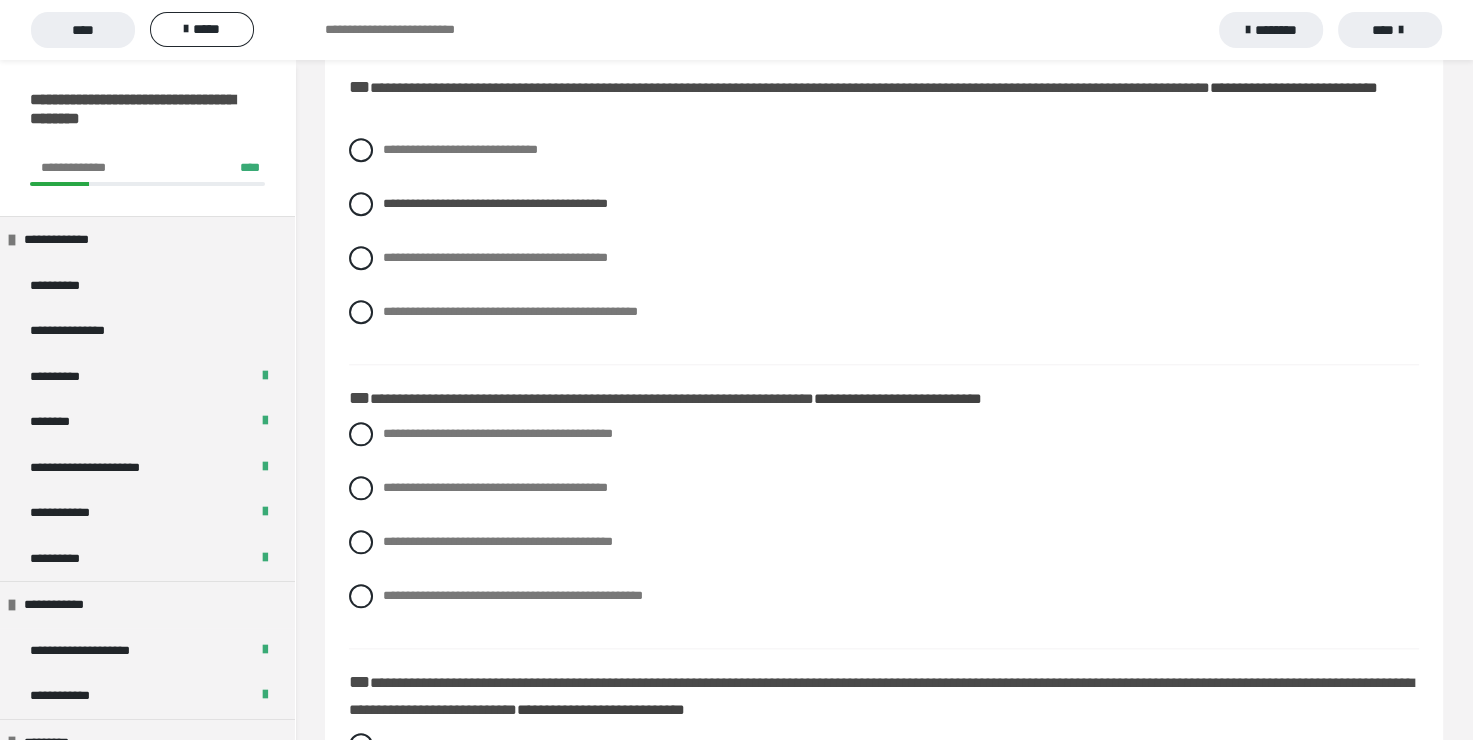 scroll, scrollTop: 1900, scrollLeft: 0, axis: vertical 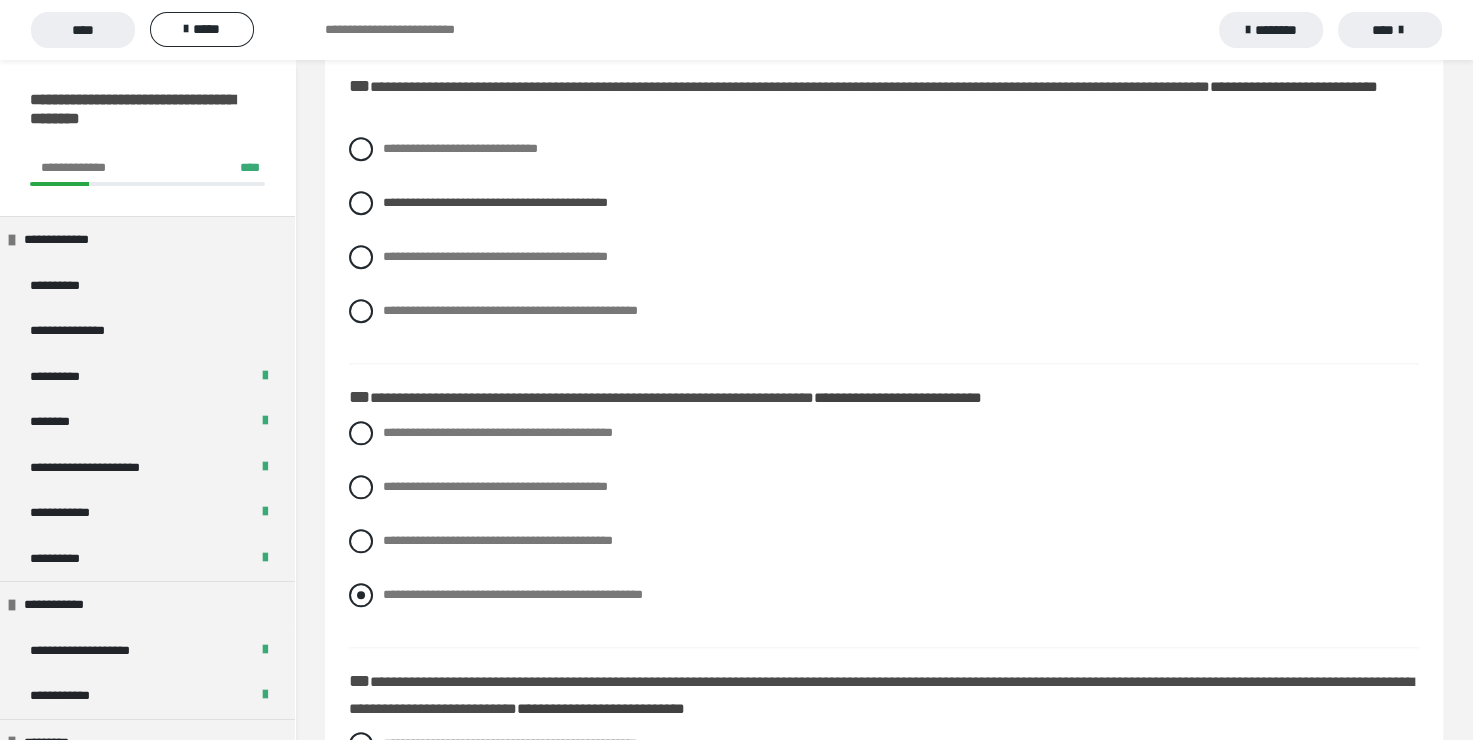 click at bounding box center [361, 595] 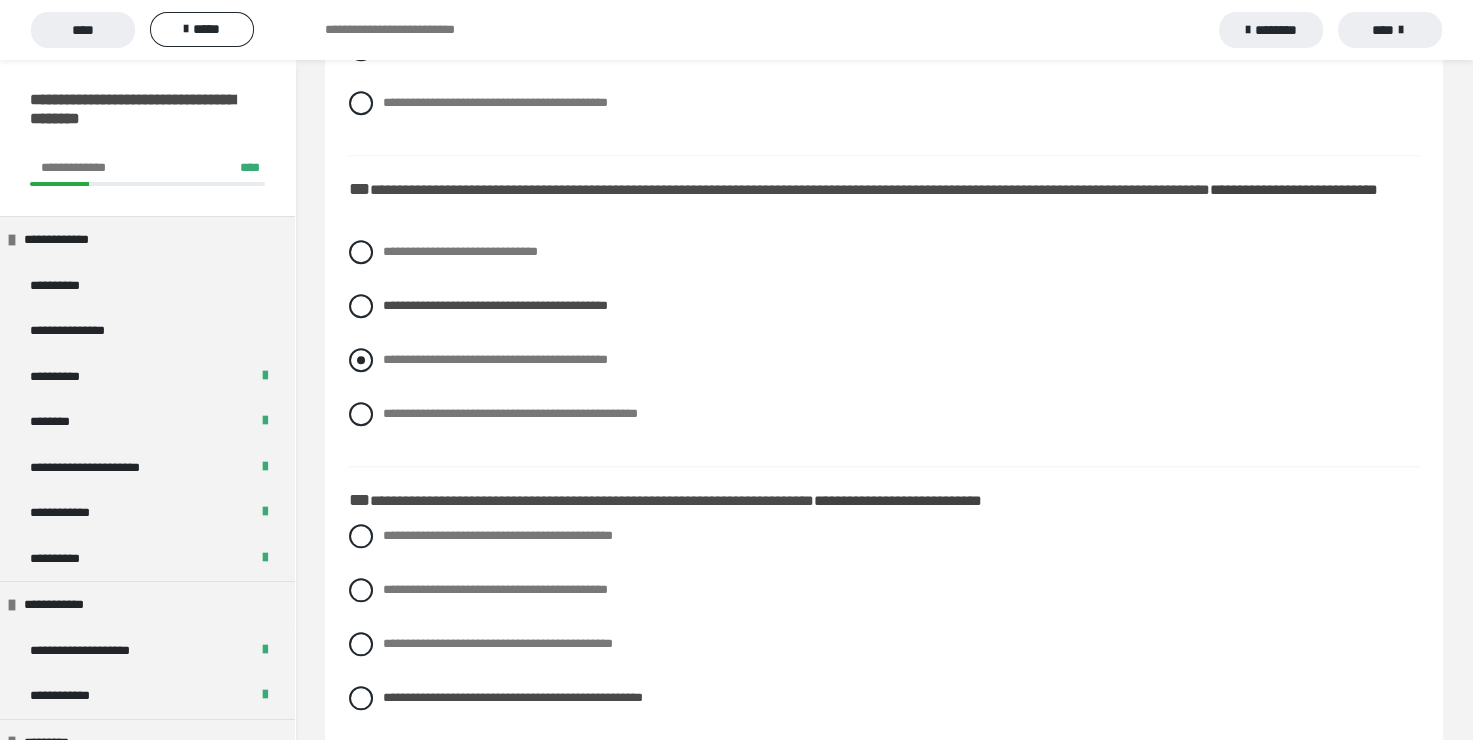 scroll, scrollTop: 1800, scrollLeft: 0, axis: vertical 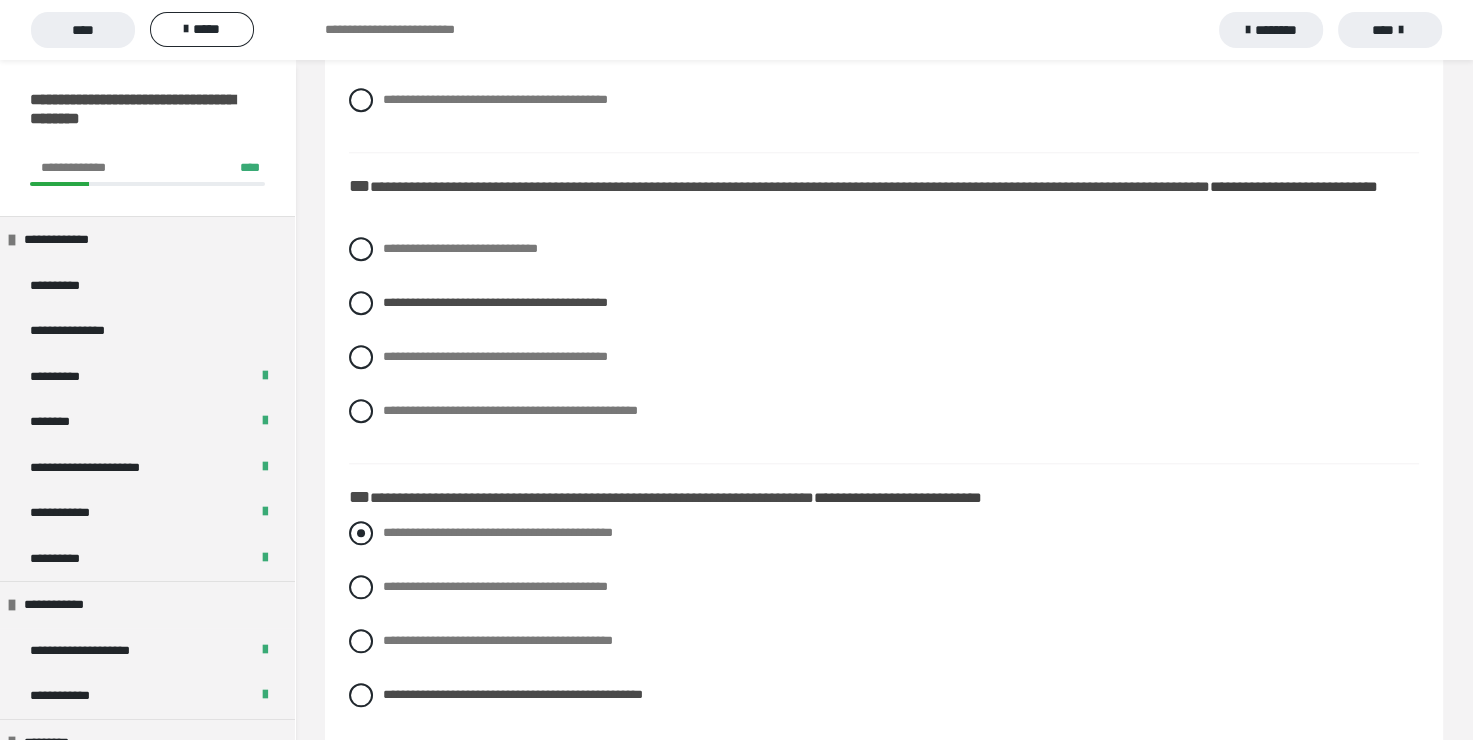 click at bounding box center (361, 533) 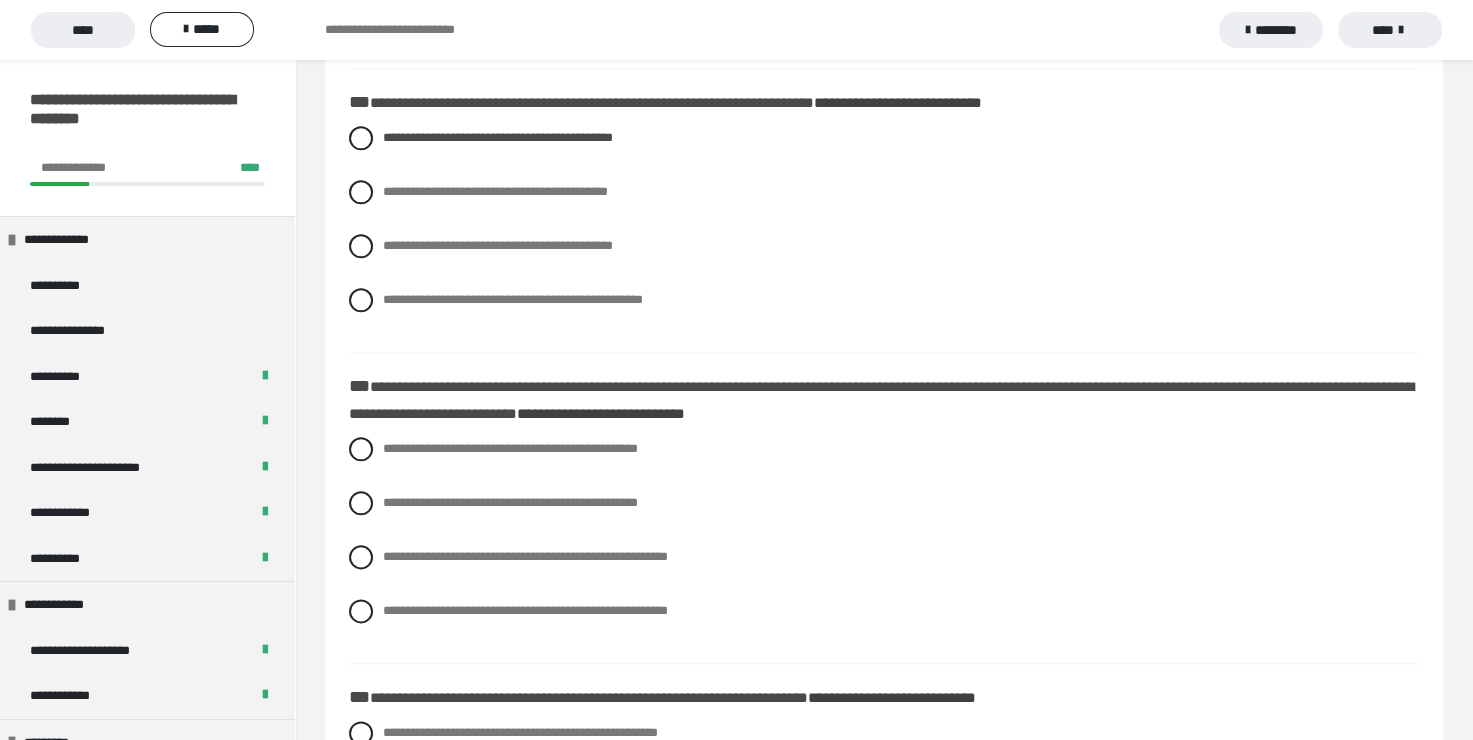 scroll, scrollTop: 2200, scrollLeft: 0, axis: vertical 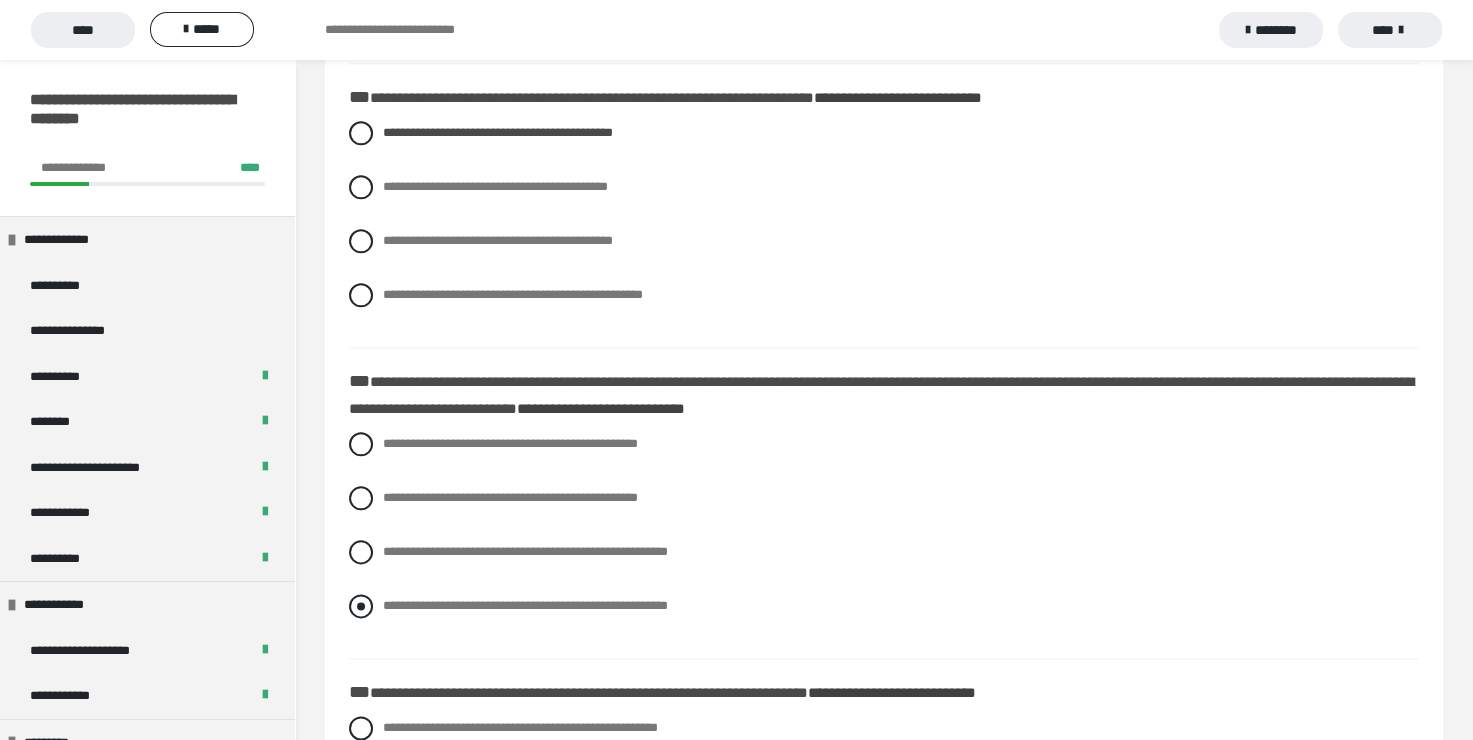 click at bounding box center (361, 606) 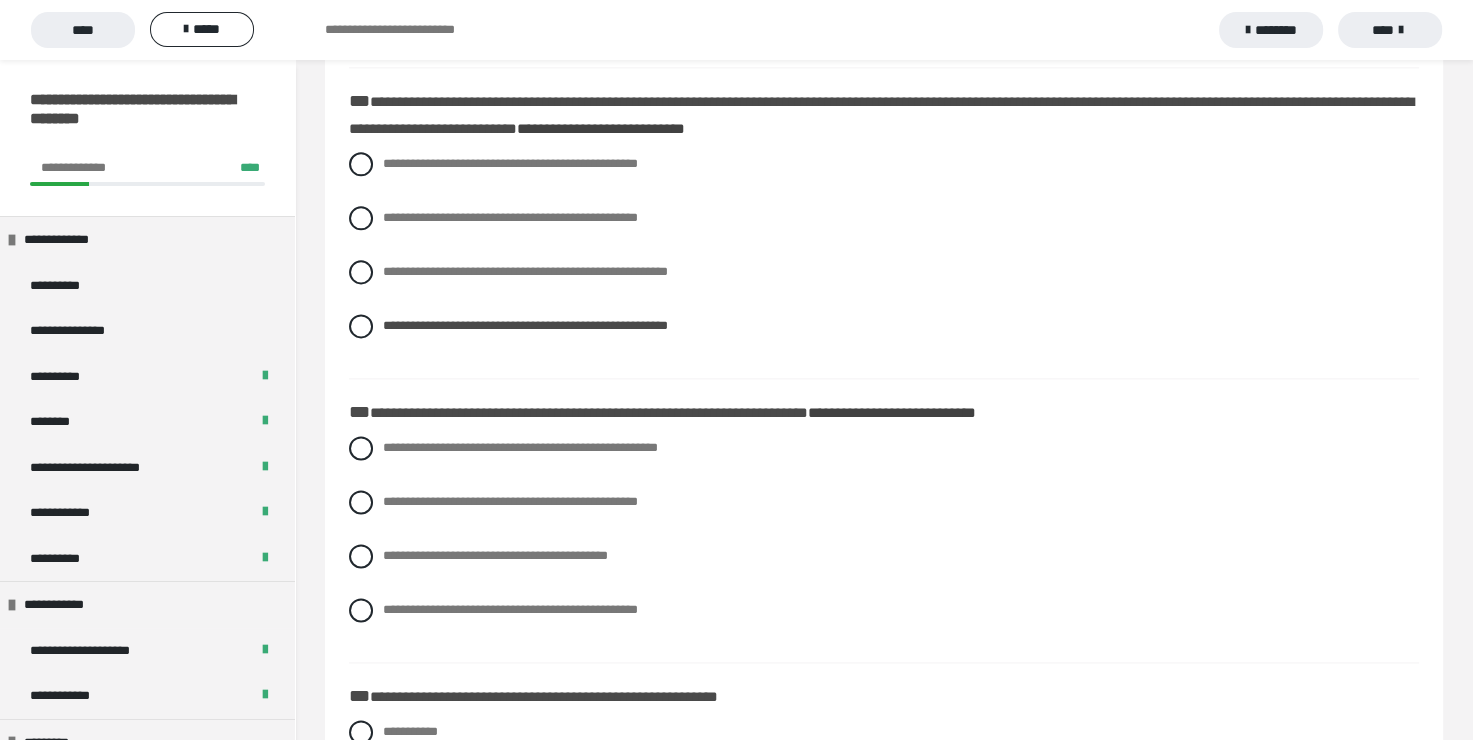 scroll, scrollTop: 2500, scrollLeft: 0, axis: vertical 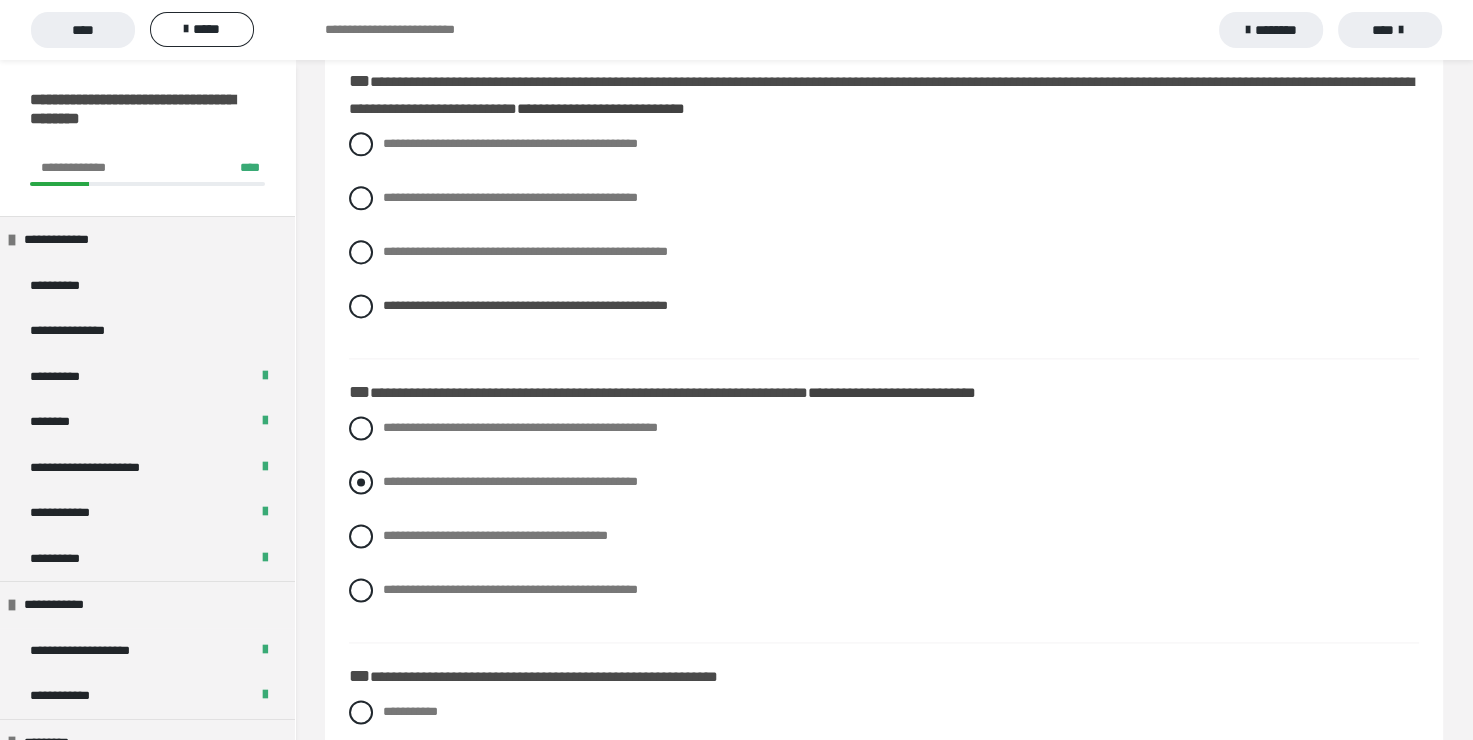 click at bounding box center (361, 482) 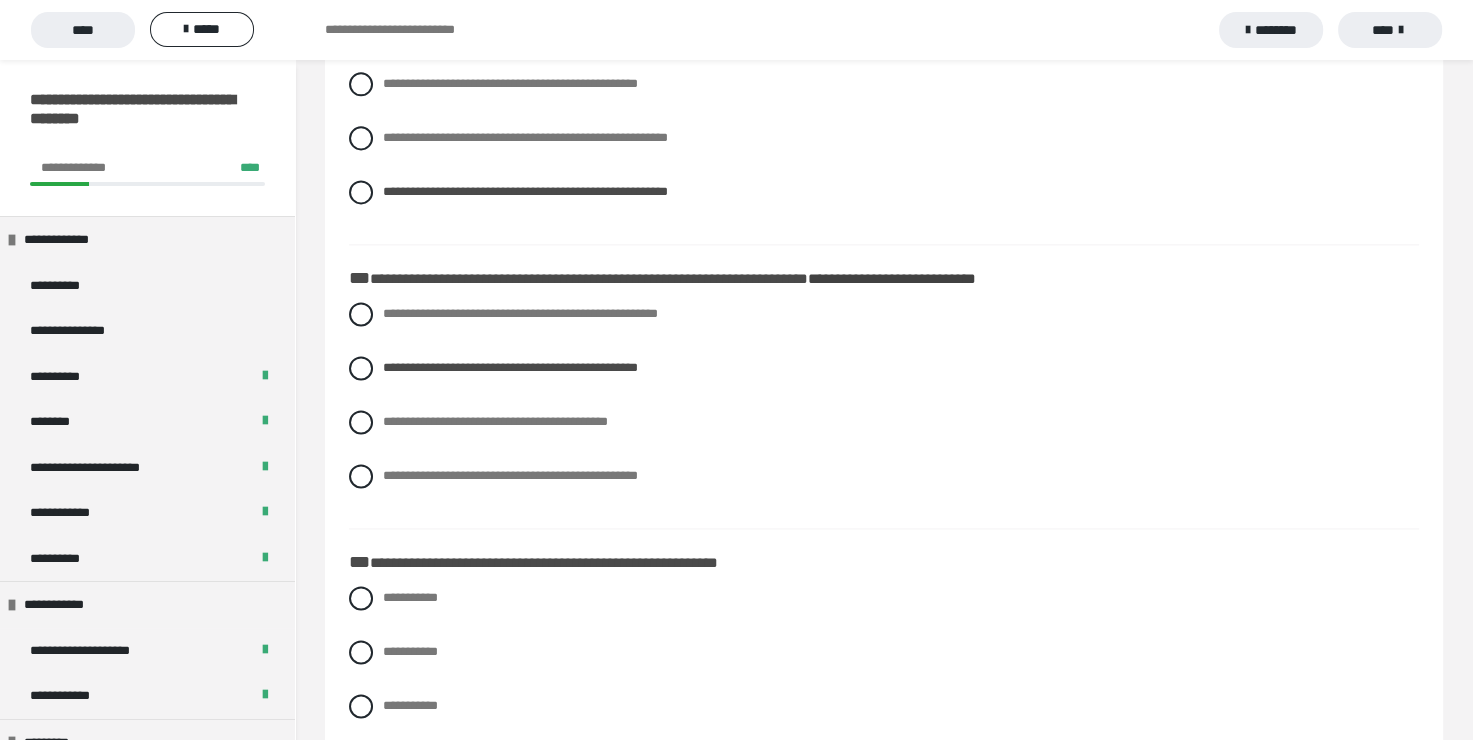 scroll, scrollTop: 2700, scrollLeft: 0, axis: vertical 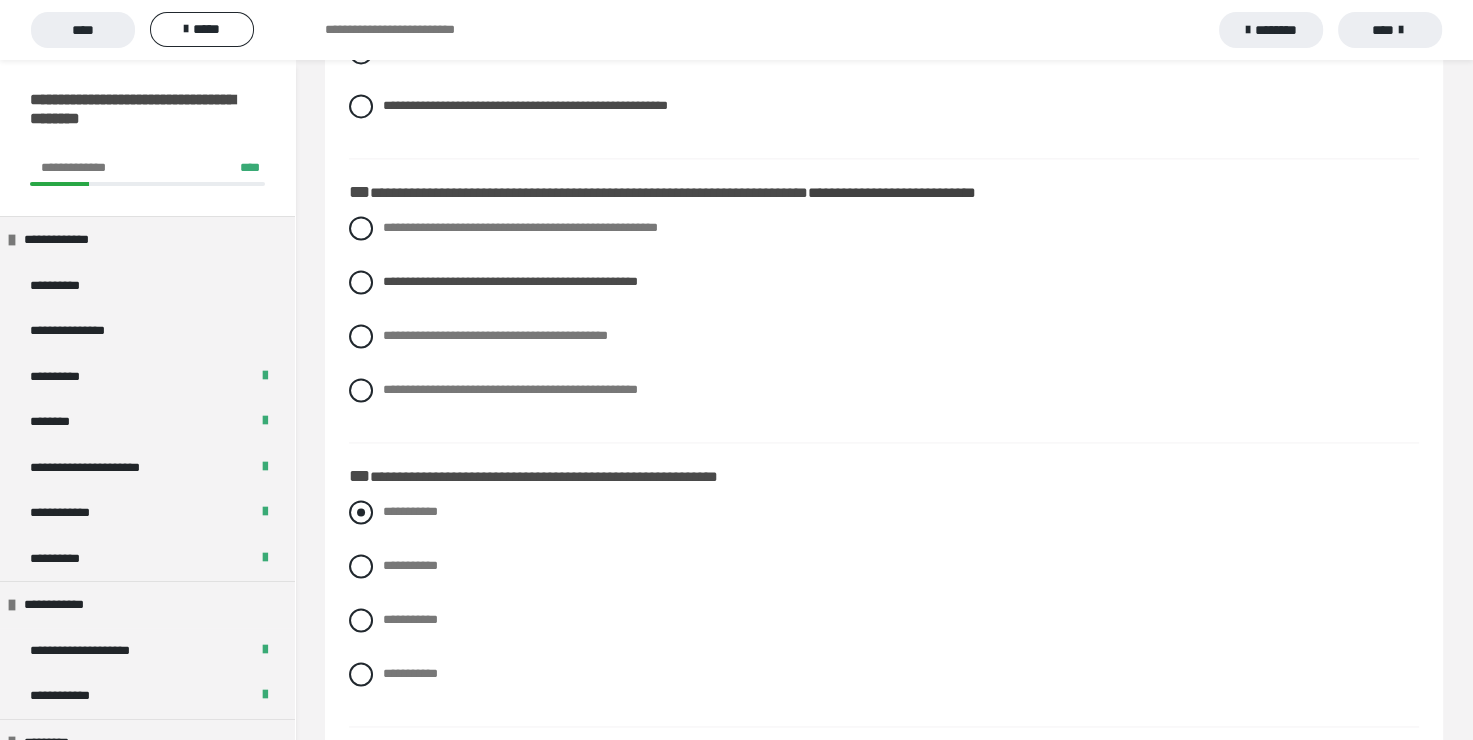 click at bounding box center [361, 512] 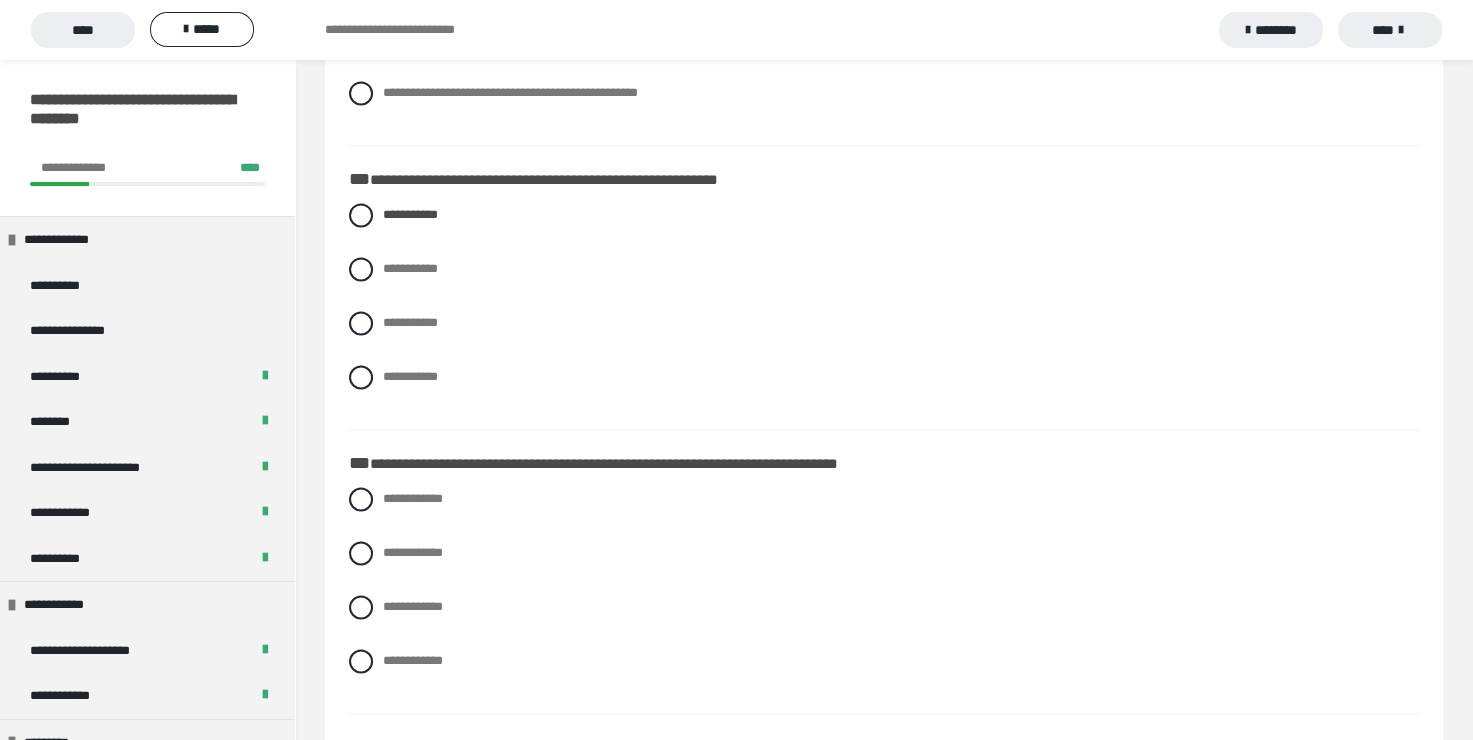 scroll, scrollTop: 3000, scrollLeft: 0, axis: vertical 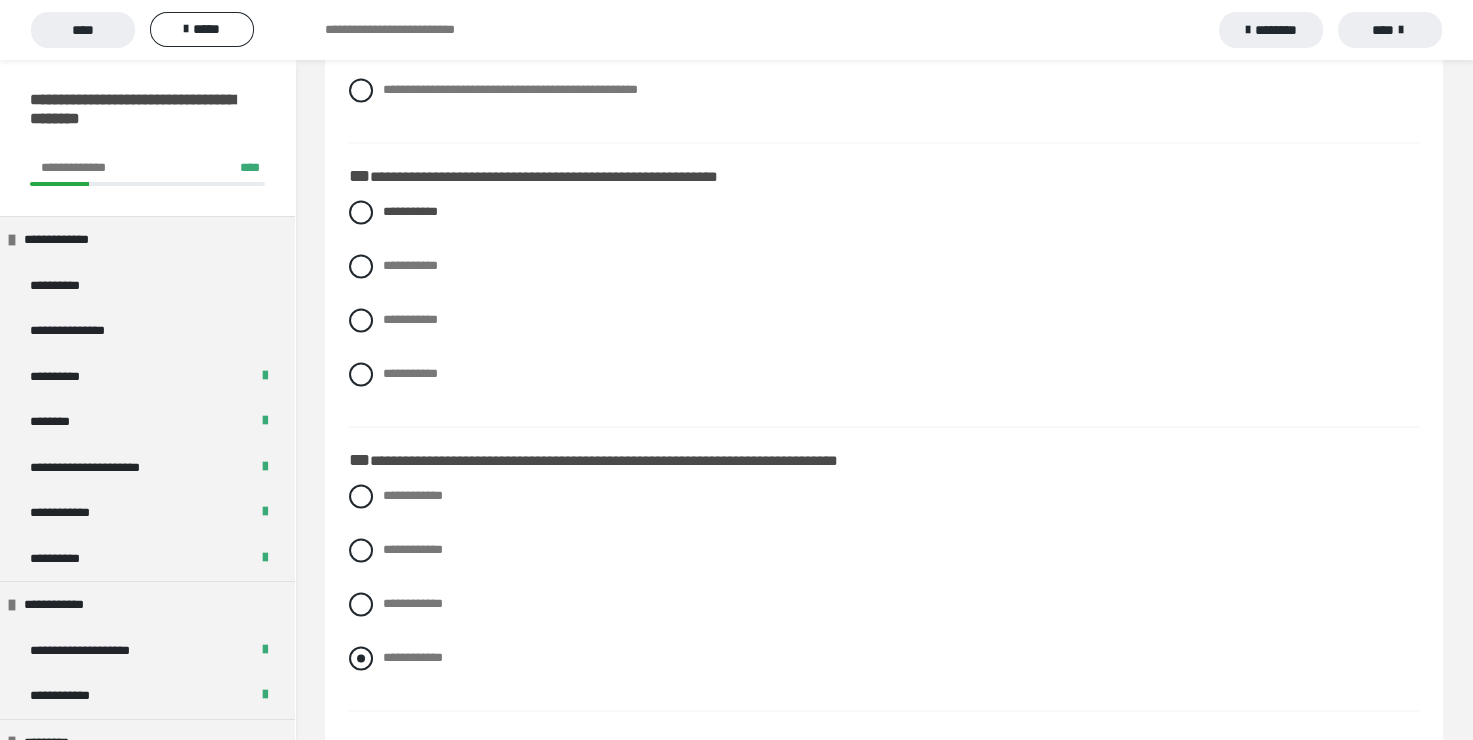 click at bounding box center [361, 658] 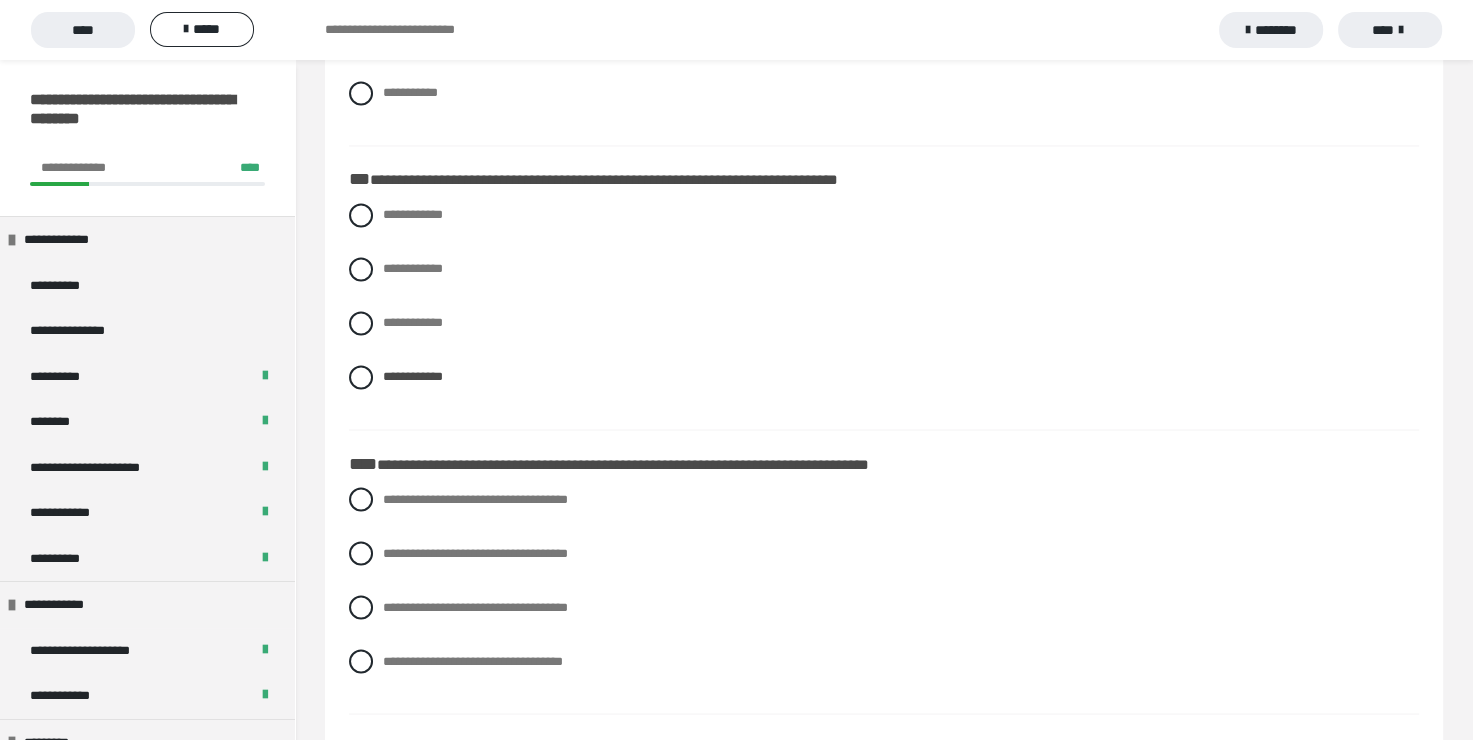 scroll, scrollTop: 3300, scrollLeft: 0, axis: vertical 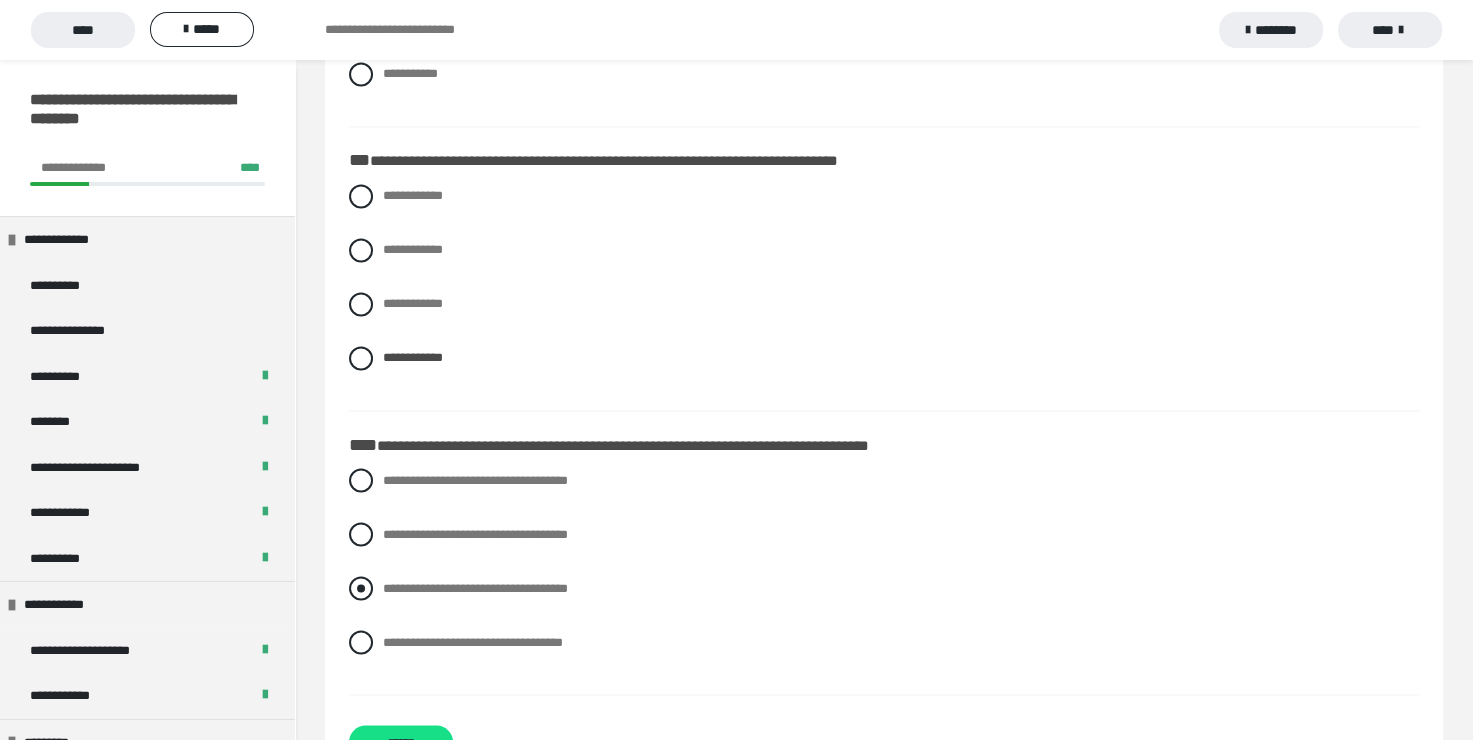 click at bounding box center [361, 588] 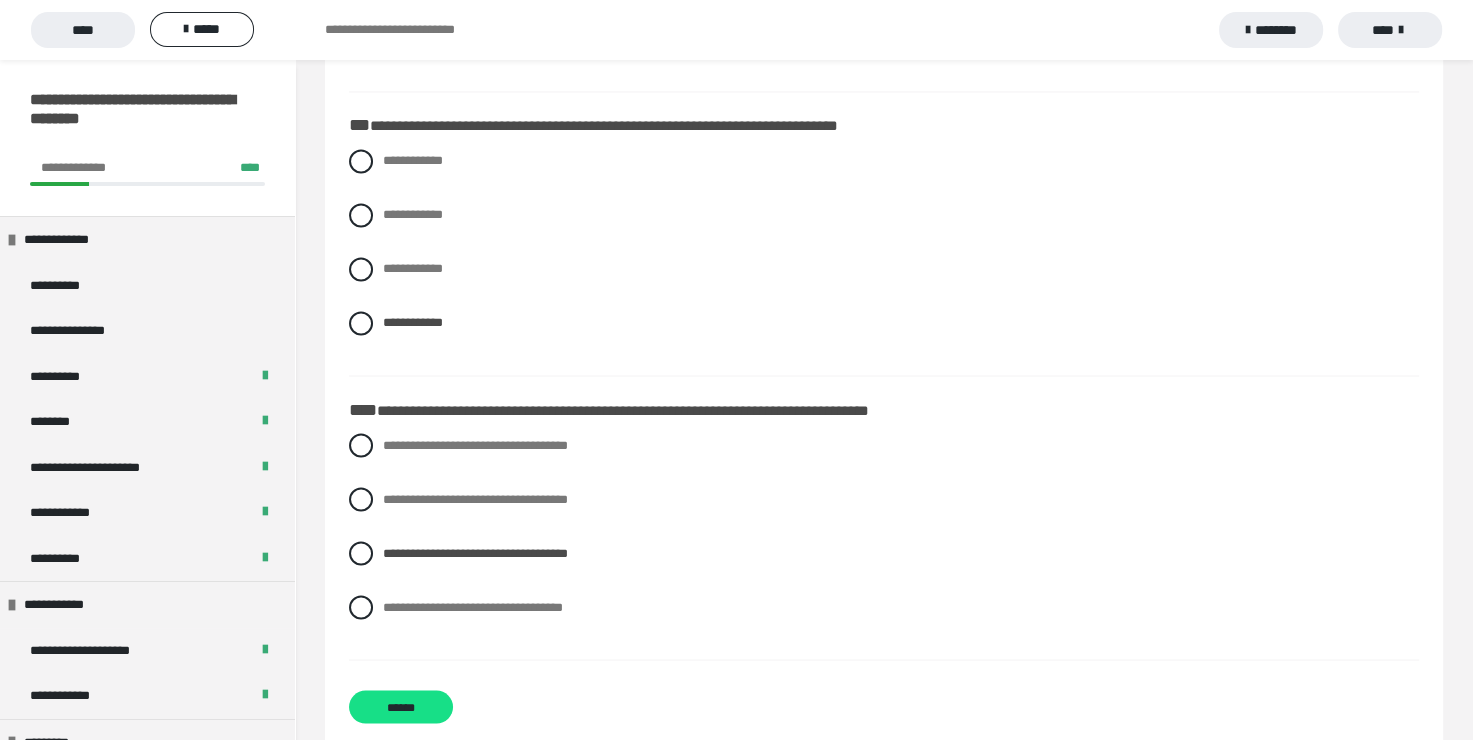 scroll, scrollTop: 3370, scrollLeft: 0, axis: vertical 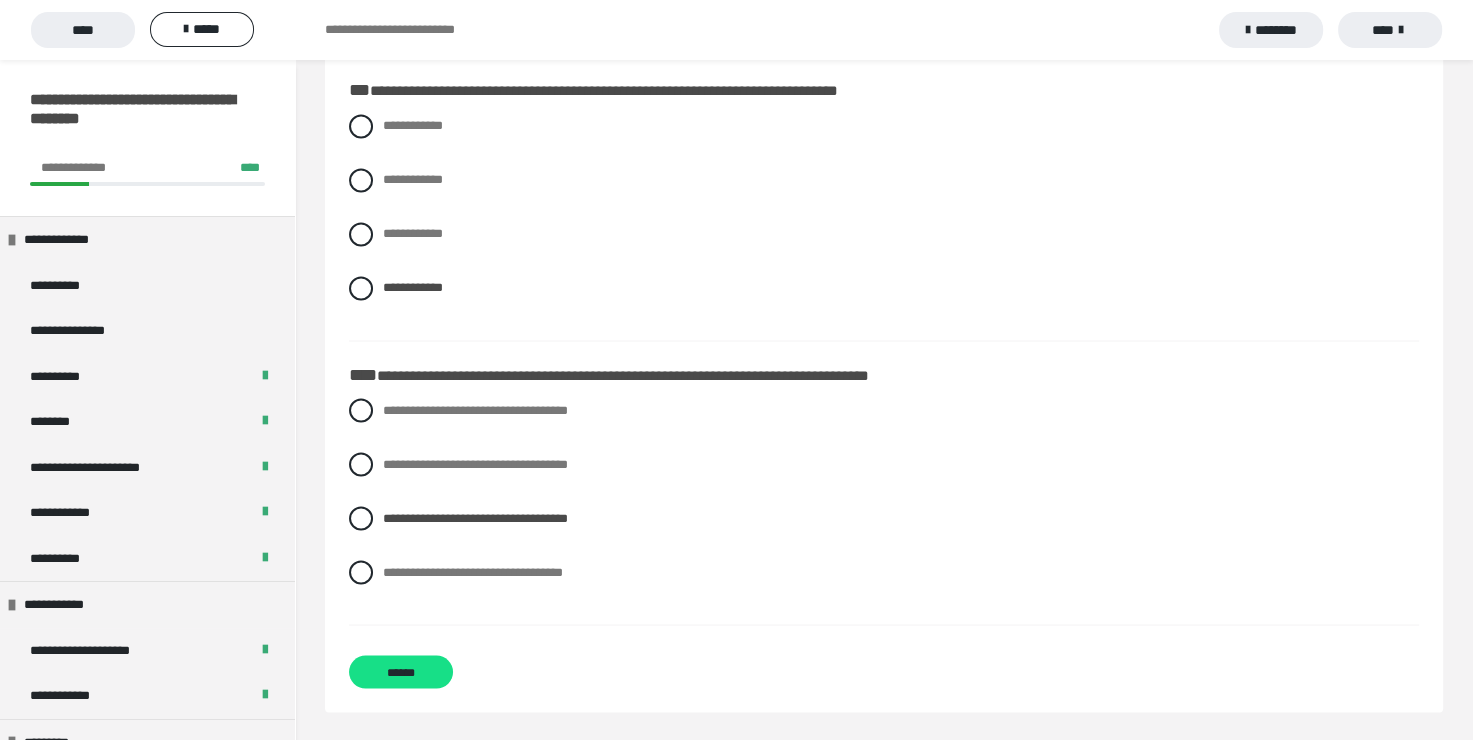 click on "**********" at bounding box center [884, -1284] 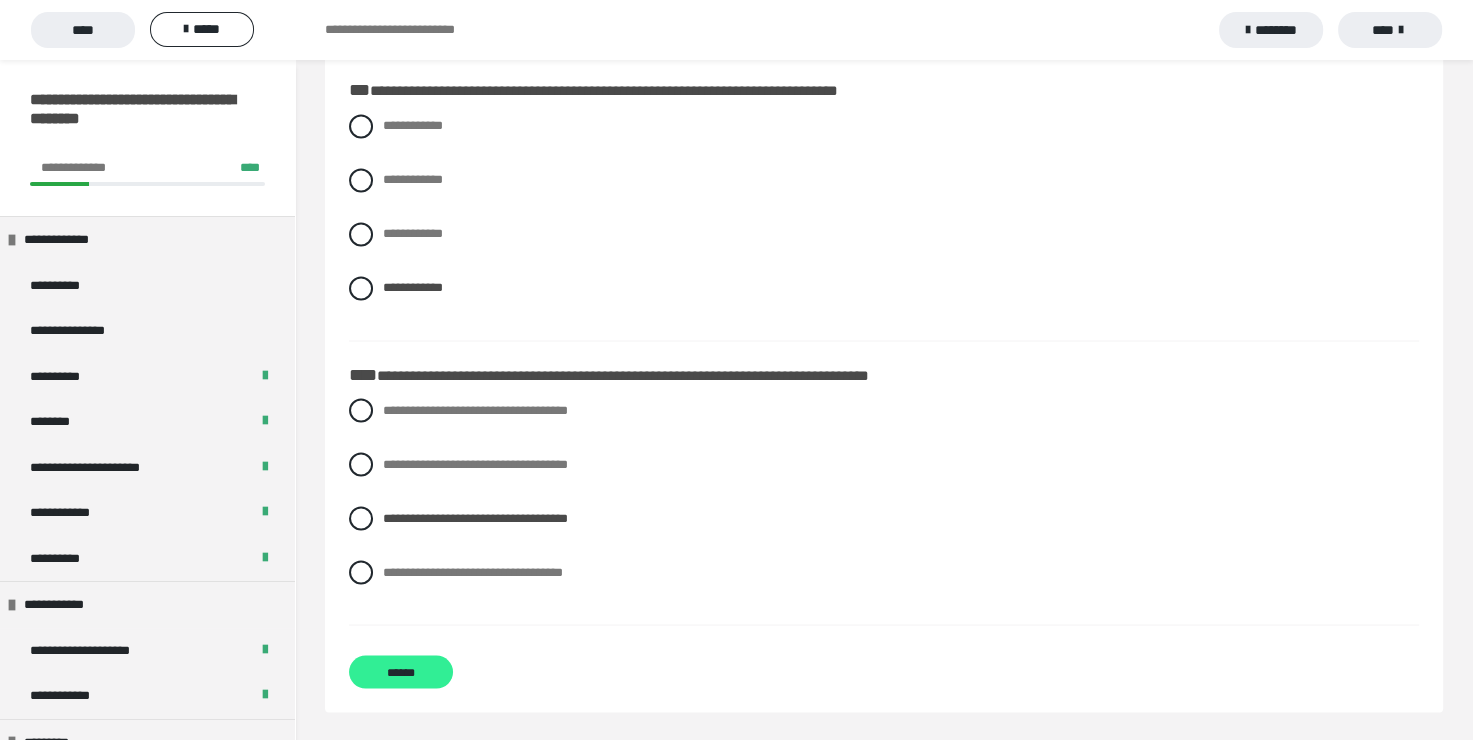 click on "******" at bounding box center [401, 671] 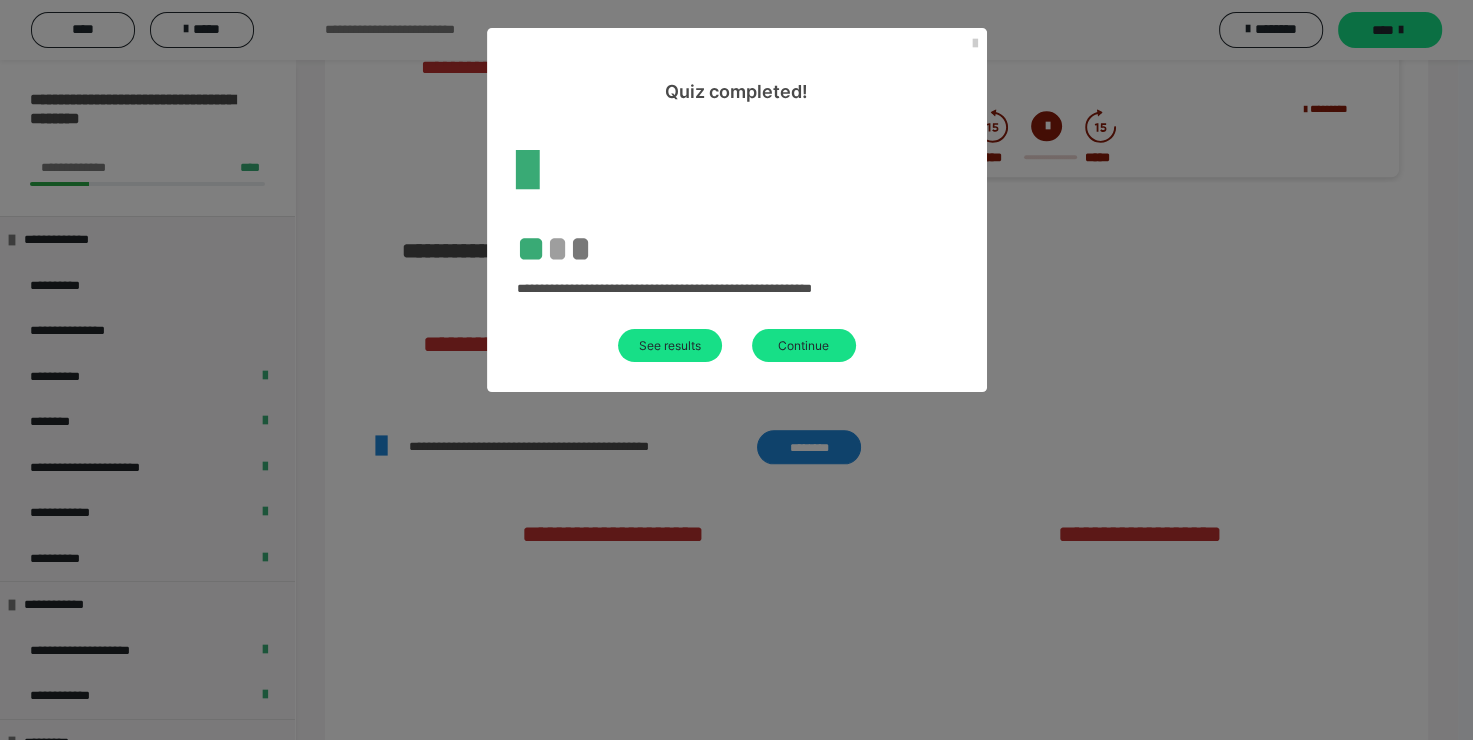 scroll, scrollTop: 2656, scrollLeft: 0, axis: vertical 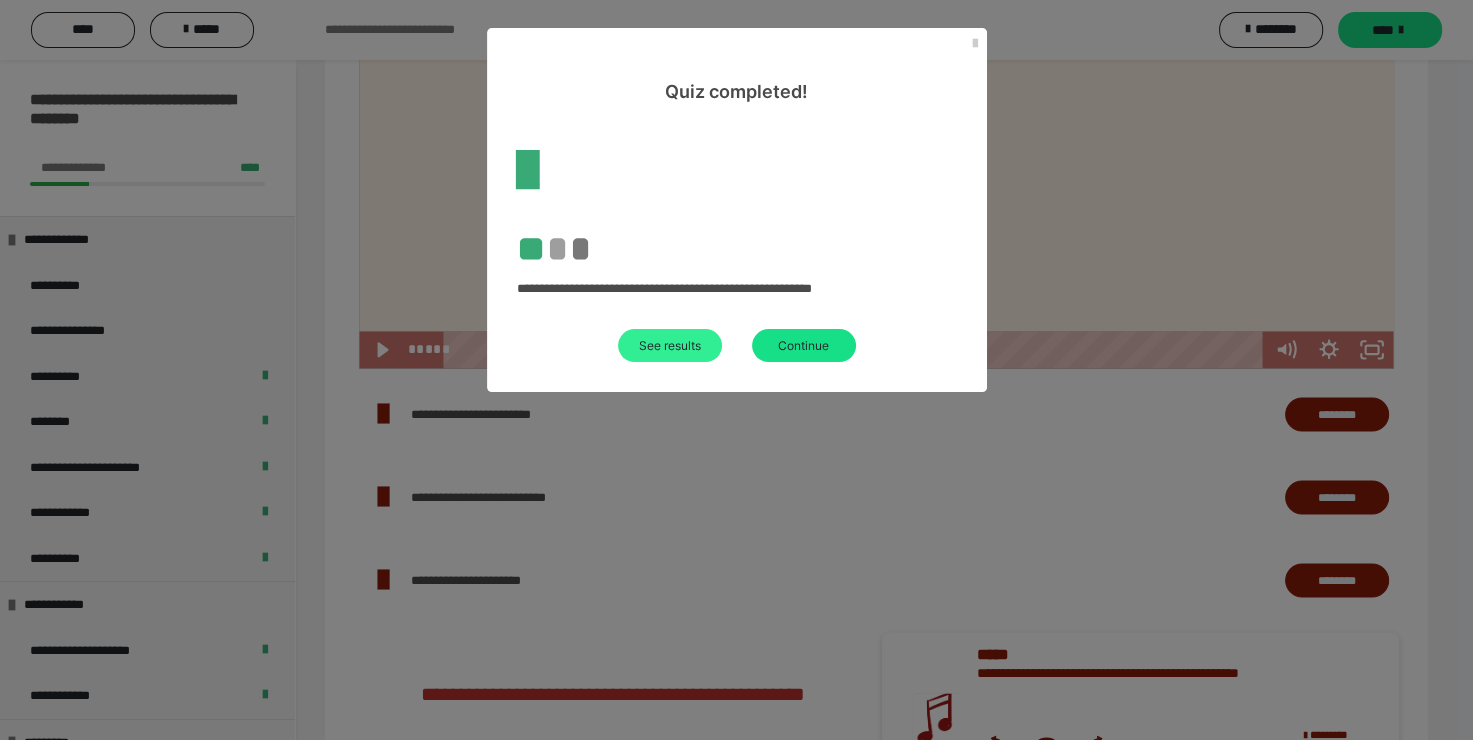 click on "See results" at bounding box center [670, 345] 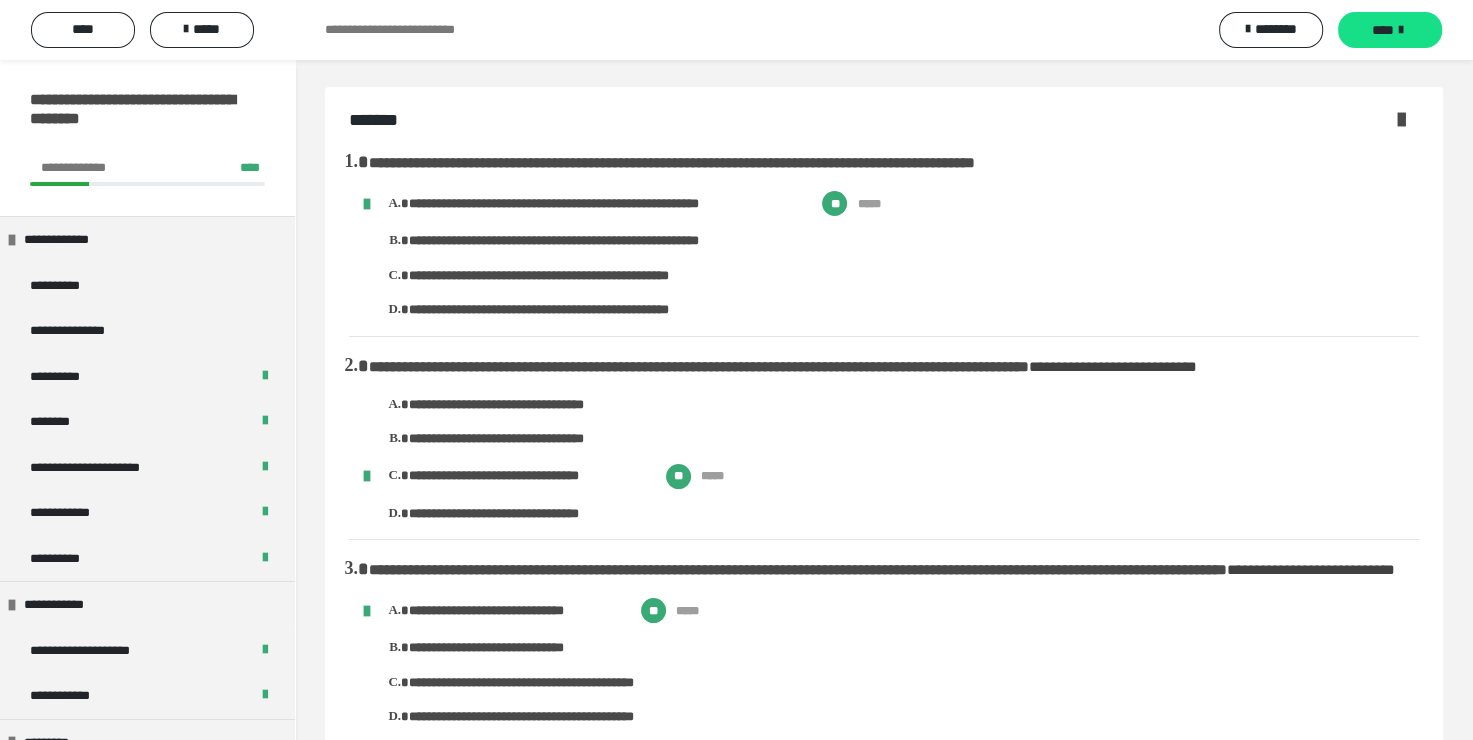 scroll, scrollTop: 0, scrollLeft: 0, axis: both 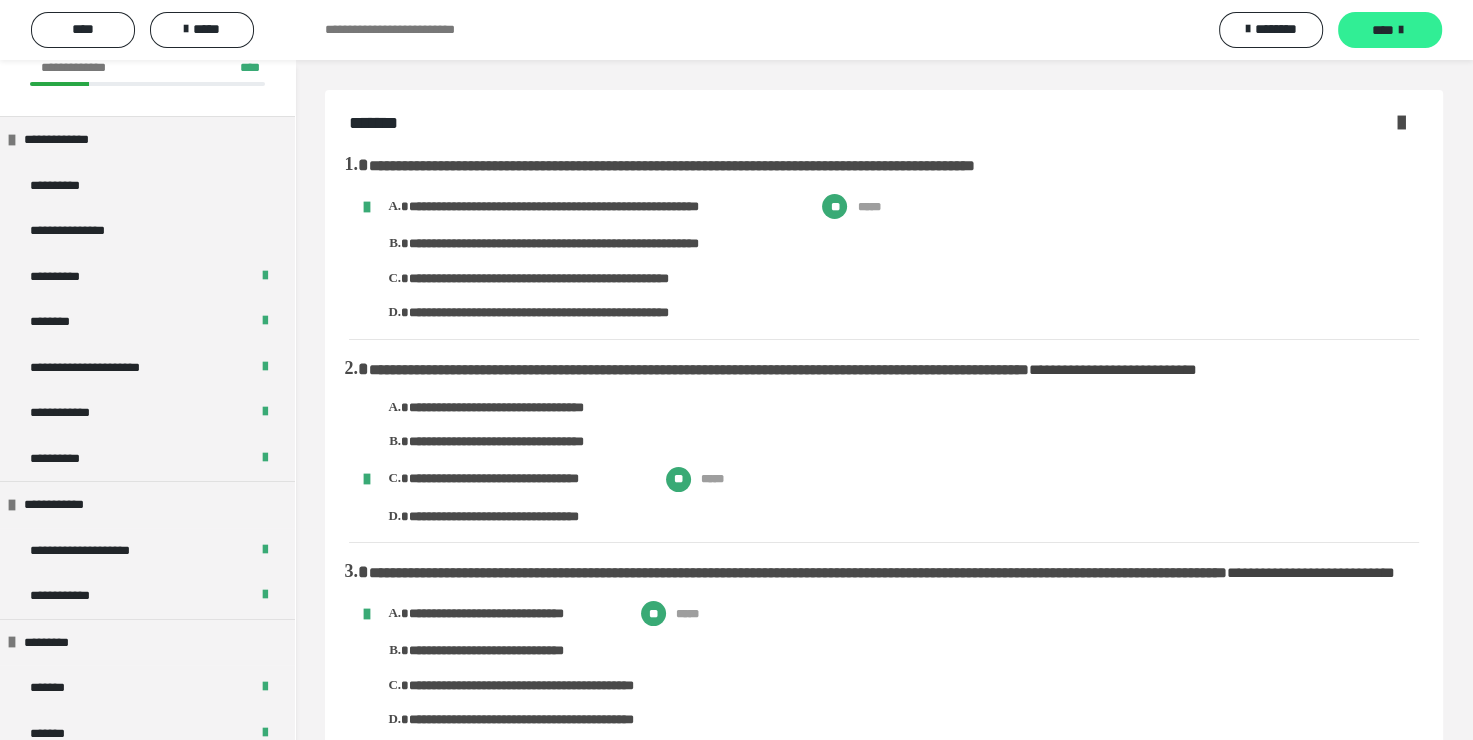 click on "****" at bounding box center [1383, 30] 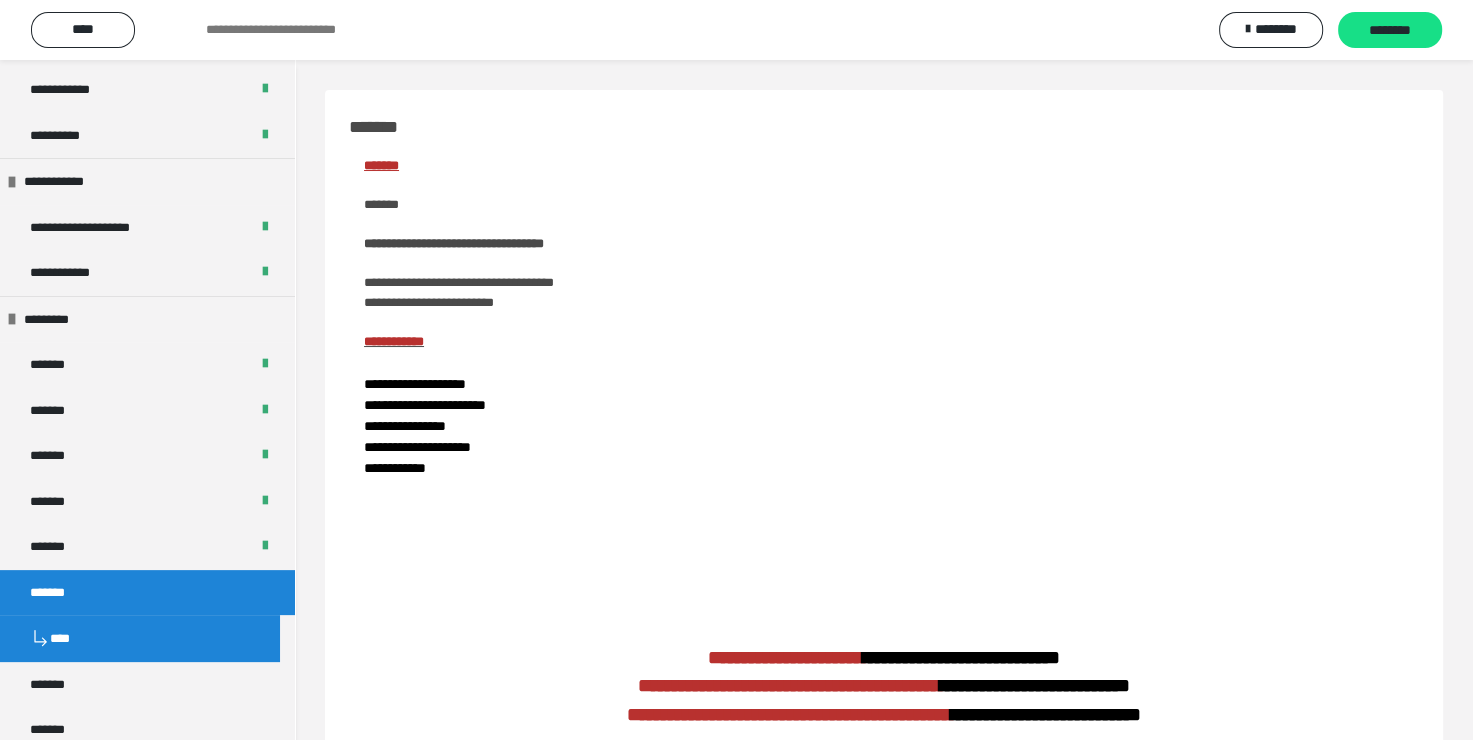 scroll, scrollTop: 600, scrollLeft: 0, axis: vertical 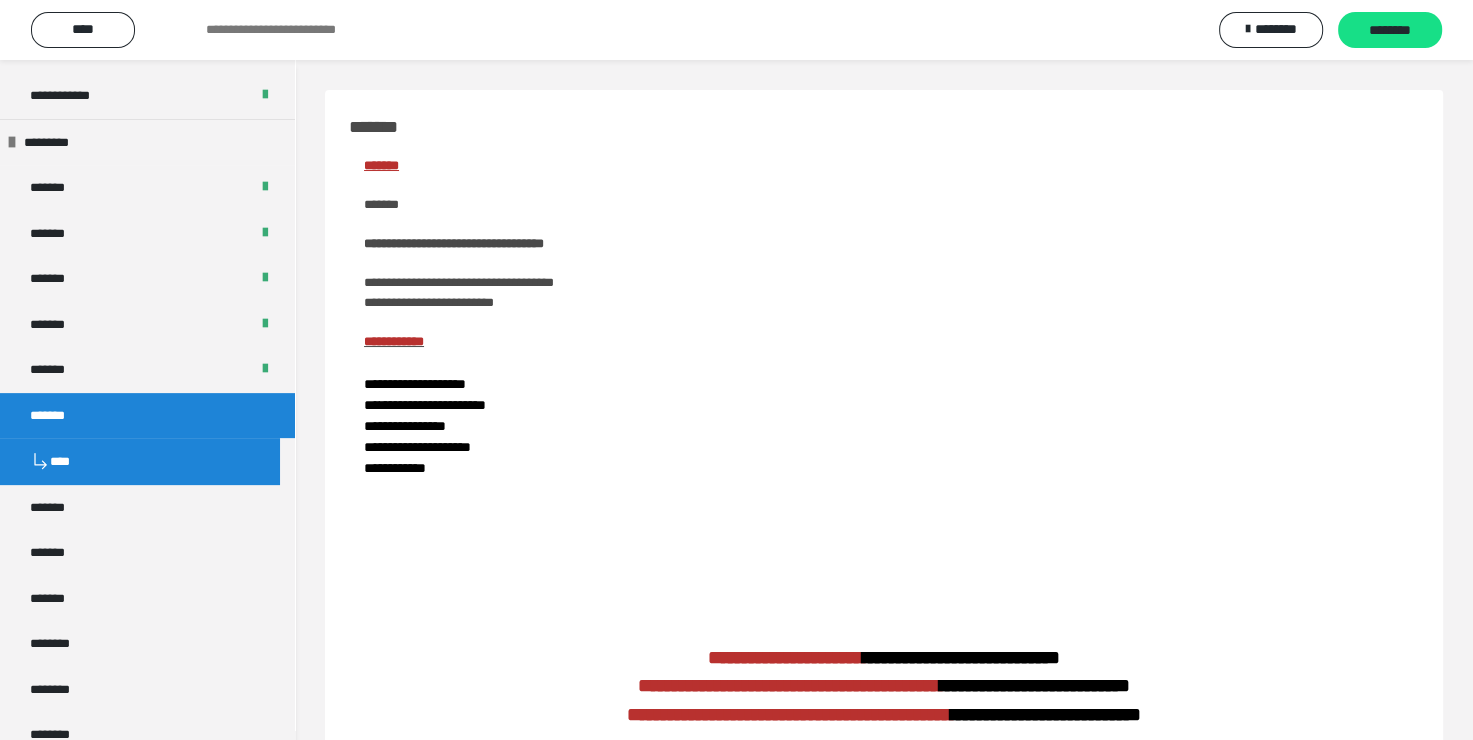 click on "*******" at bounding box center [147, 416] 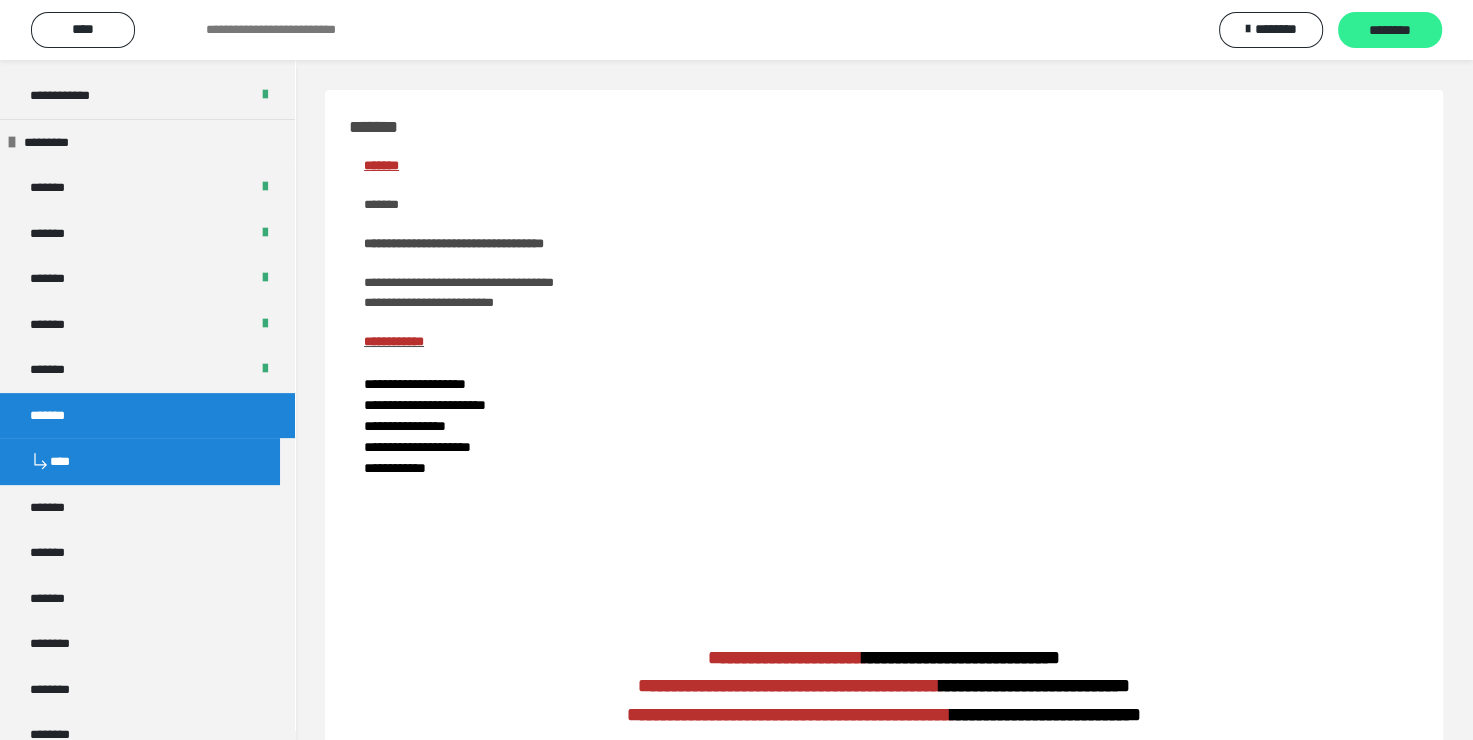 click on "********" at bounding box center (1390, 31) 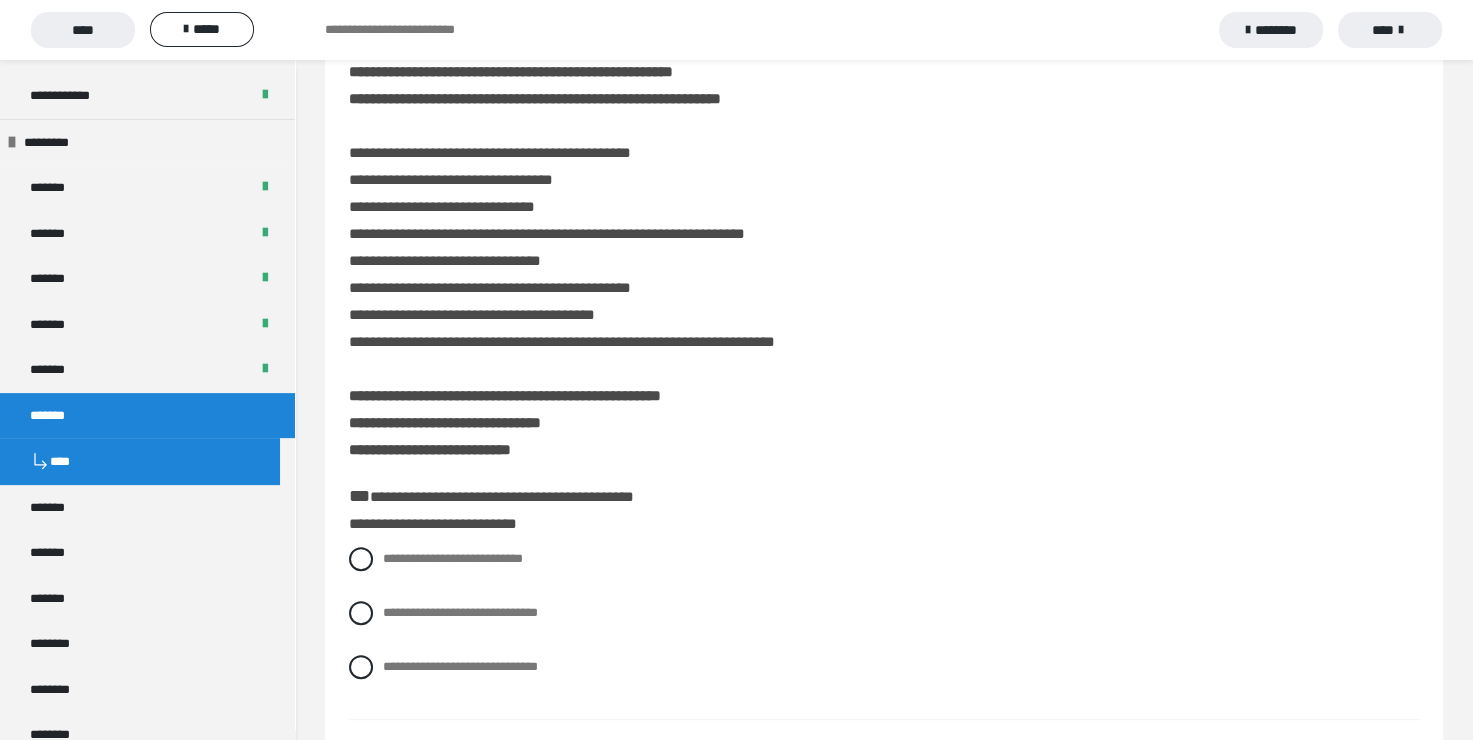 scroll, scrollTop: 600, scrollLeft: 0, axis: vertical 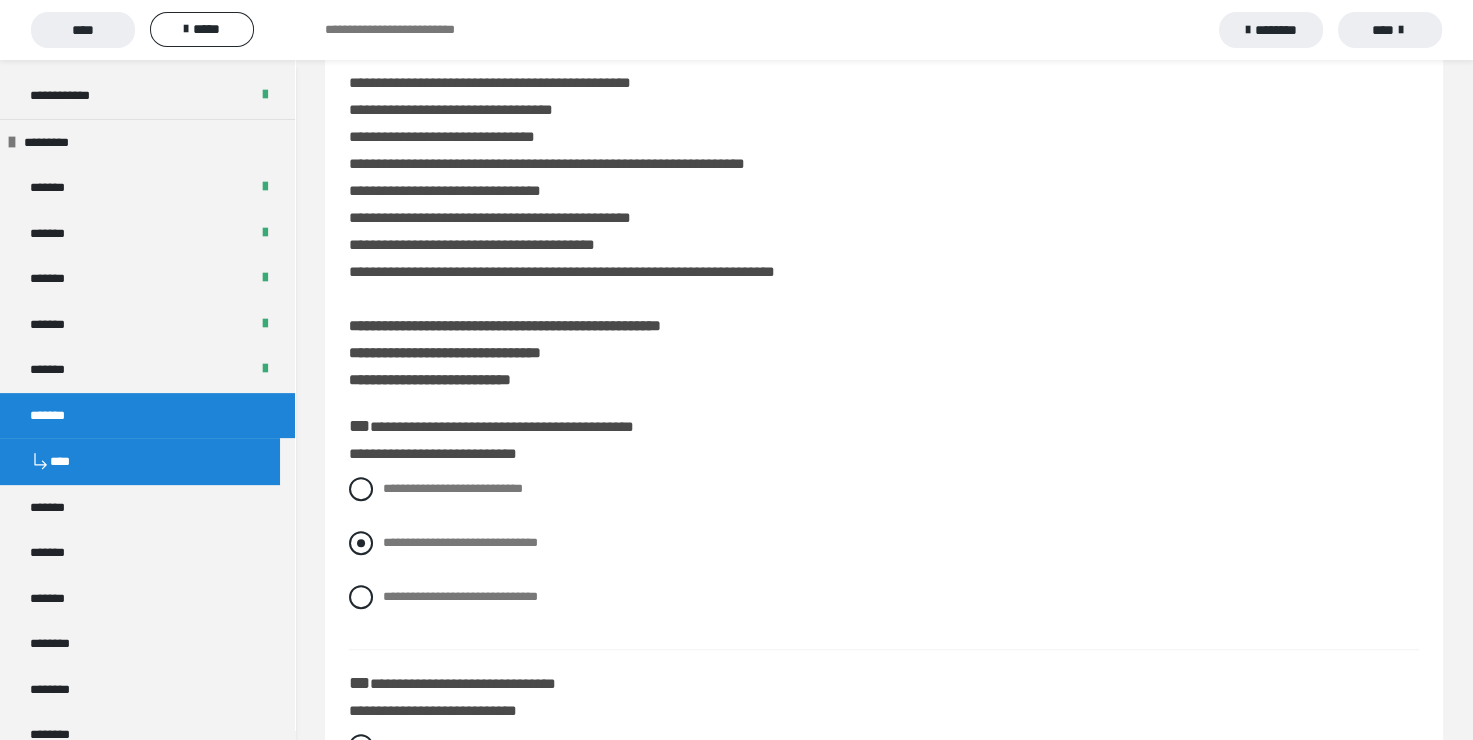 click at bounding box center (361, 543) 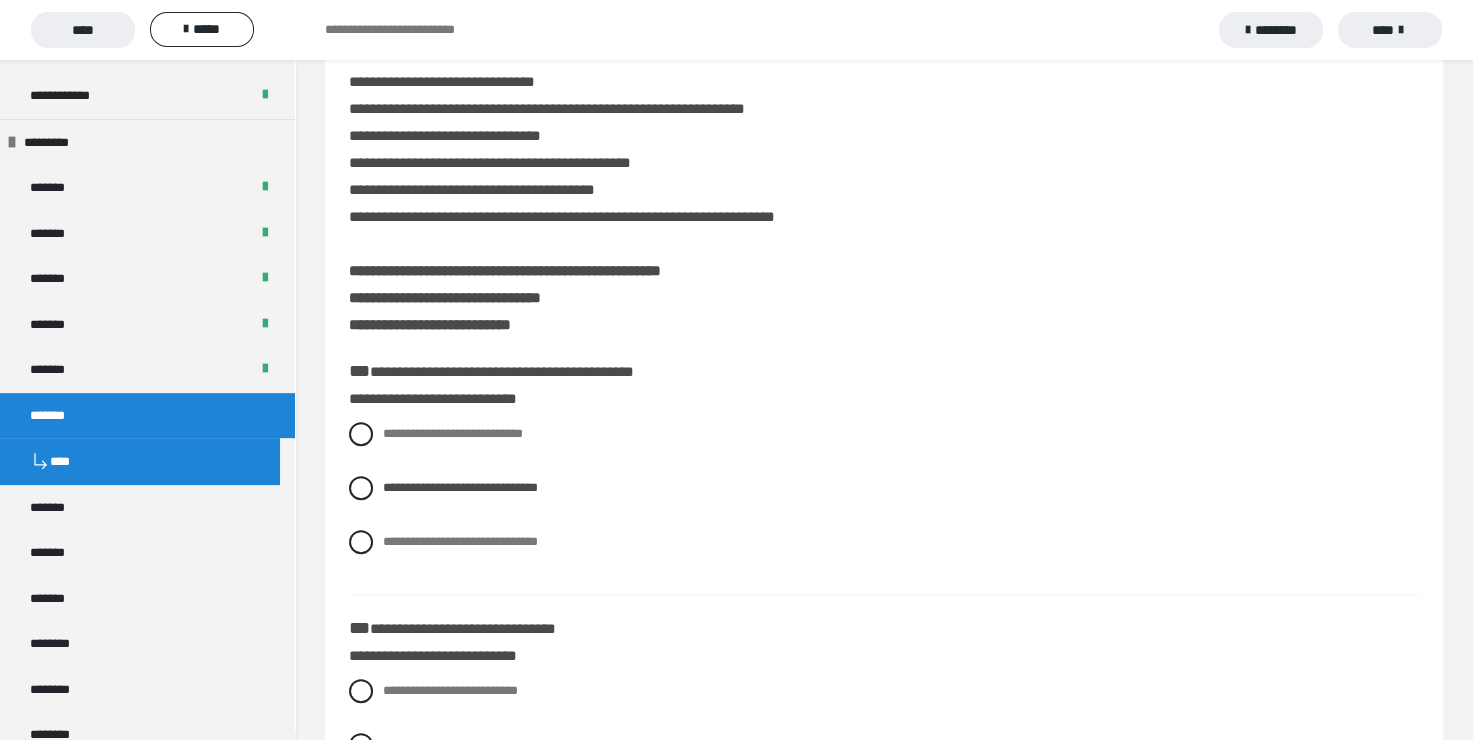 scroll, scrollTop: 800, scrollLeft: 0, axis: vertical 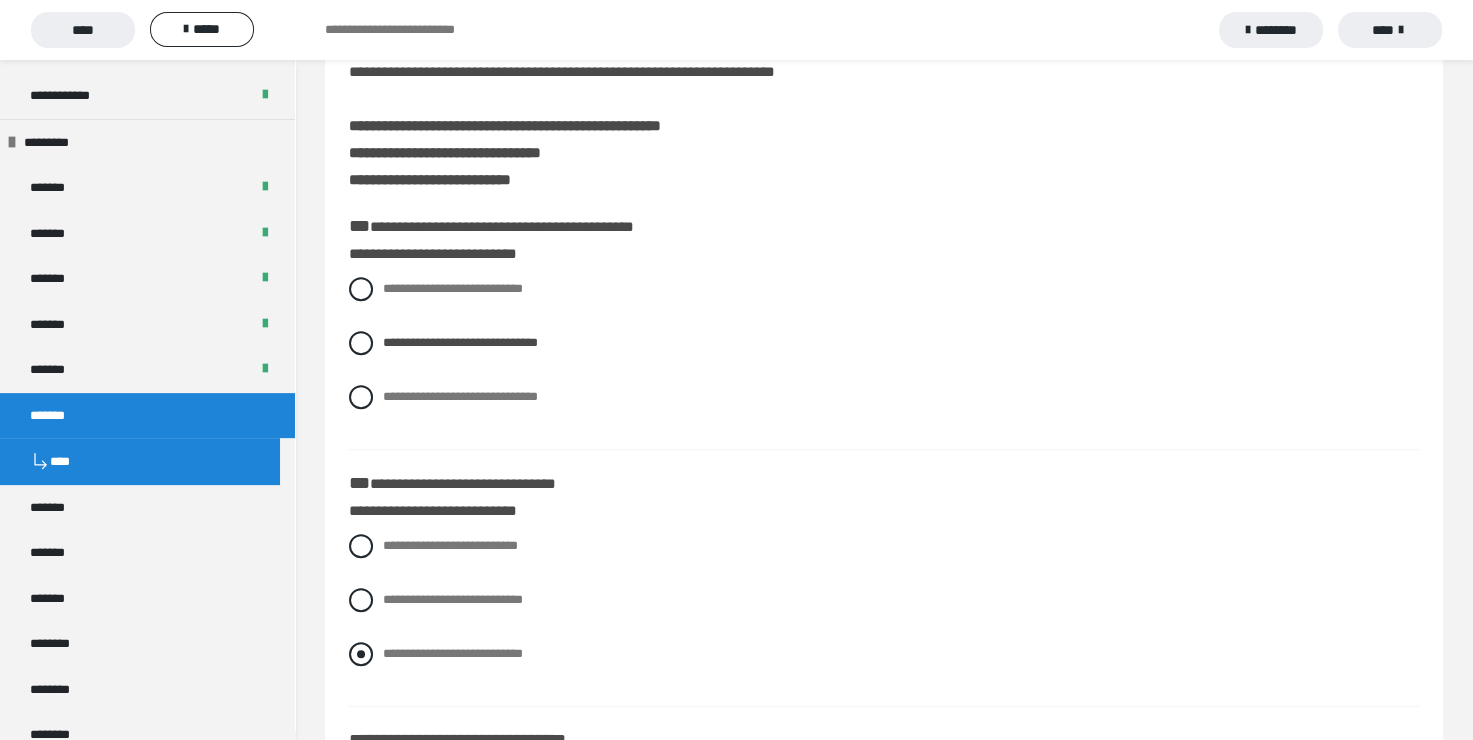 click at bounding box center [361, 654] 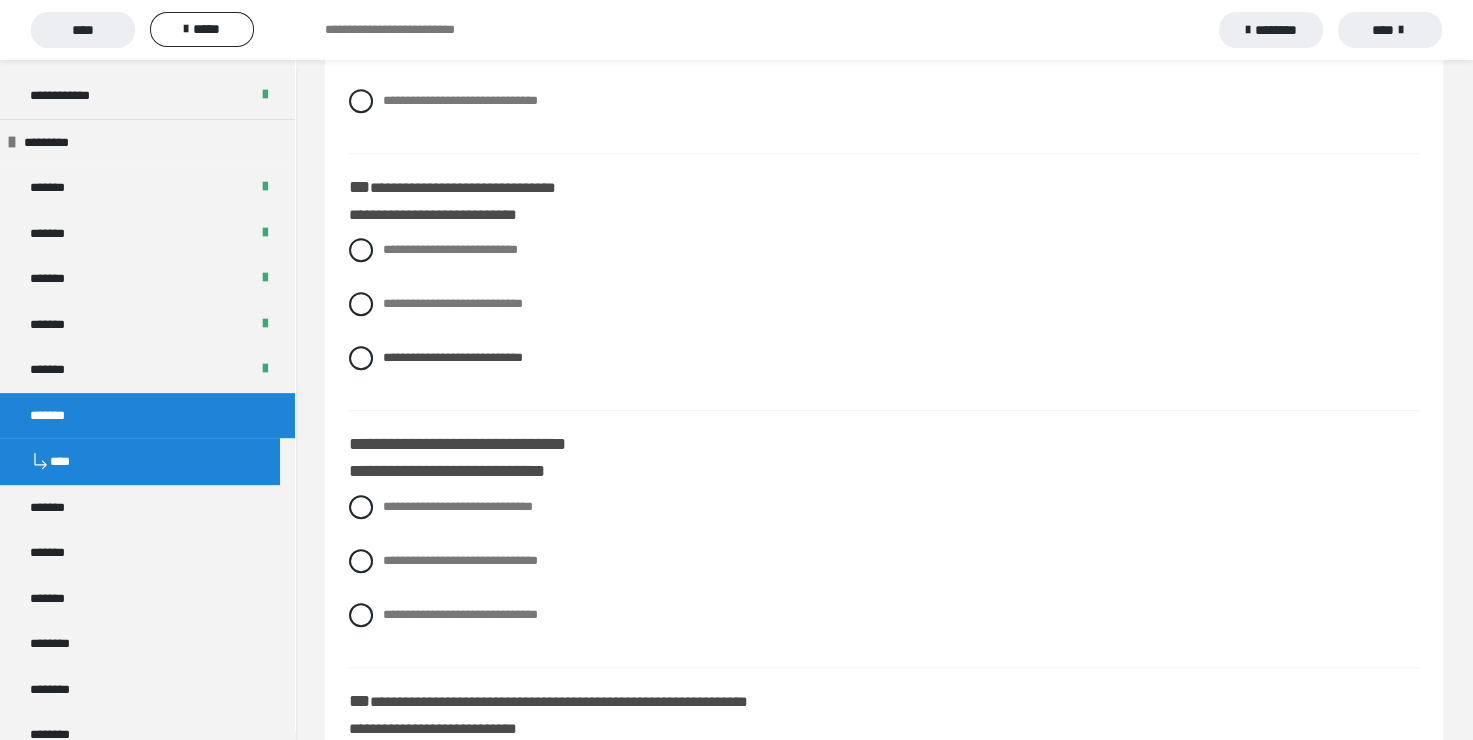scroll, scrollTop: 1100, scrollLeft: 0, axis: vertical 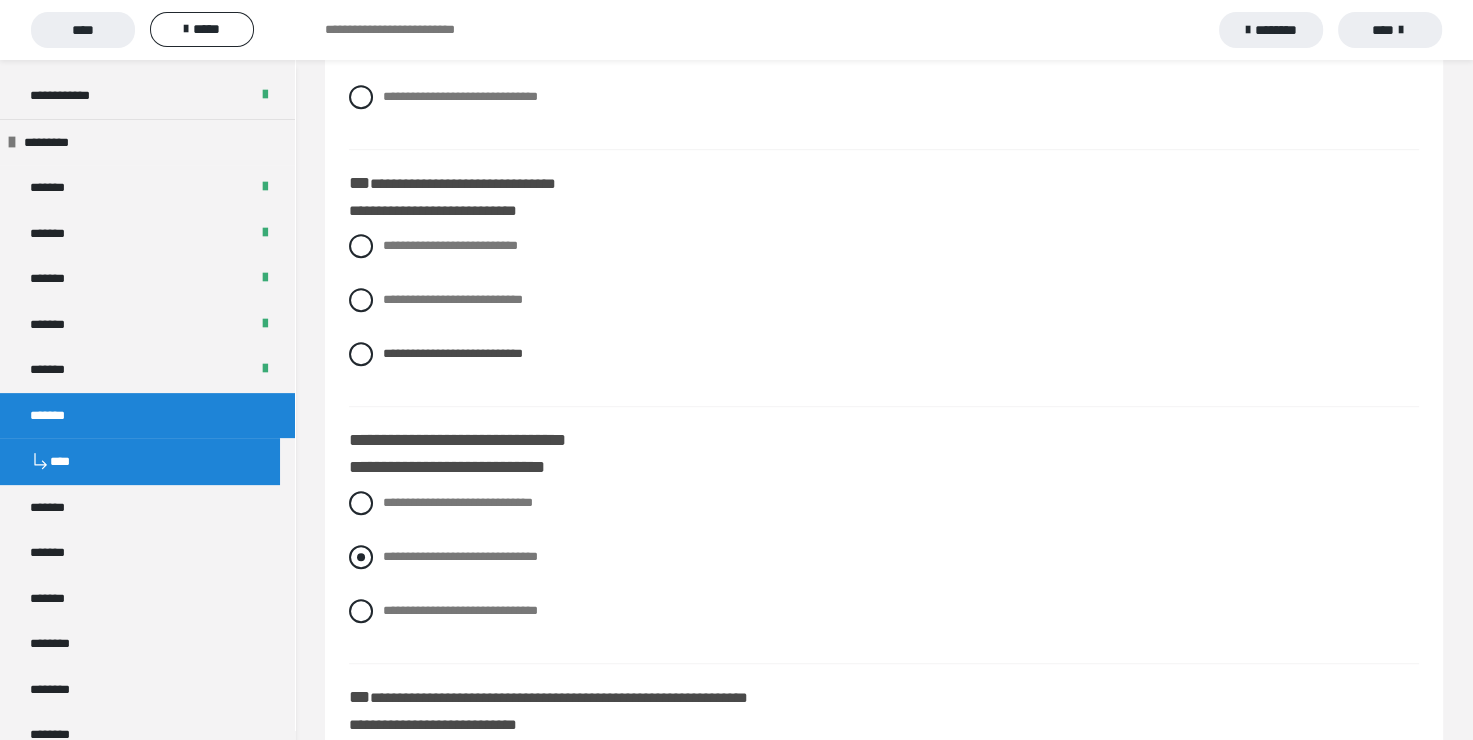 click at bounding box center [361, 557] 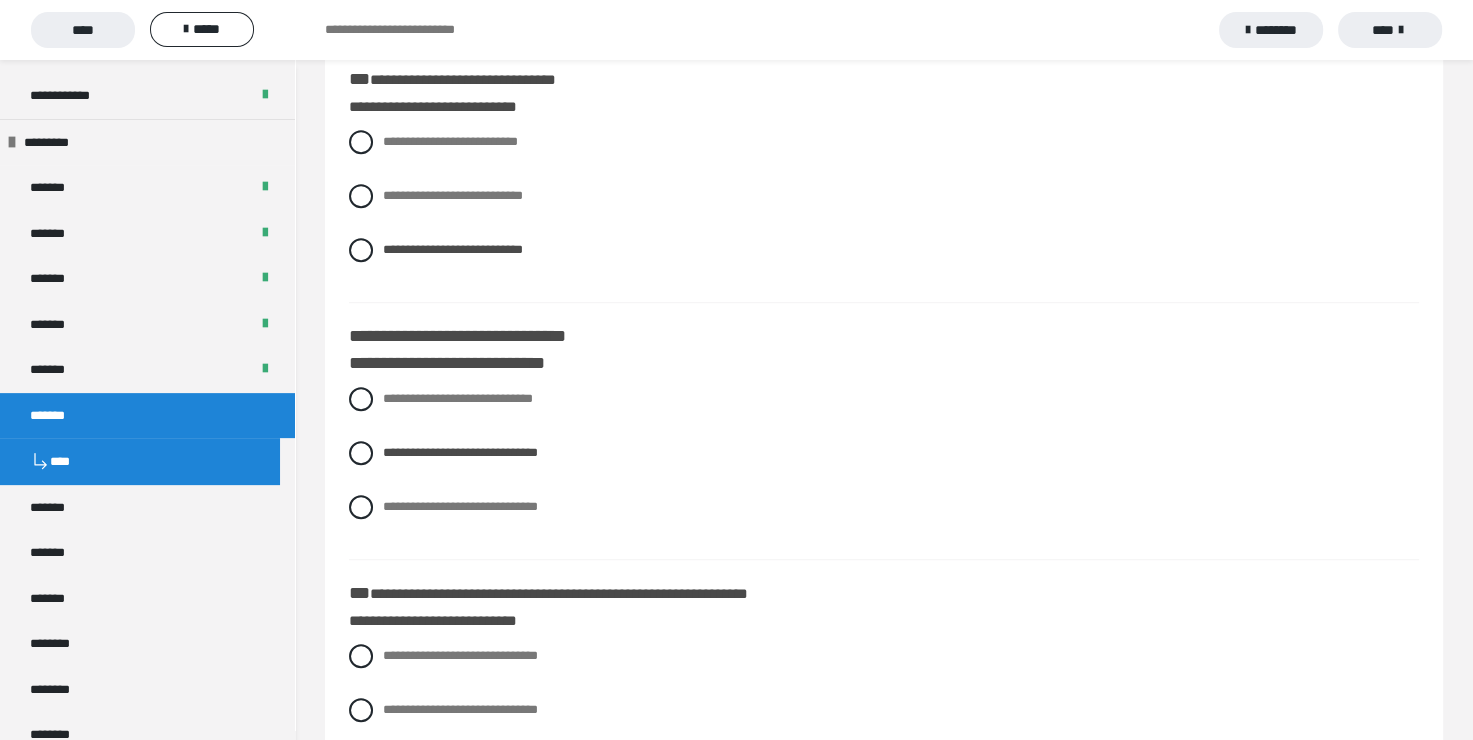scroll, scrollTop: 1300, scrollLeft: 0, axis: vertical 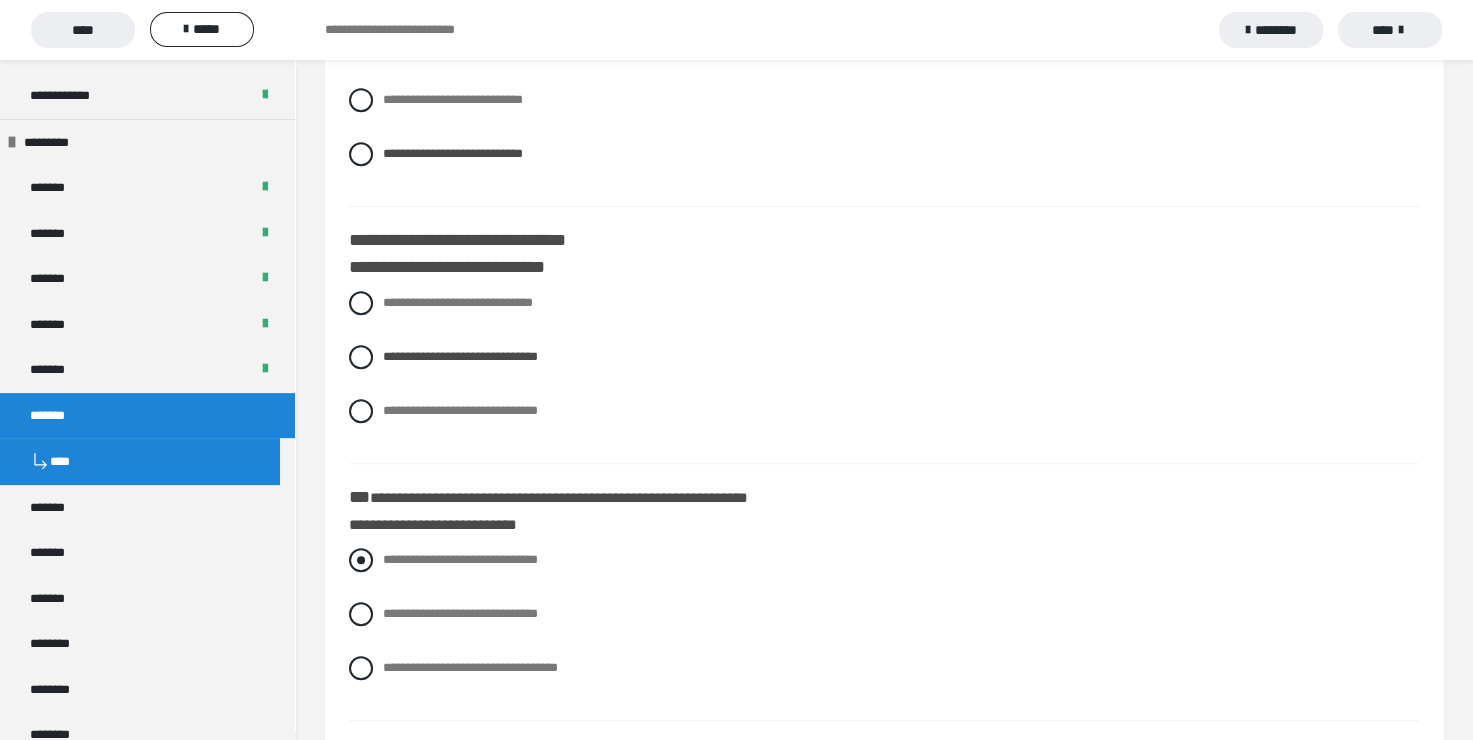 click at bounding box center (361, 560) 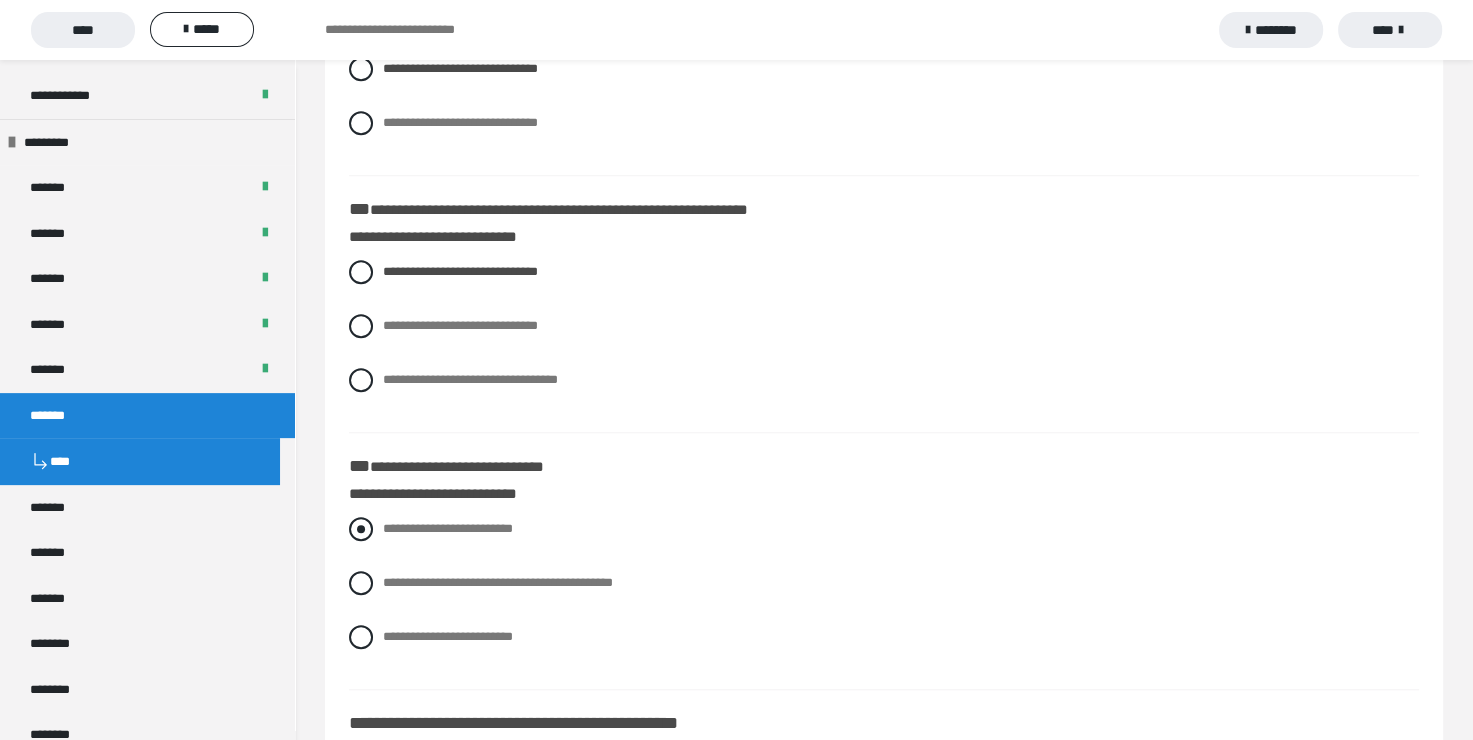 scroll, scrollTop: 1600, scrollLeft: 0, axis: vertical 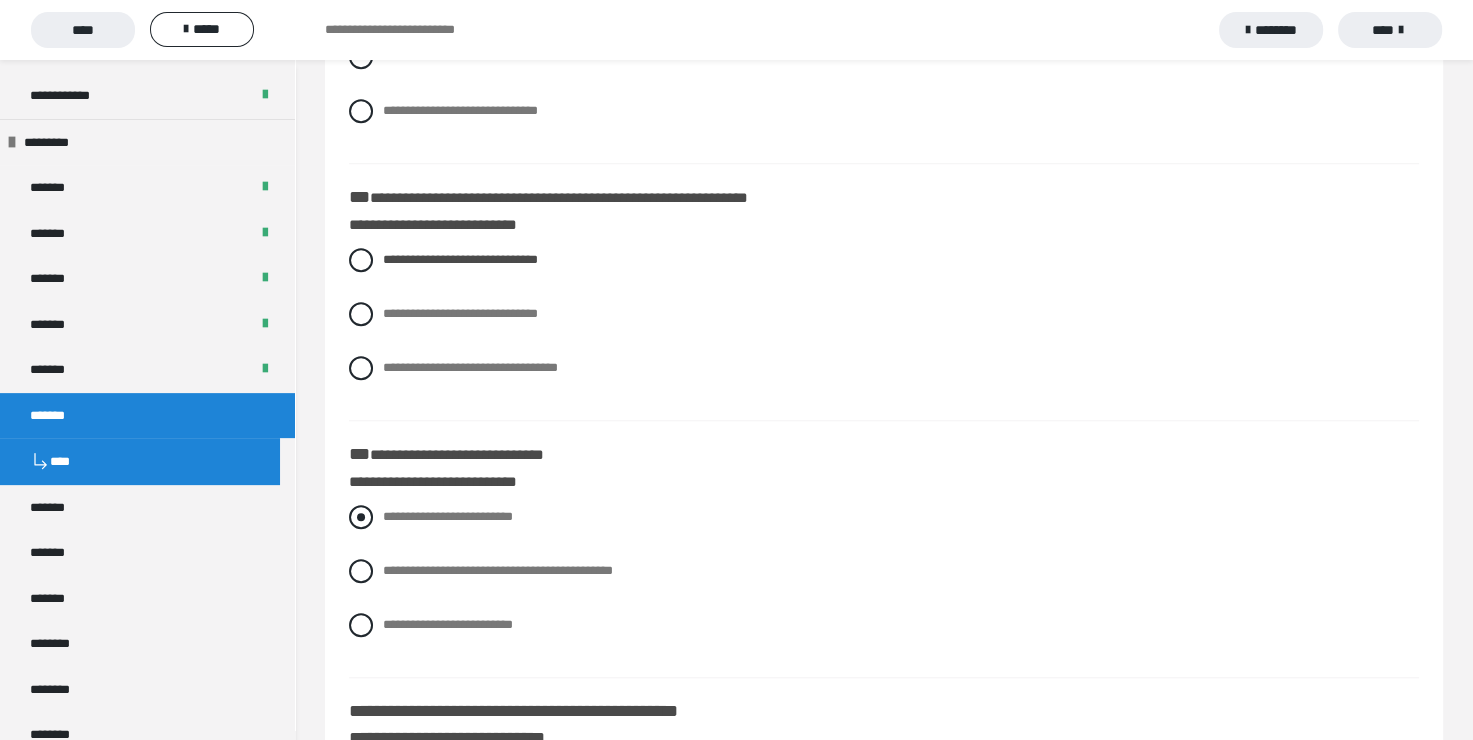 click at bounding box center (361, 517) 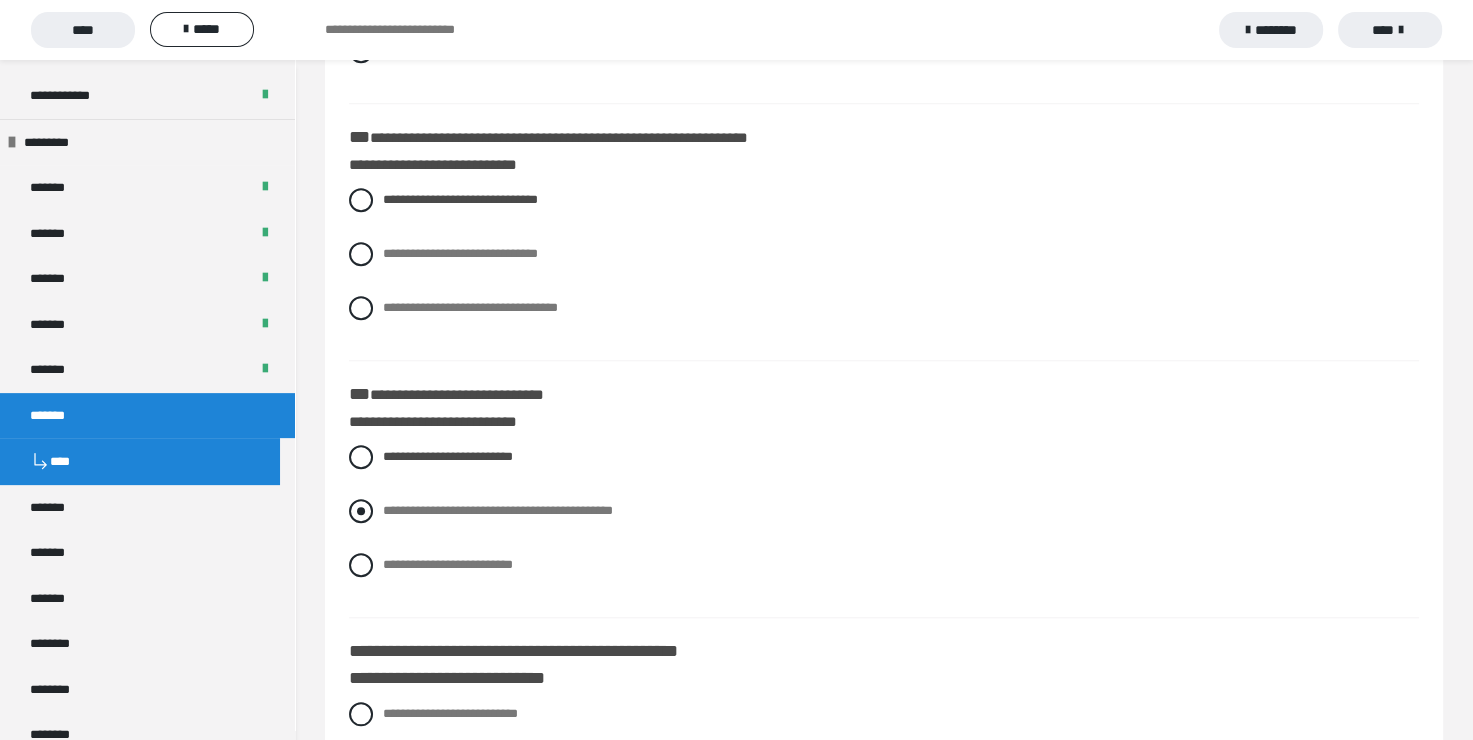 scroll, scrollTop: 1800, scrollLeft: 0, axis: vertical 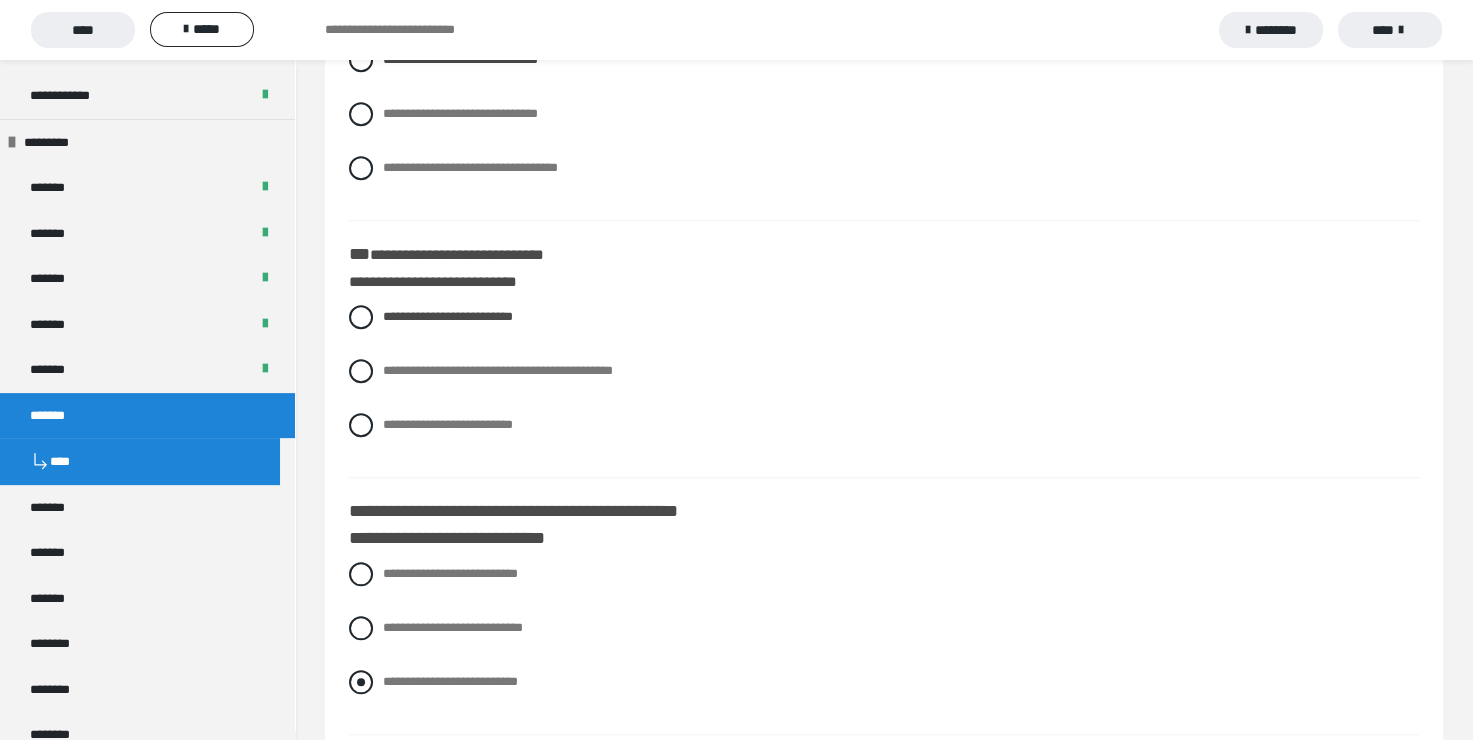 click at bounding box center [361, 682] 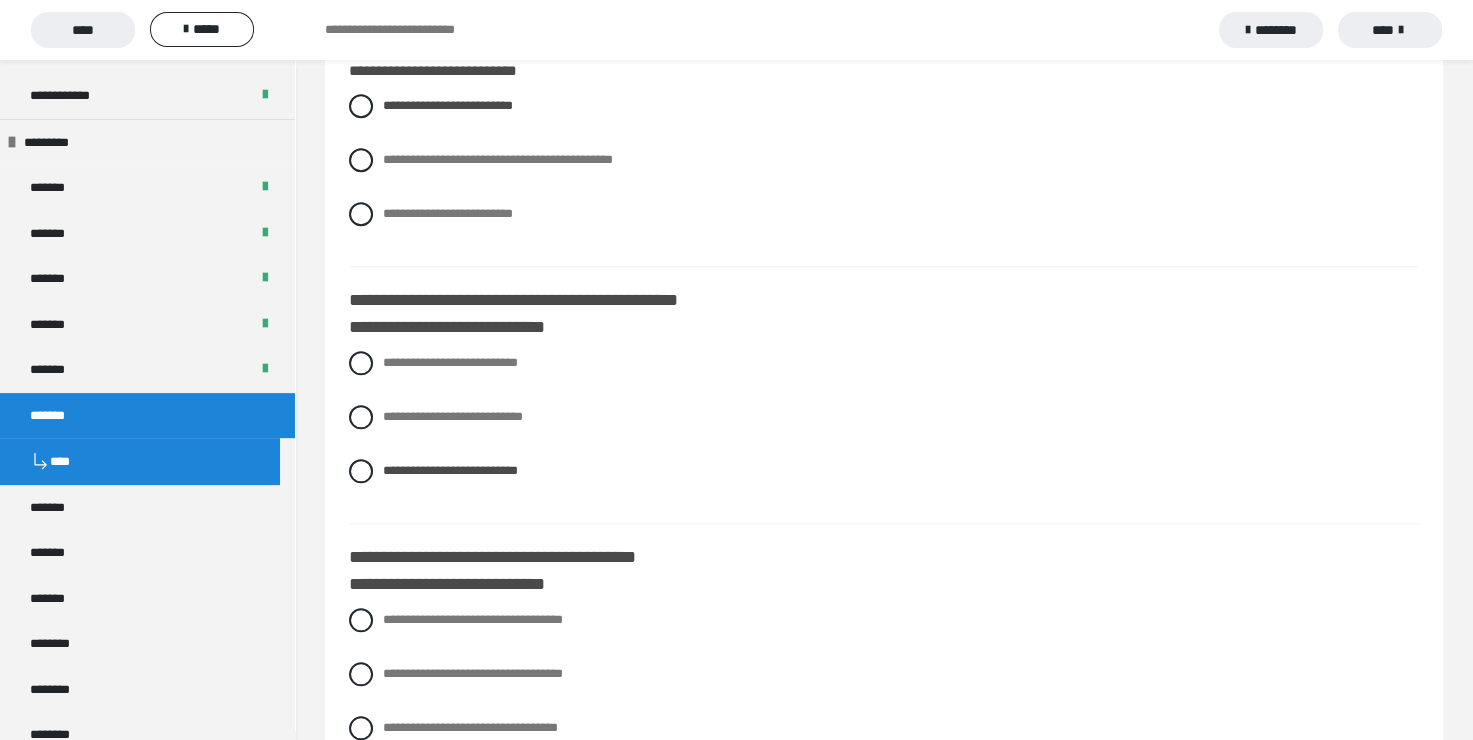 scroll, scrollTop: 2100, scrollLeft: 0, axis: vertical 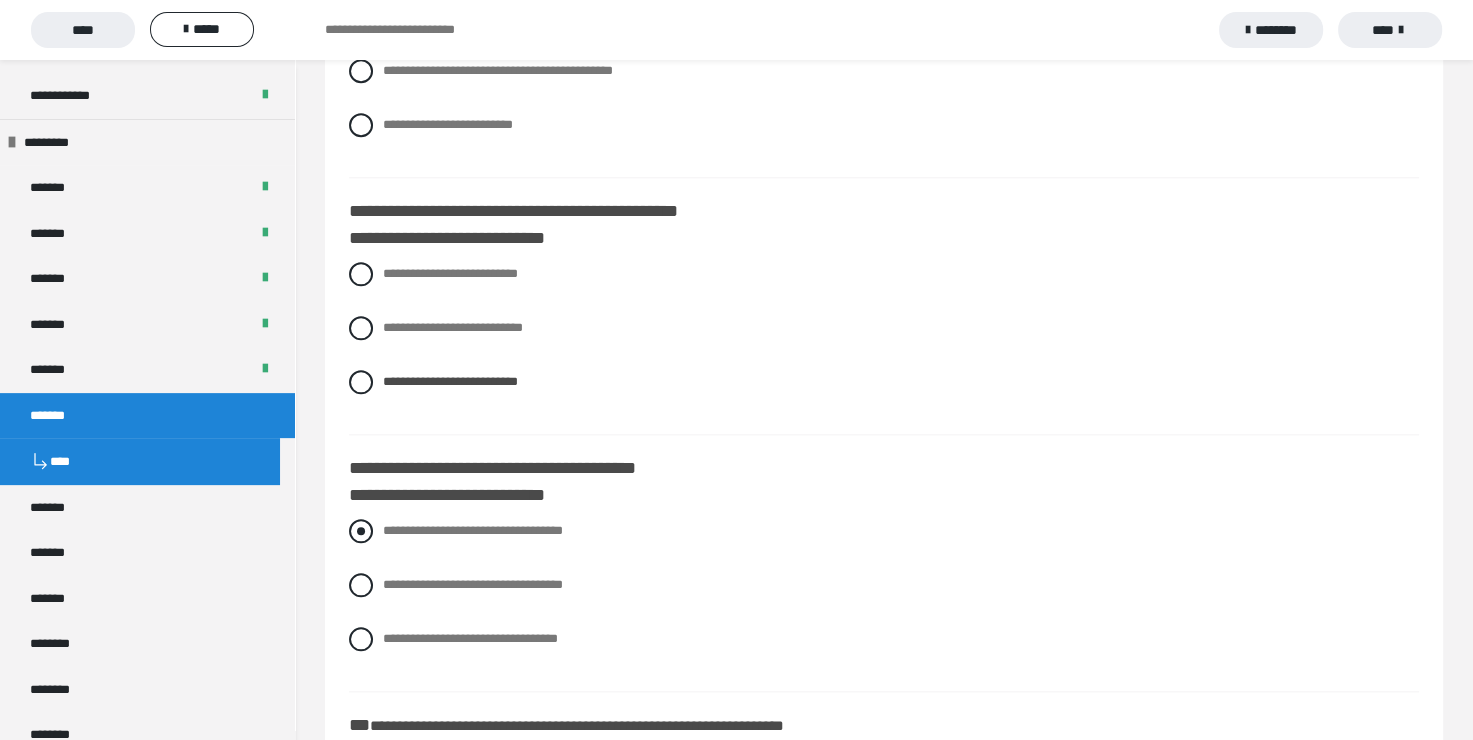click at bounding box center (361, 531) 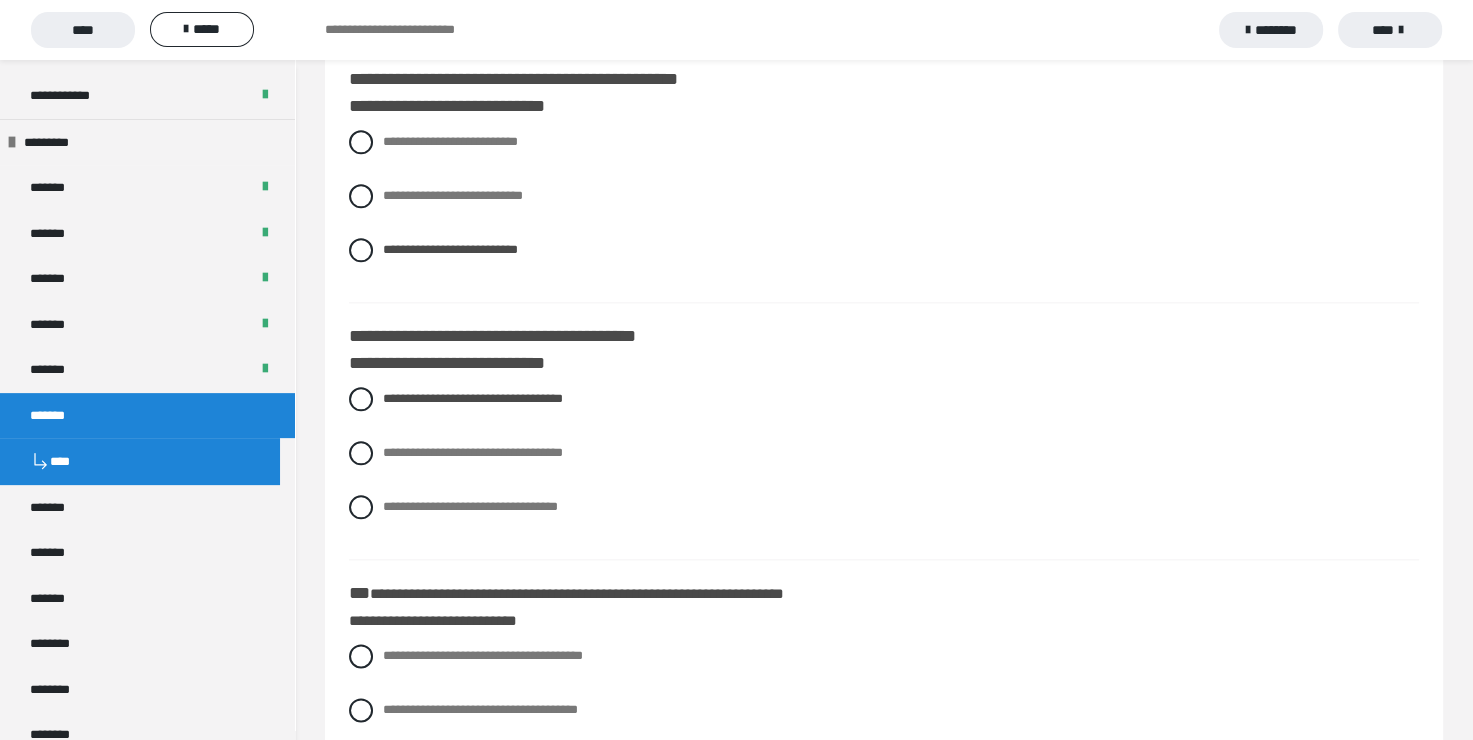 scroll, scrollTop: 2300, scrollLeft: 0, axis: vertical 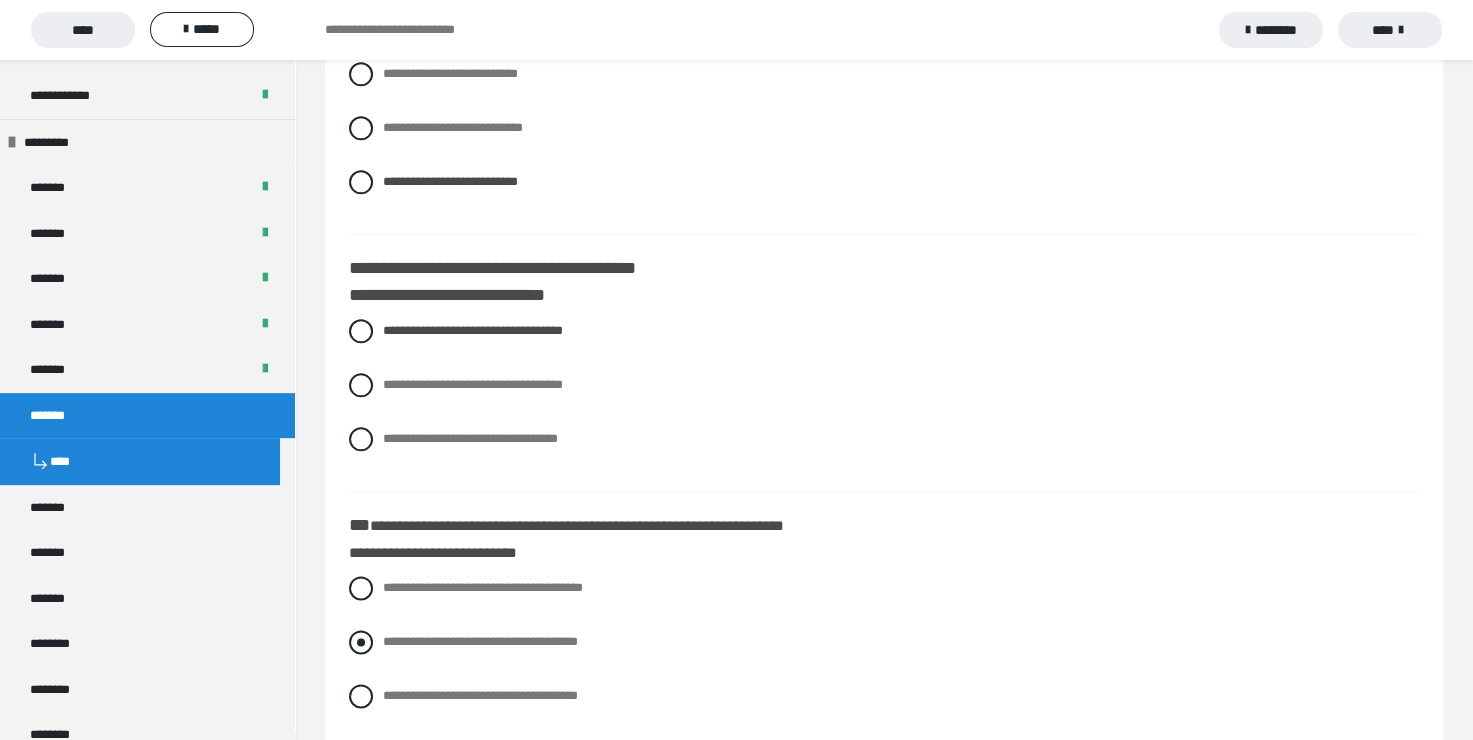 click at bounding box center [361, 642] 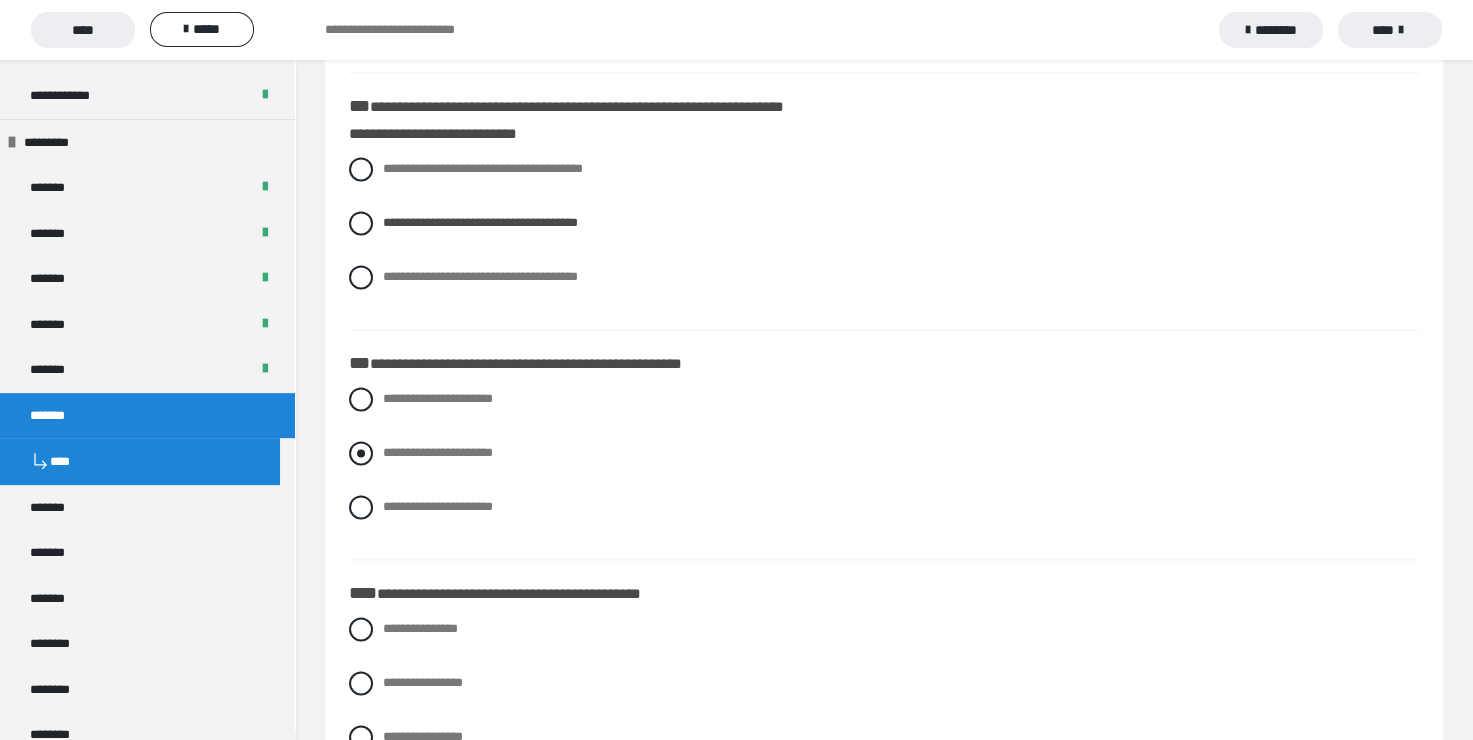 scroll, scrollTop: 2683, scrollLeft: 0, axis: vertical 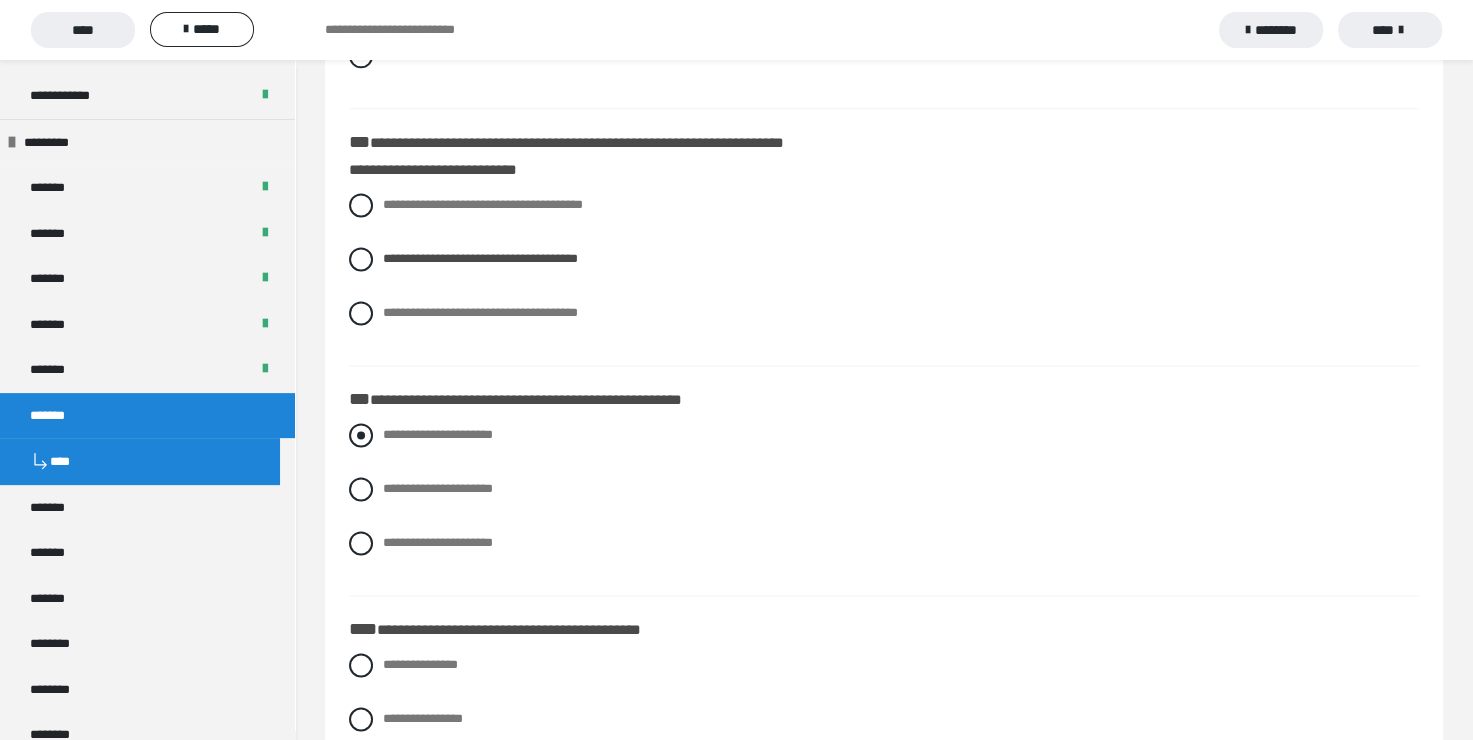 click at bounding box center (361, 435) 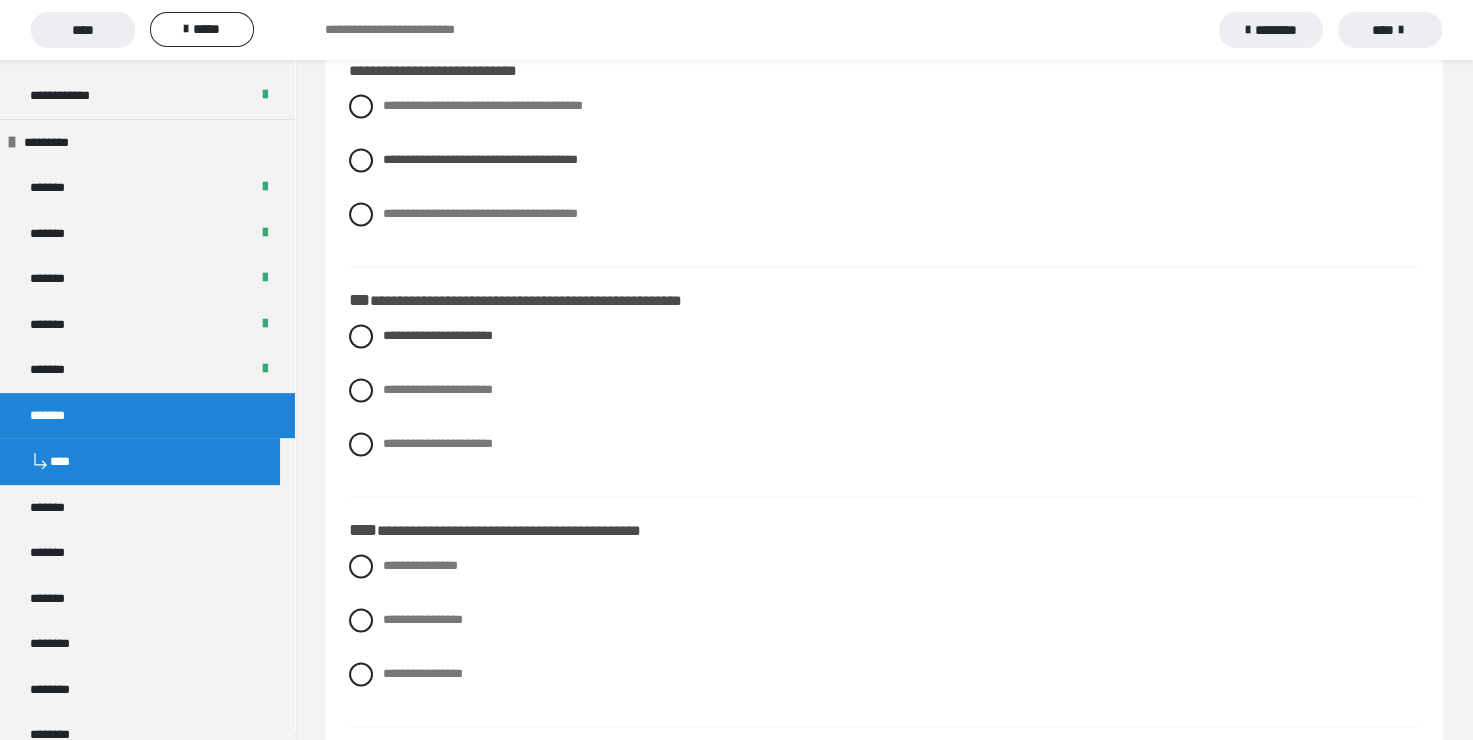 scroll, scrollTop: 2783, scrollLeft: 0, axis: vertical 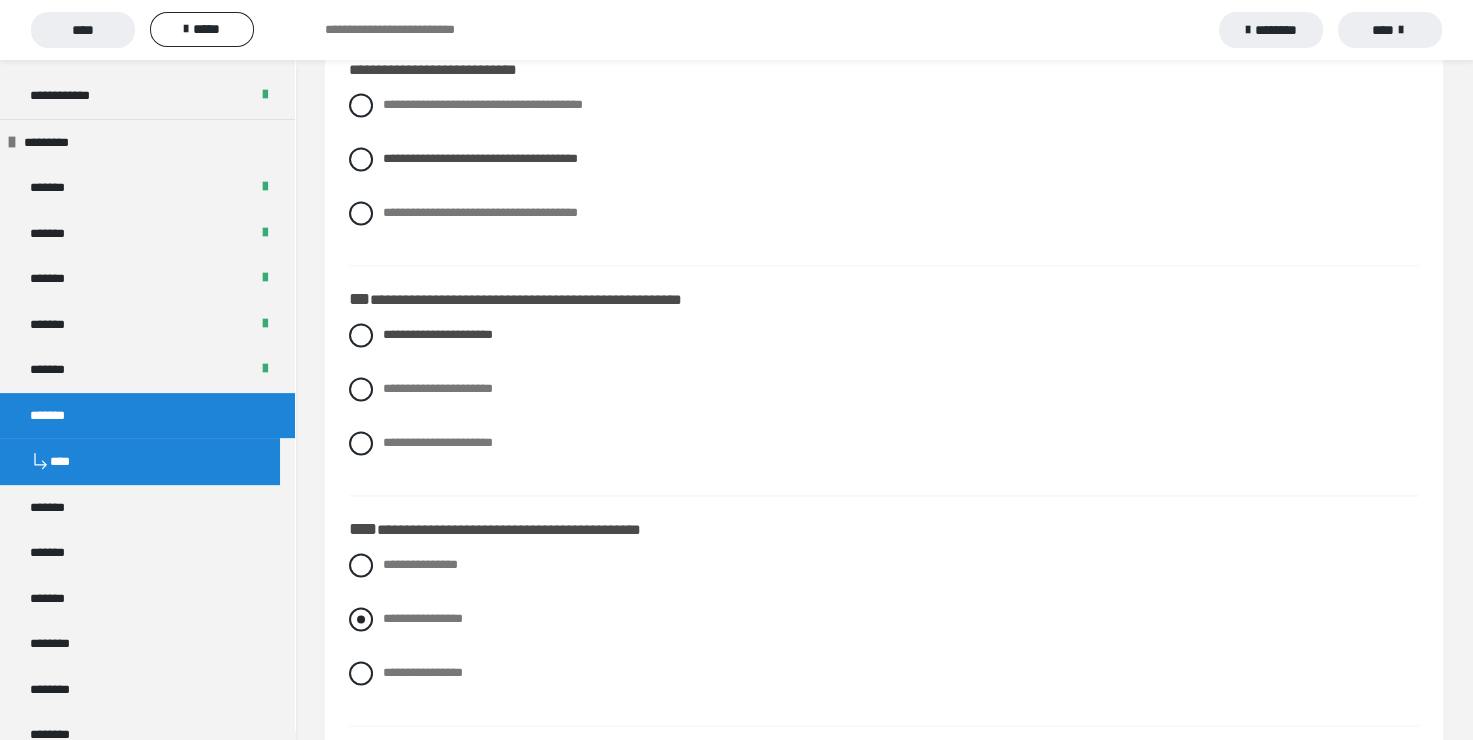 click at bounding box center (361, 619) 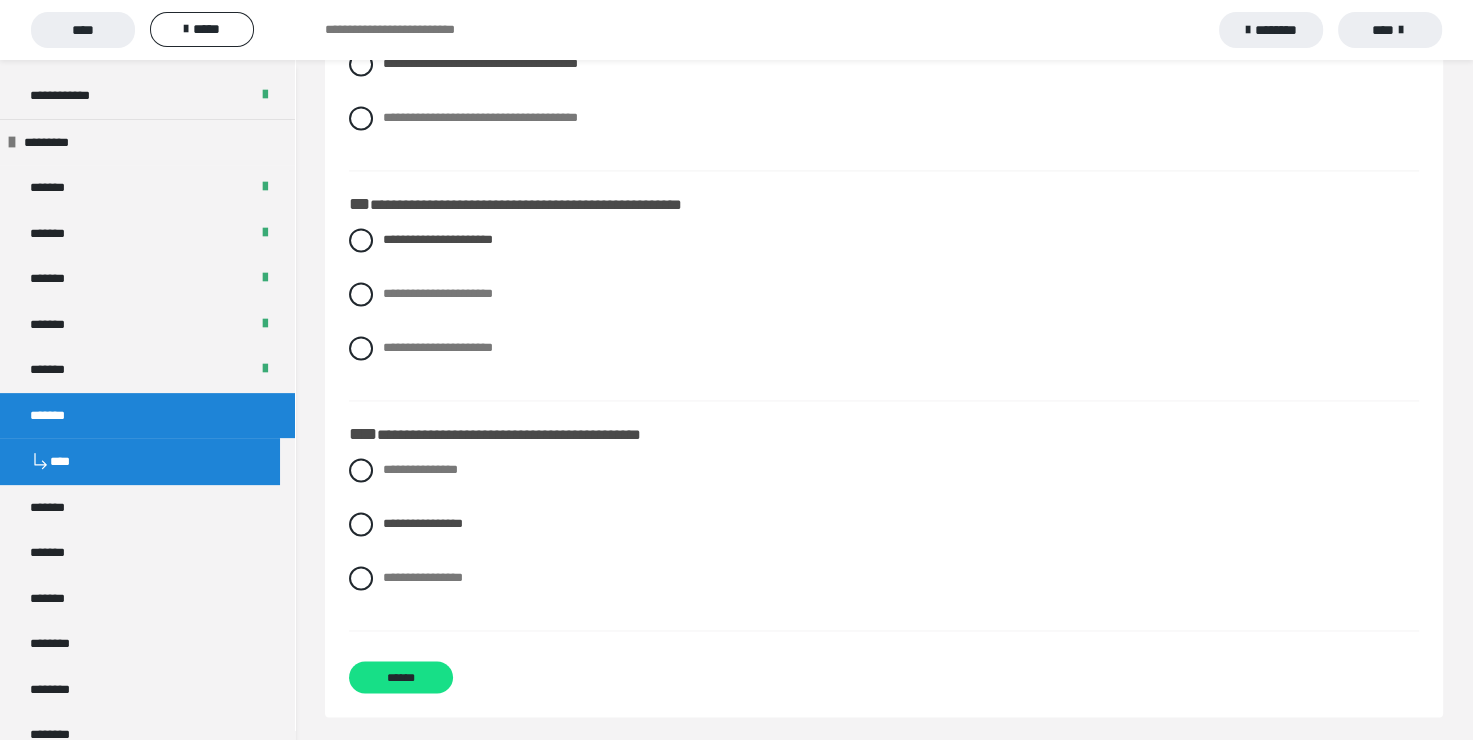 scroll, scrollTop: 2883, scrollLeft: 0, axis: vertical 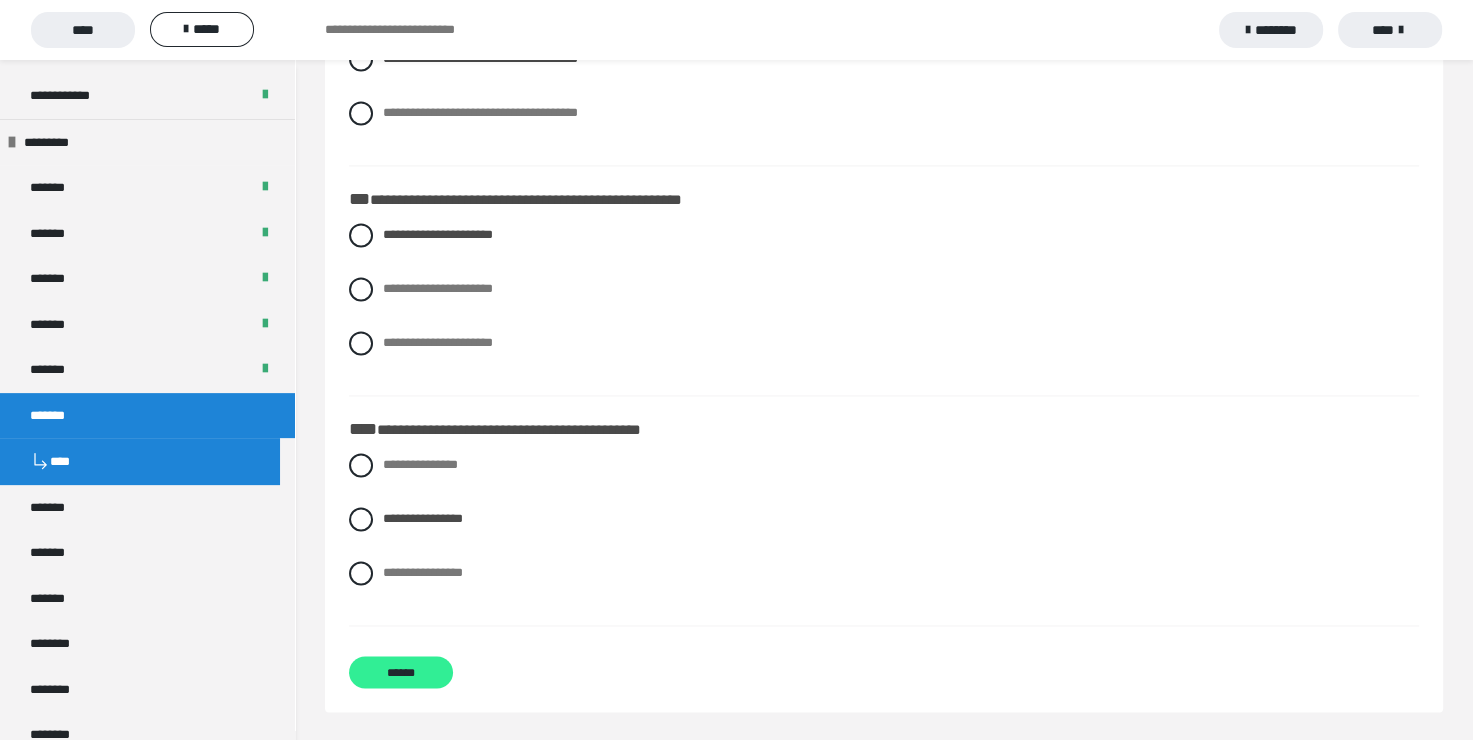 click on "******" at bounding box center [401, 672] 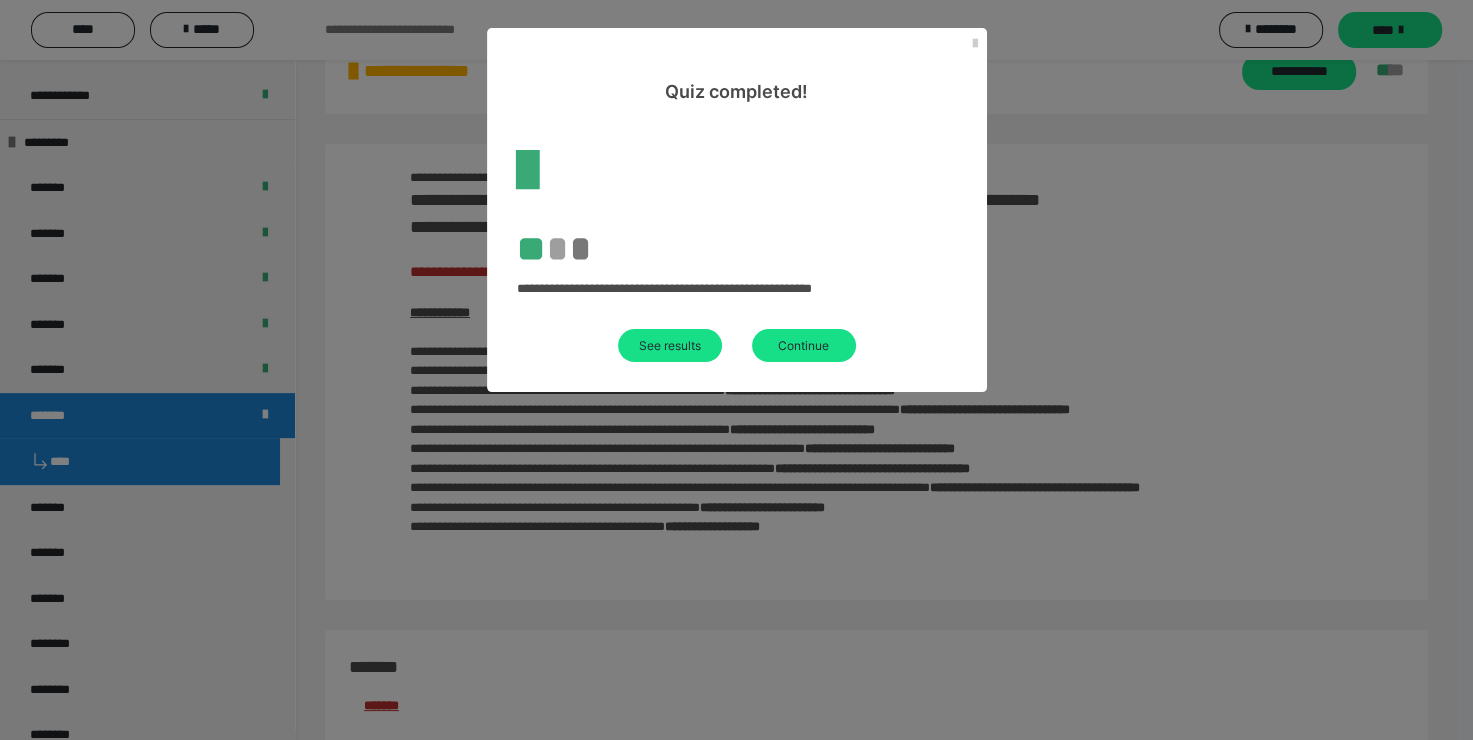 scroll, scrollTop: 2576, scrollLeft: 0, axis: vertical 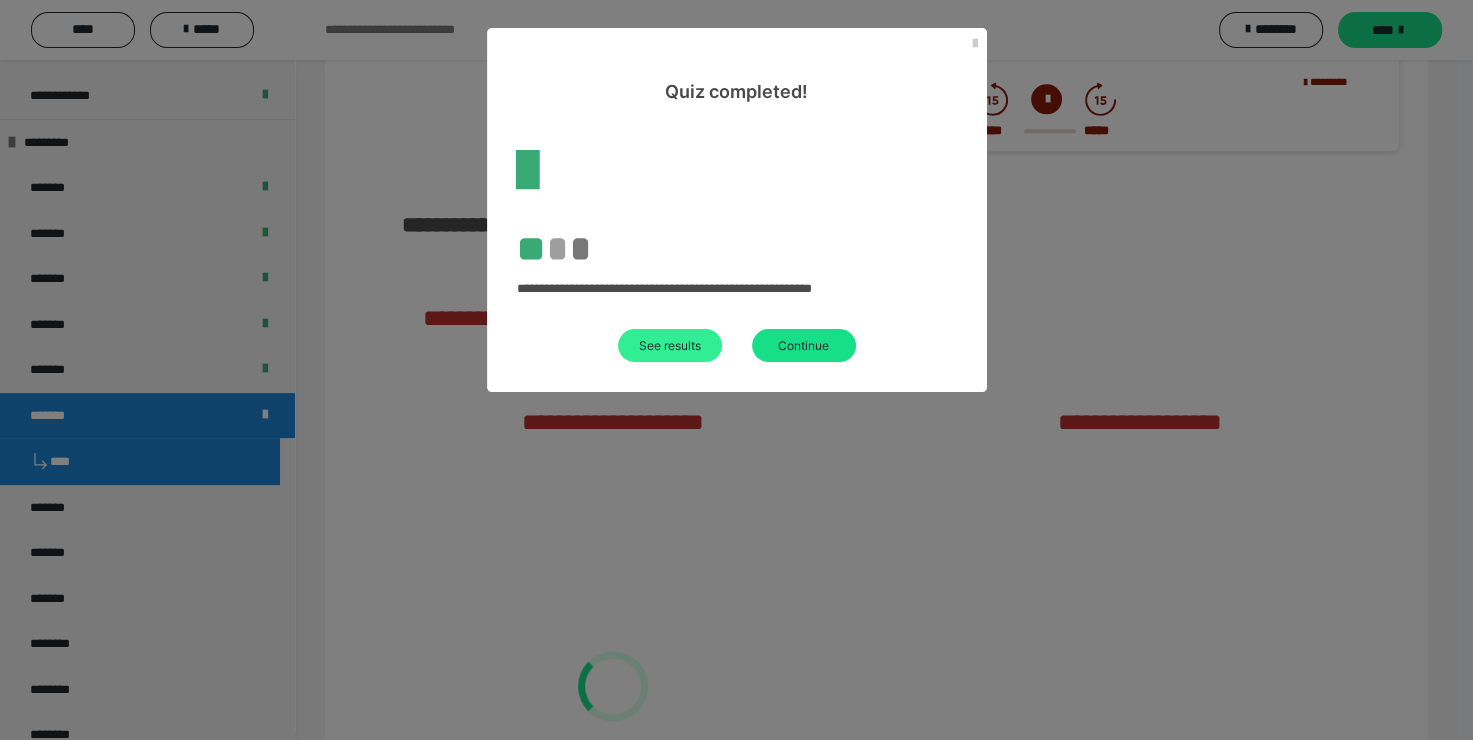 click on "See results" at bounding box center (670, 345) 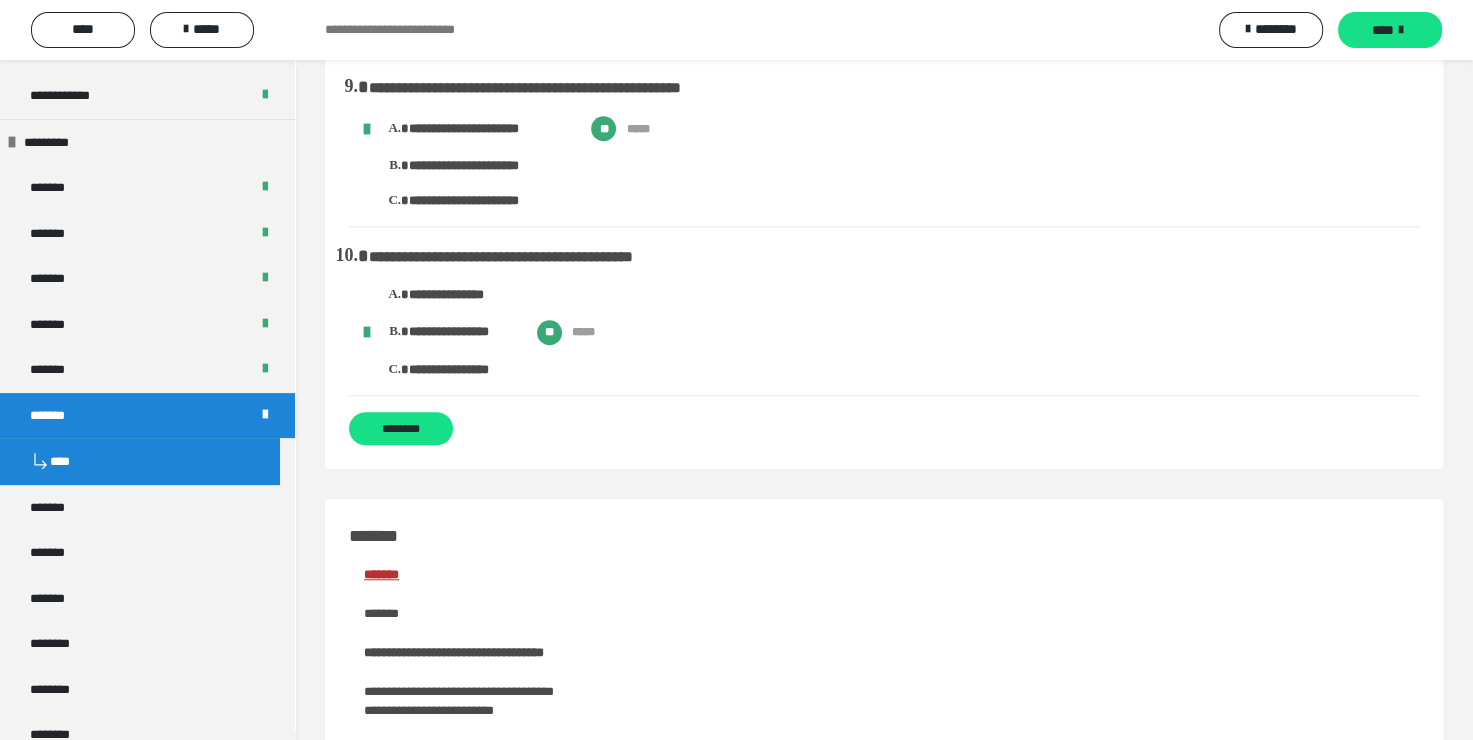 scroll, scrollTop: 2000, scrollLeft: 0, axis: vertical 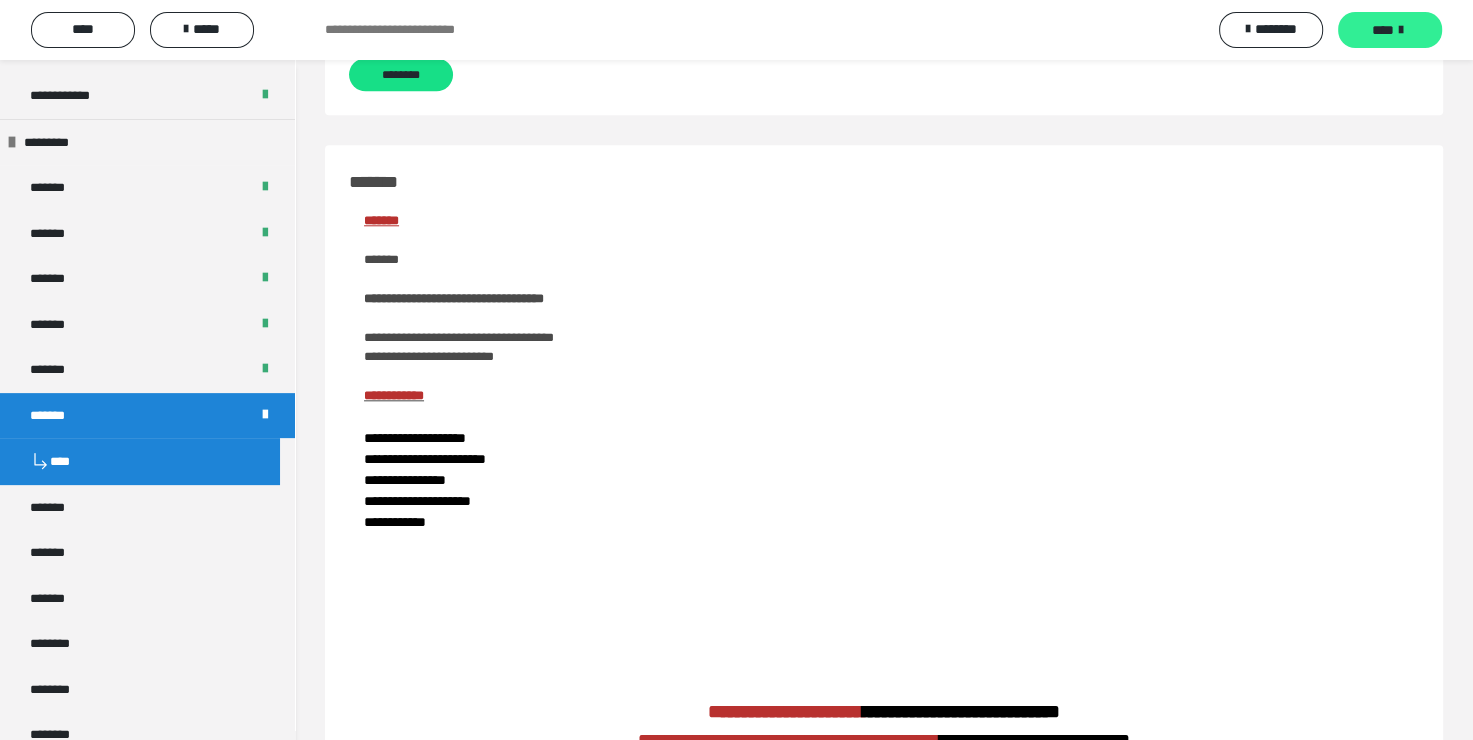 click on "****" at bounding box center (1383, 30) 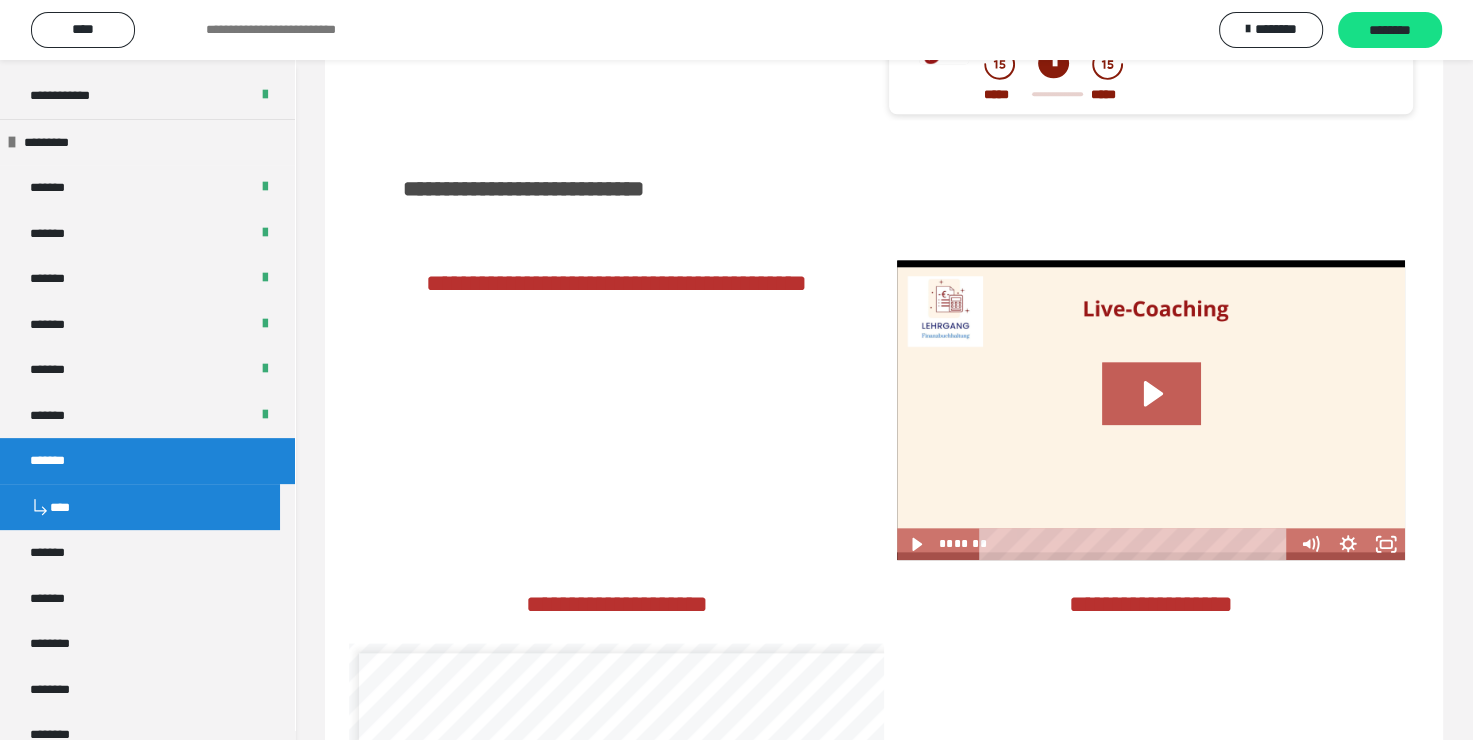 scroll, scrollTop: 0, scrollLeft: 0, axis: both 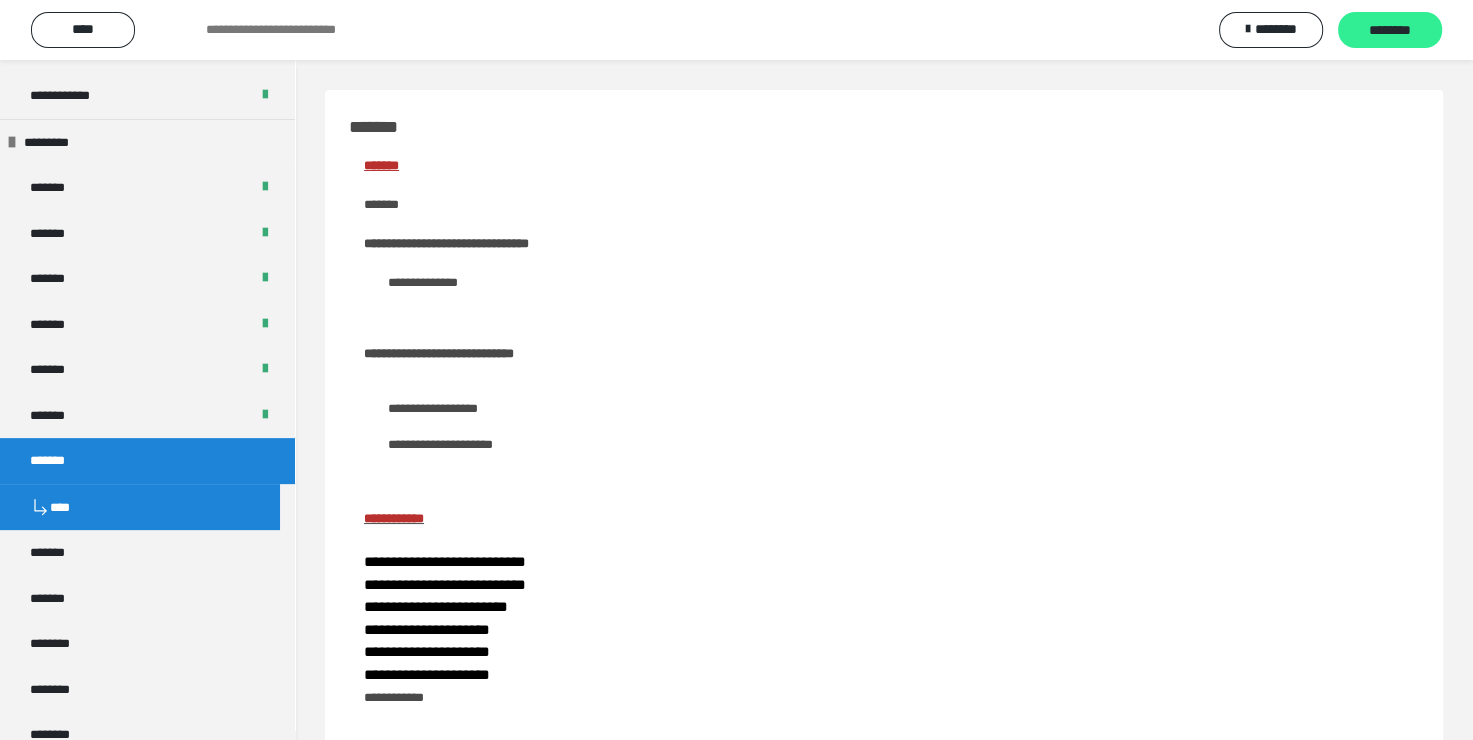click on "********" at bounding box center [1390, 31] 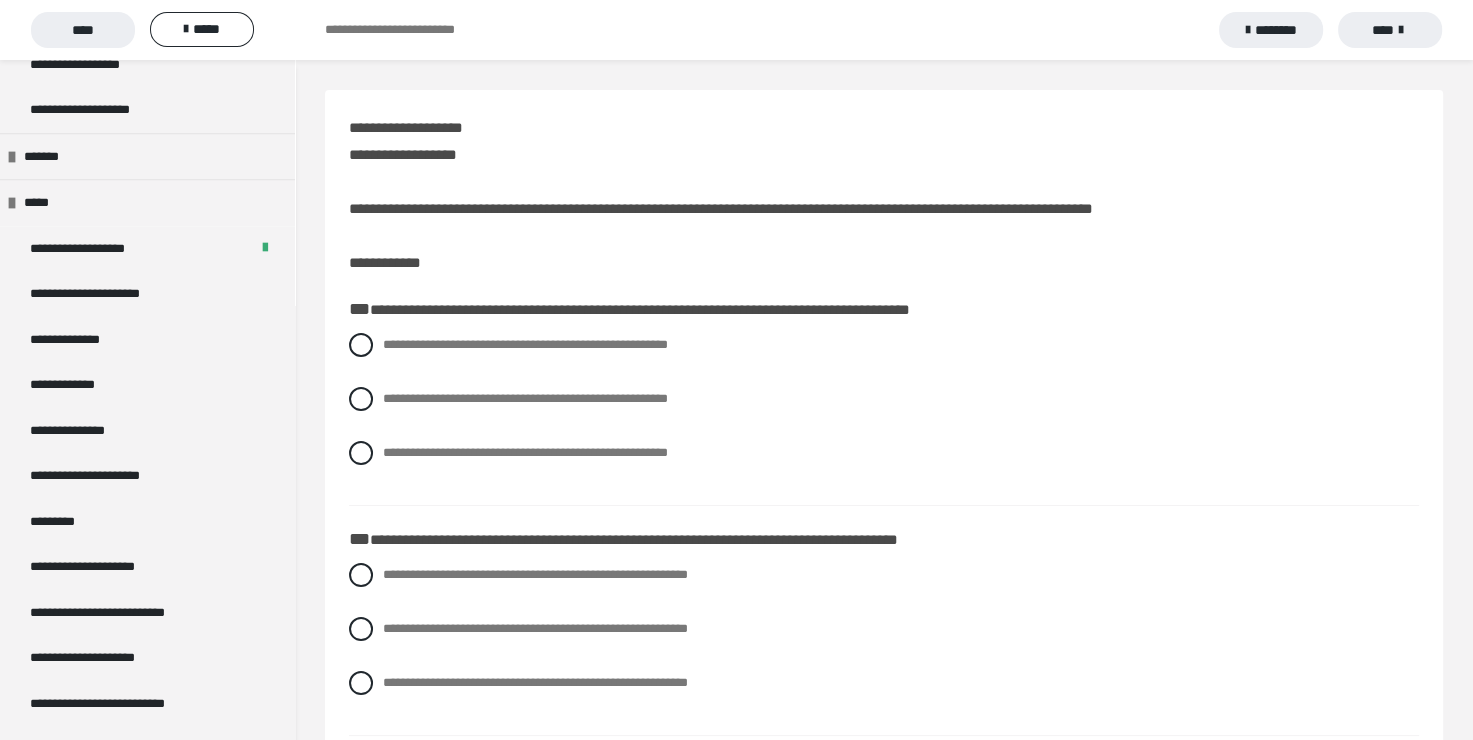scroll, scrollTop: 2300, scrollLeft: 0, axis: vertical 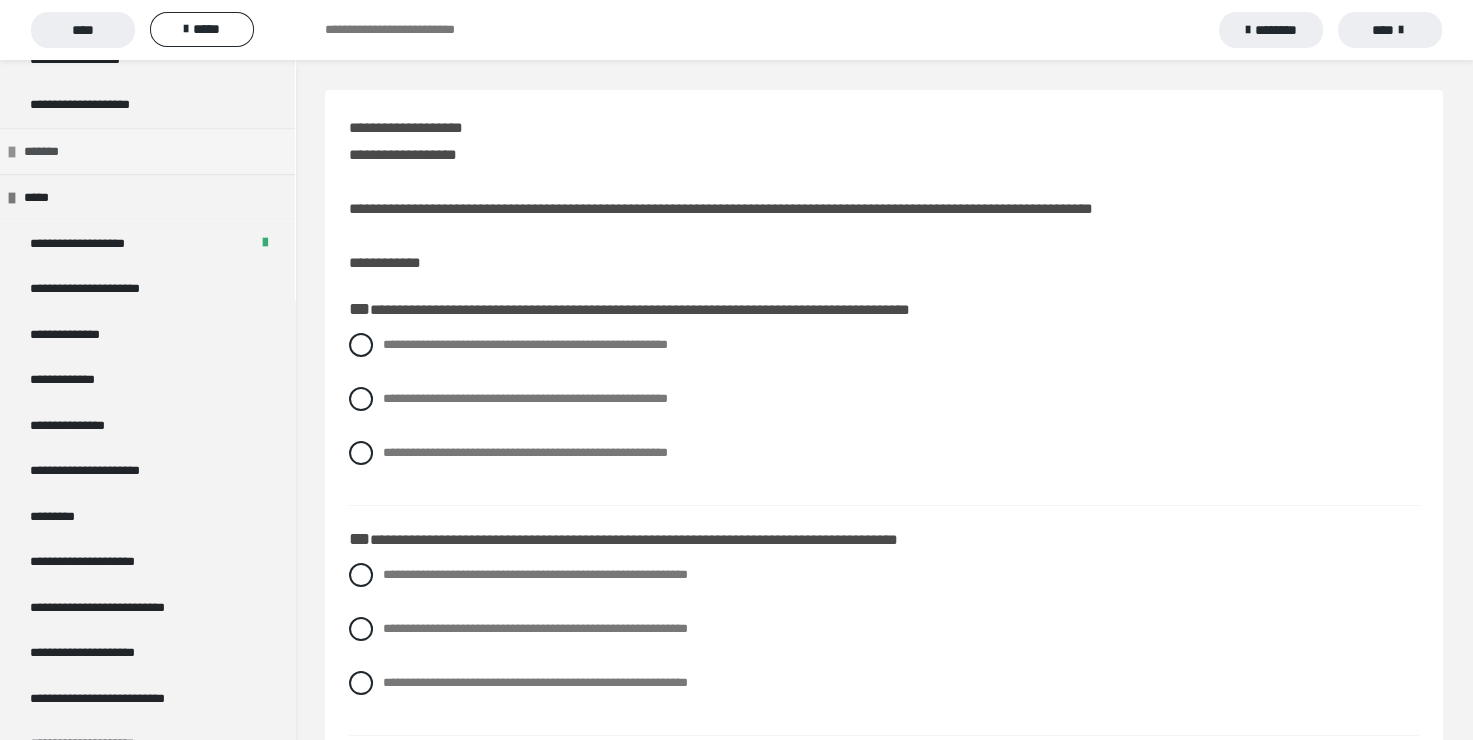 click at bounding box center [12, 152] 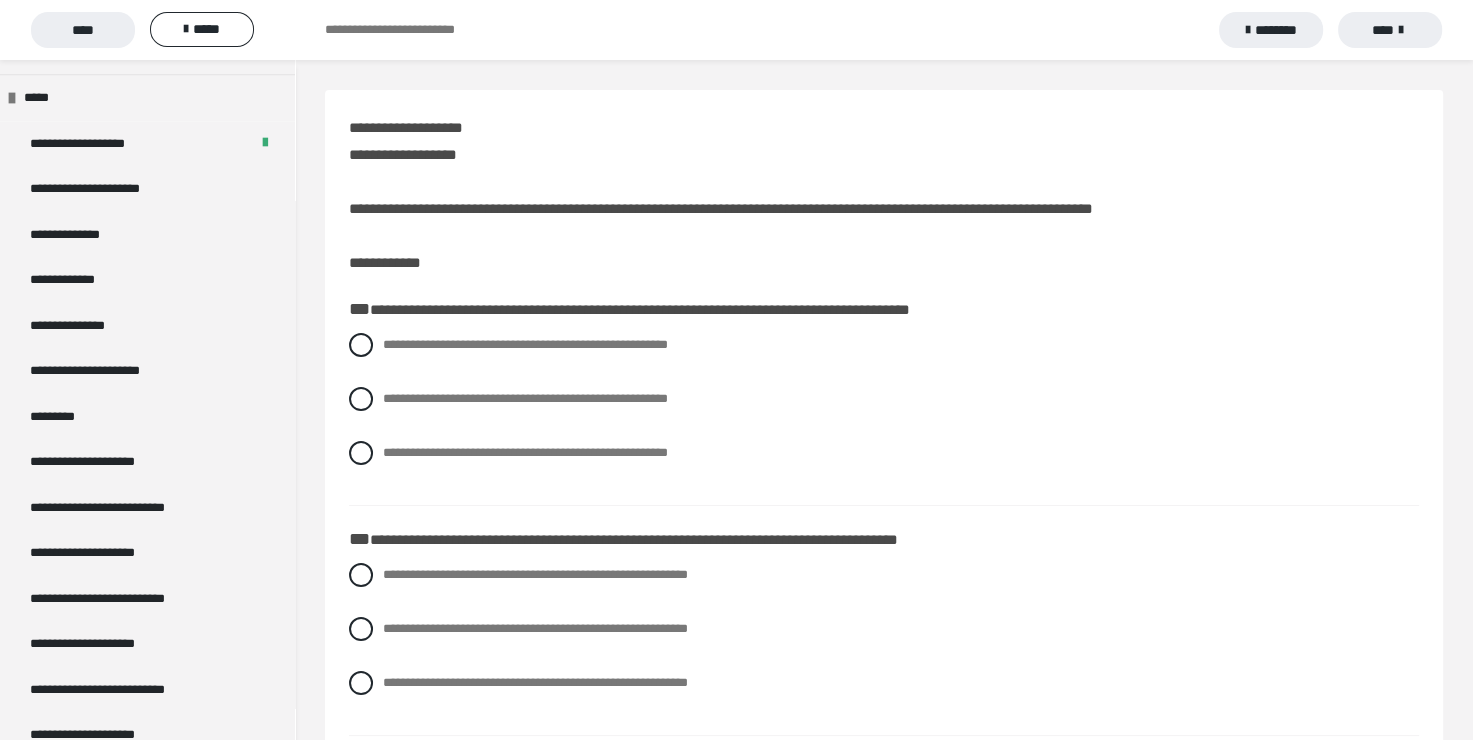 scroll, scrollTop: 2400, scrollLeft: 0, axis: vertical 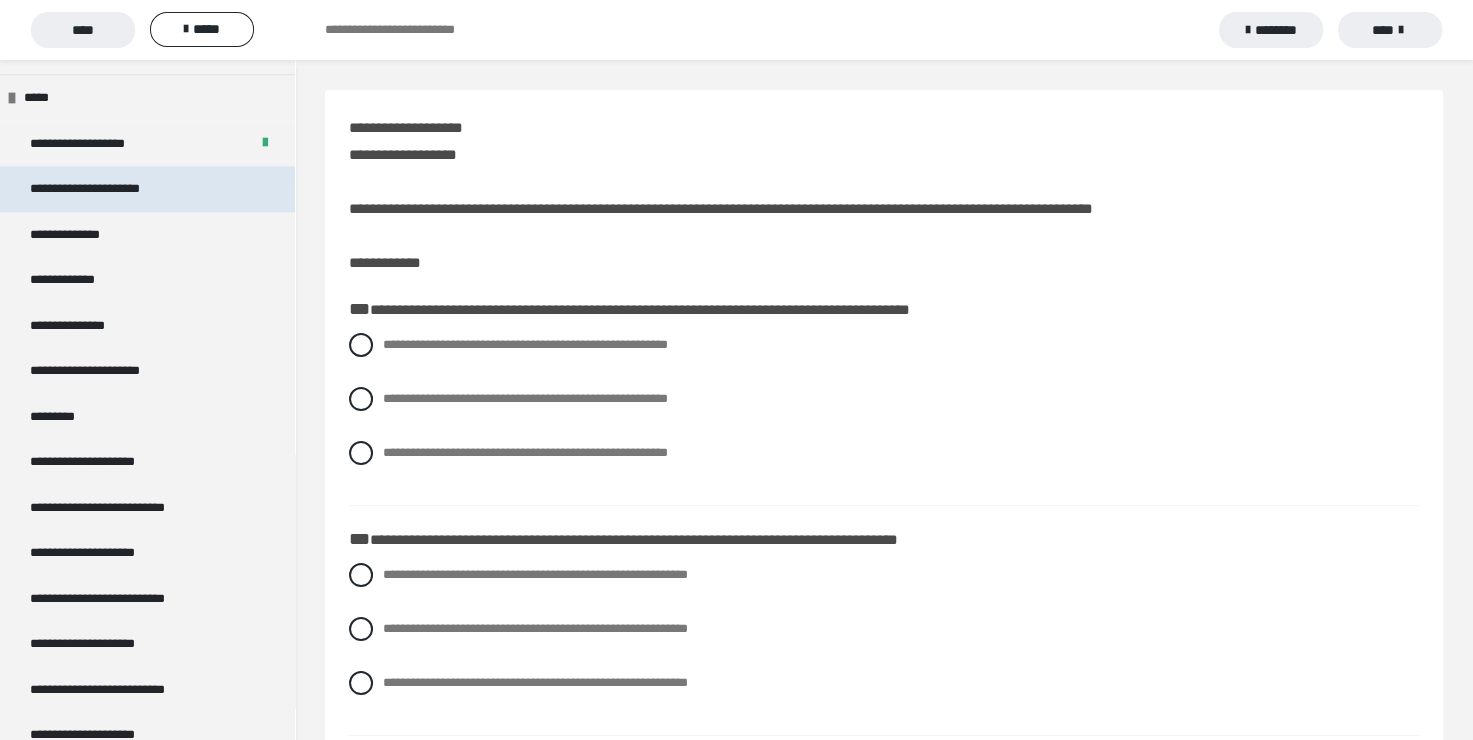 click on "**********" at bounding box center (147, 189) 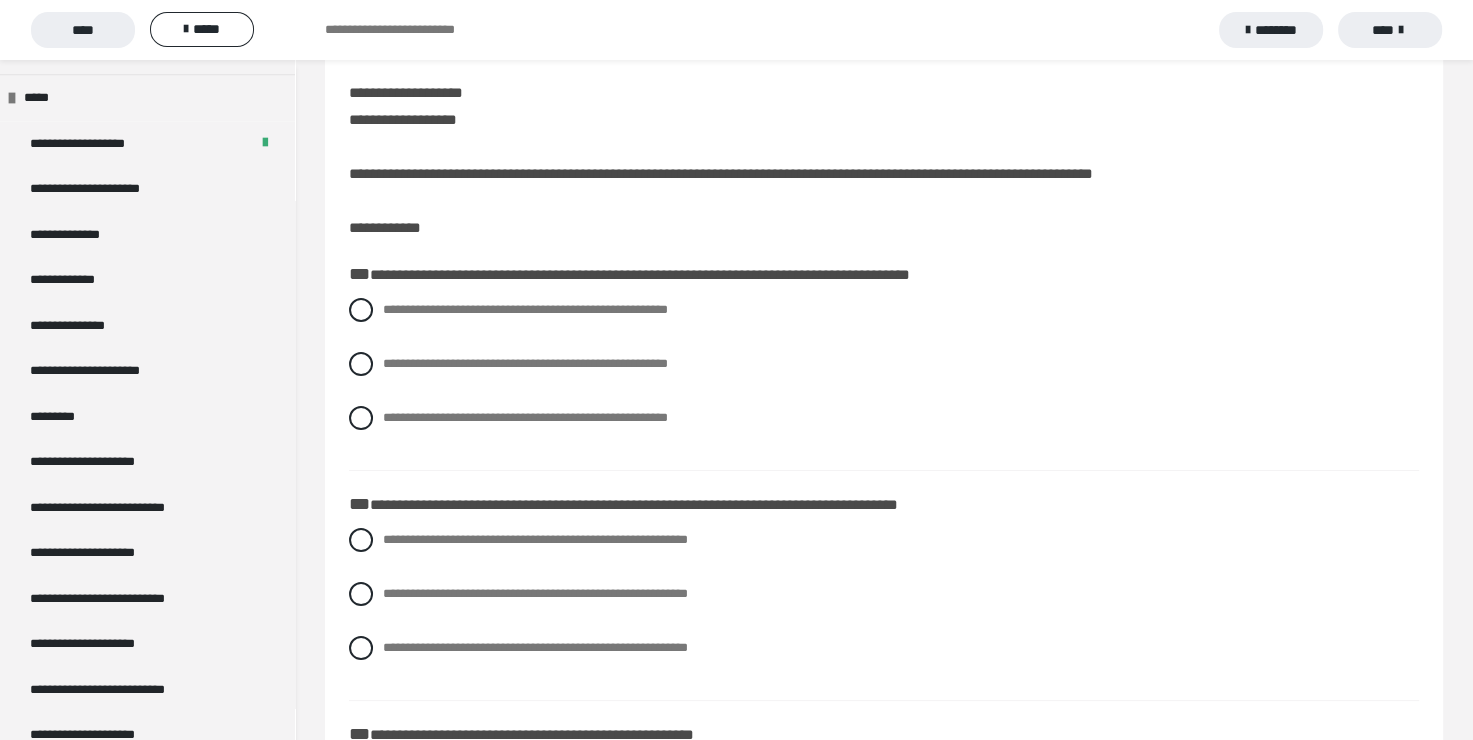 scroll, scrollTop: 0, scrollLeft: 0, axis: both 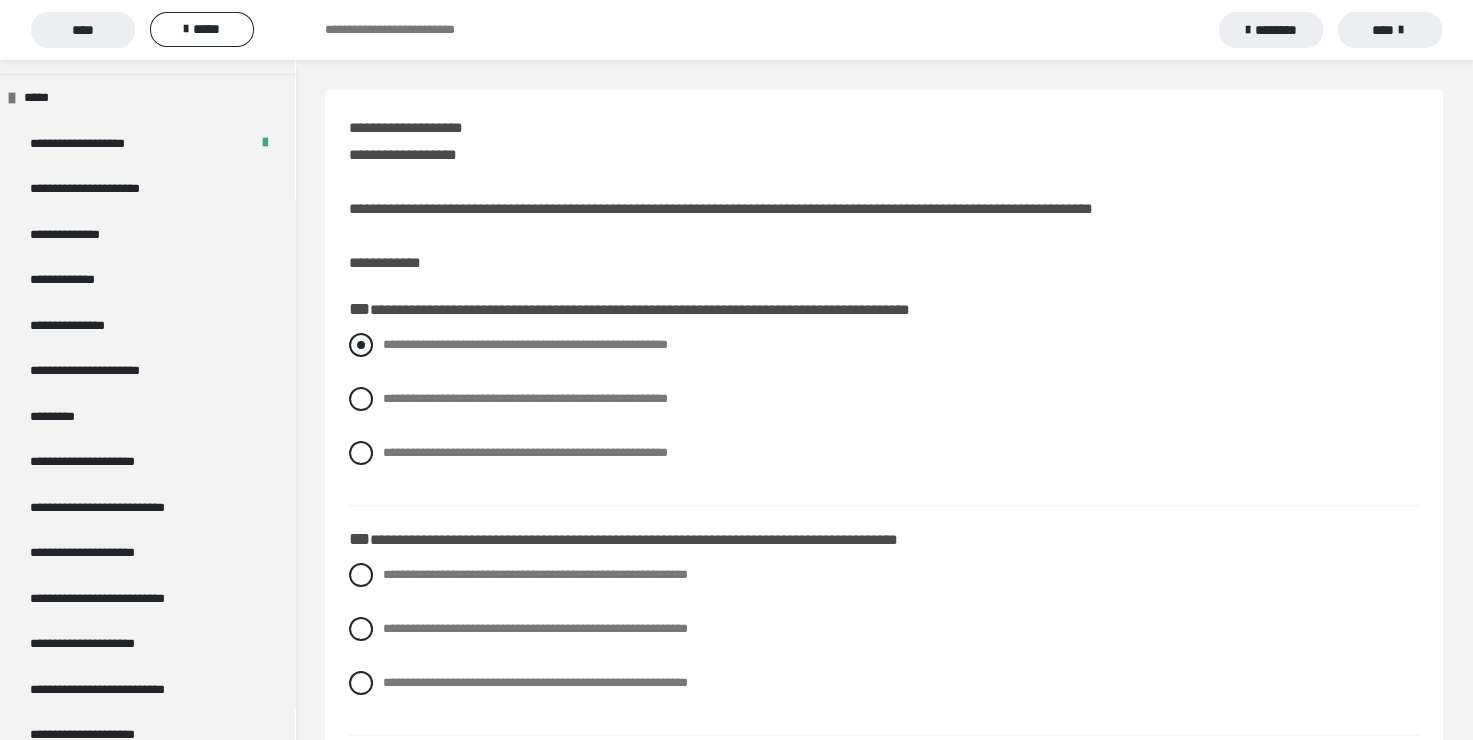 click at bounding box center (361, 345) 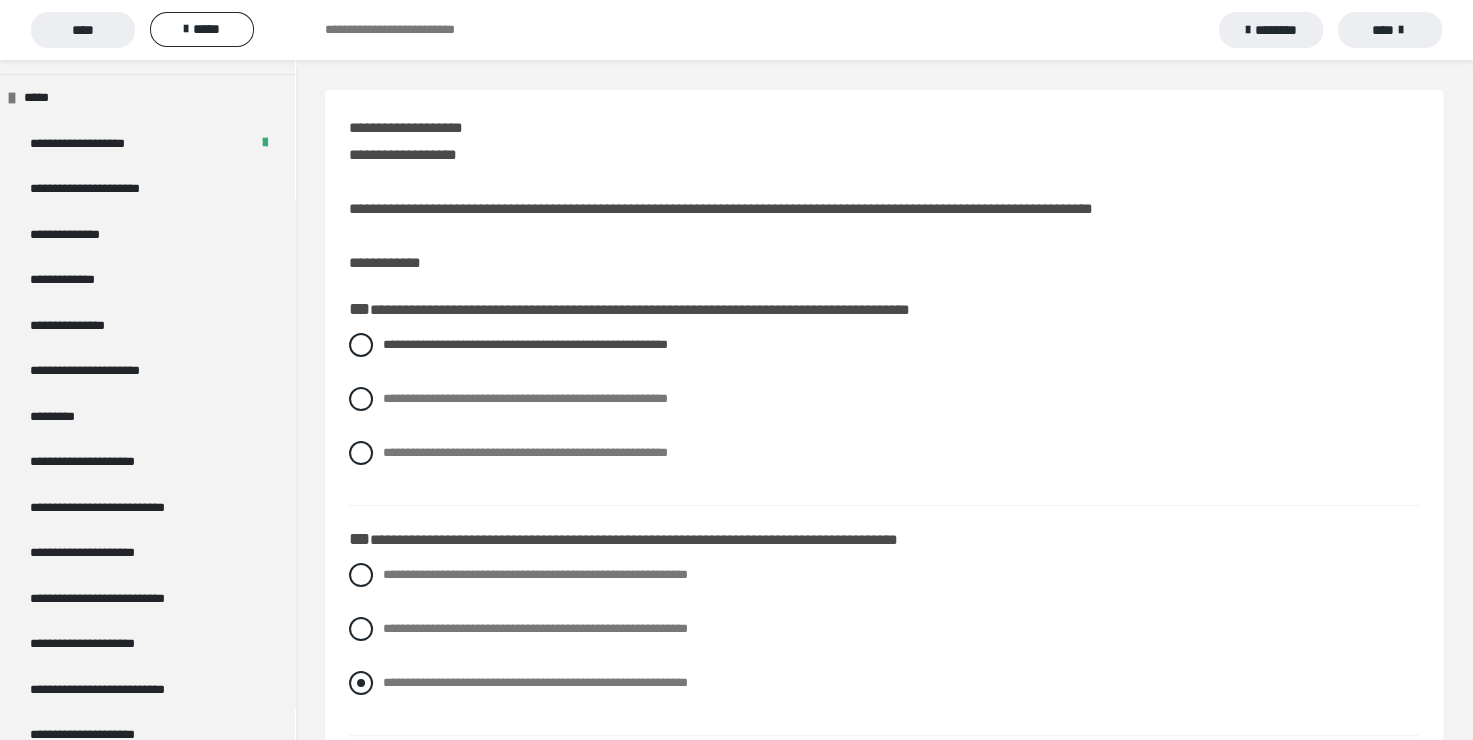 click at bounding box center (361, 683) 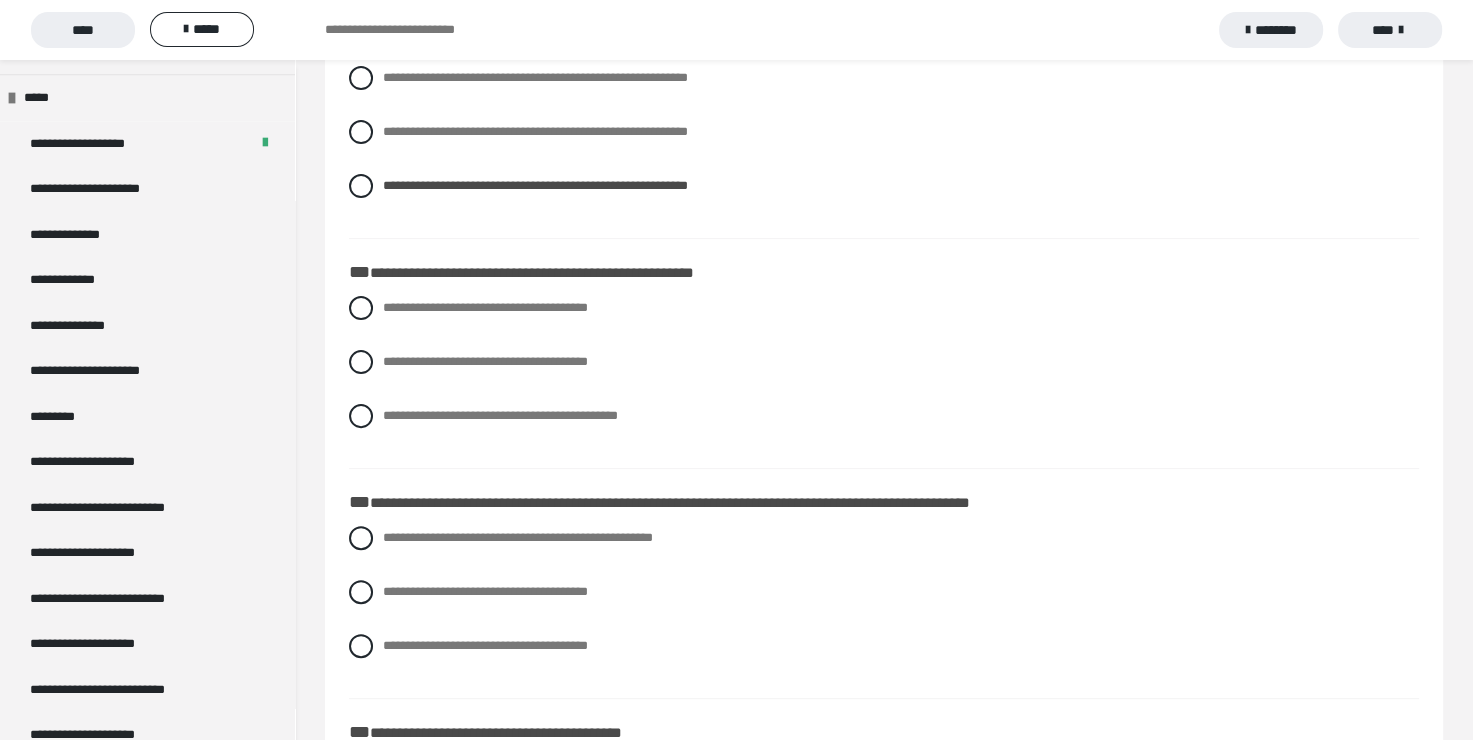 scroll, scrollTop: 500, scrollLeft: 0, axis: vertical 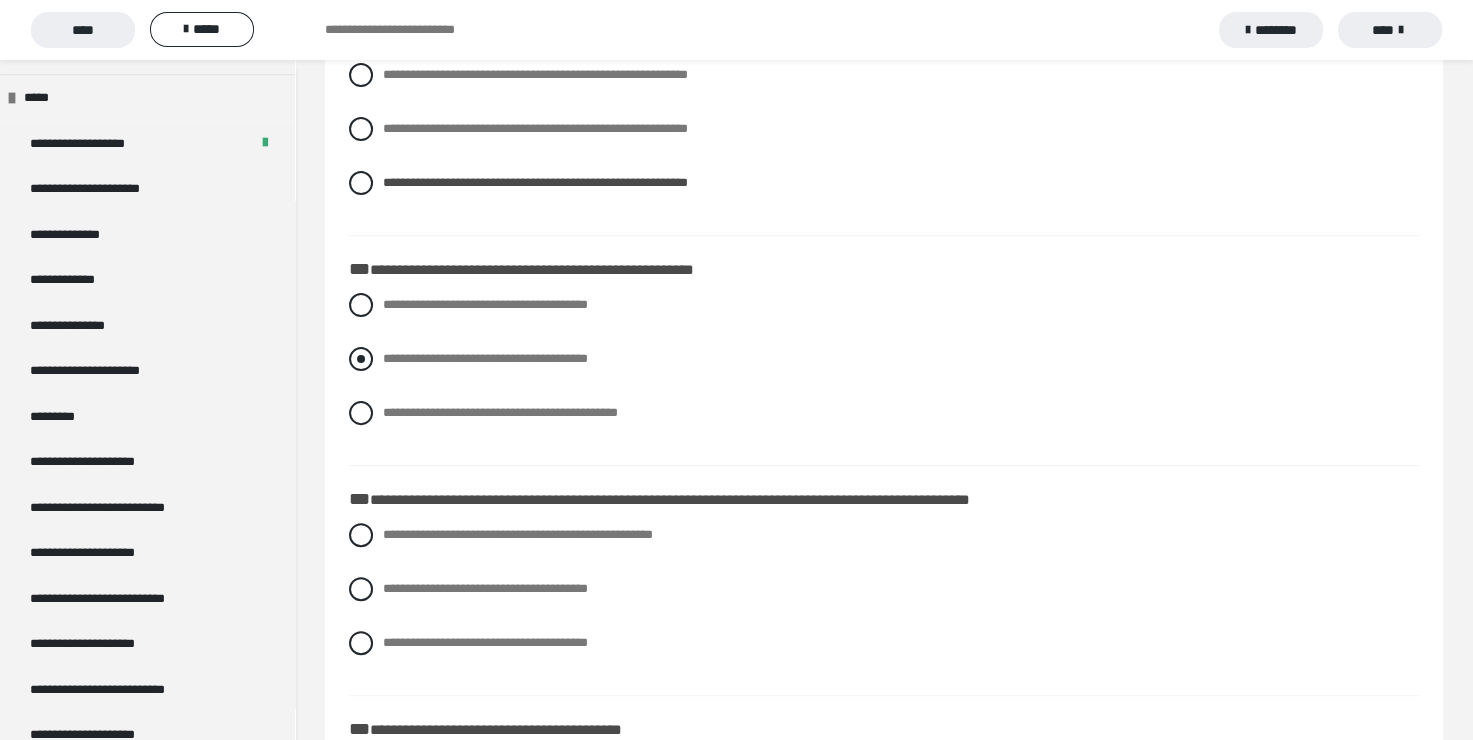 click at bounding box center [361, 359] 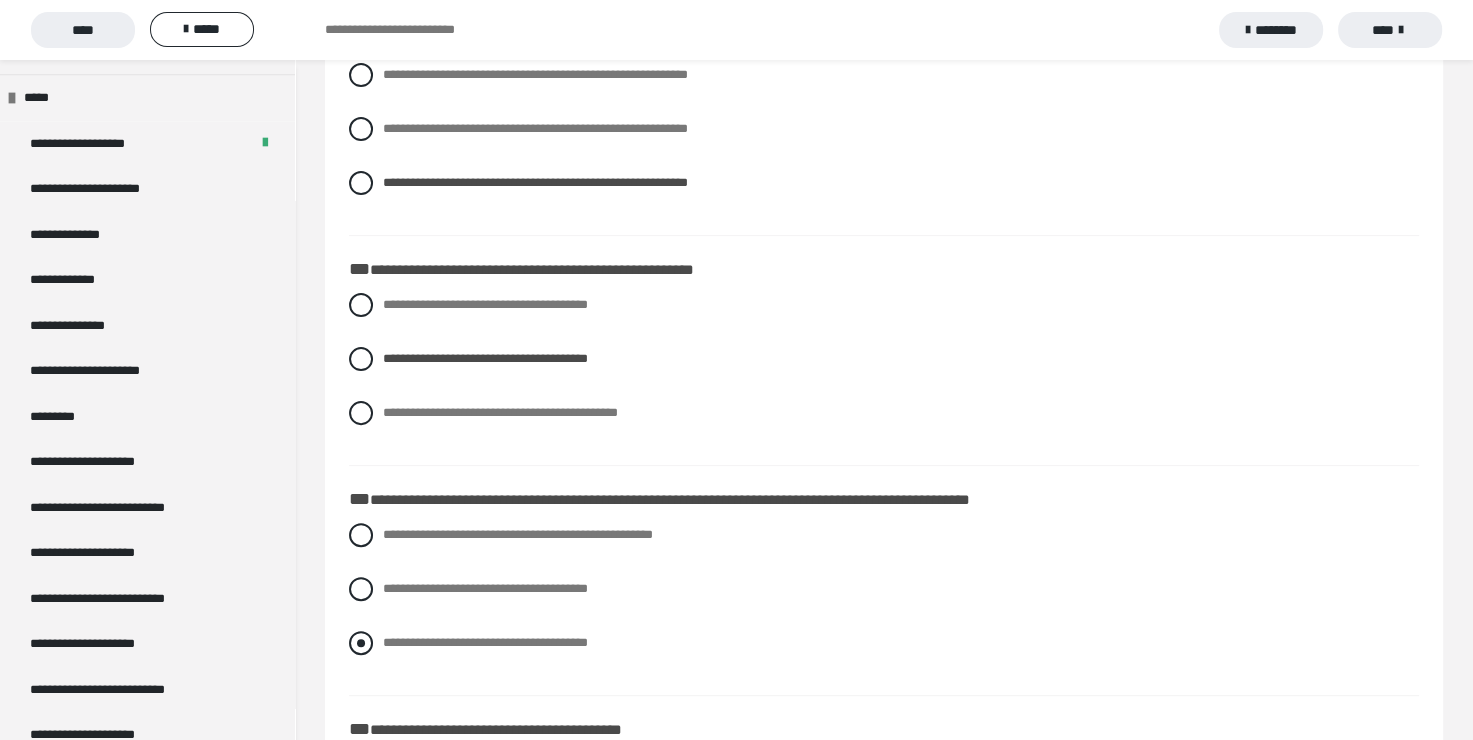 click at bounding box center (361, 643) 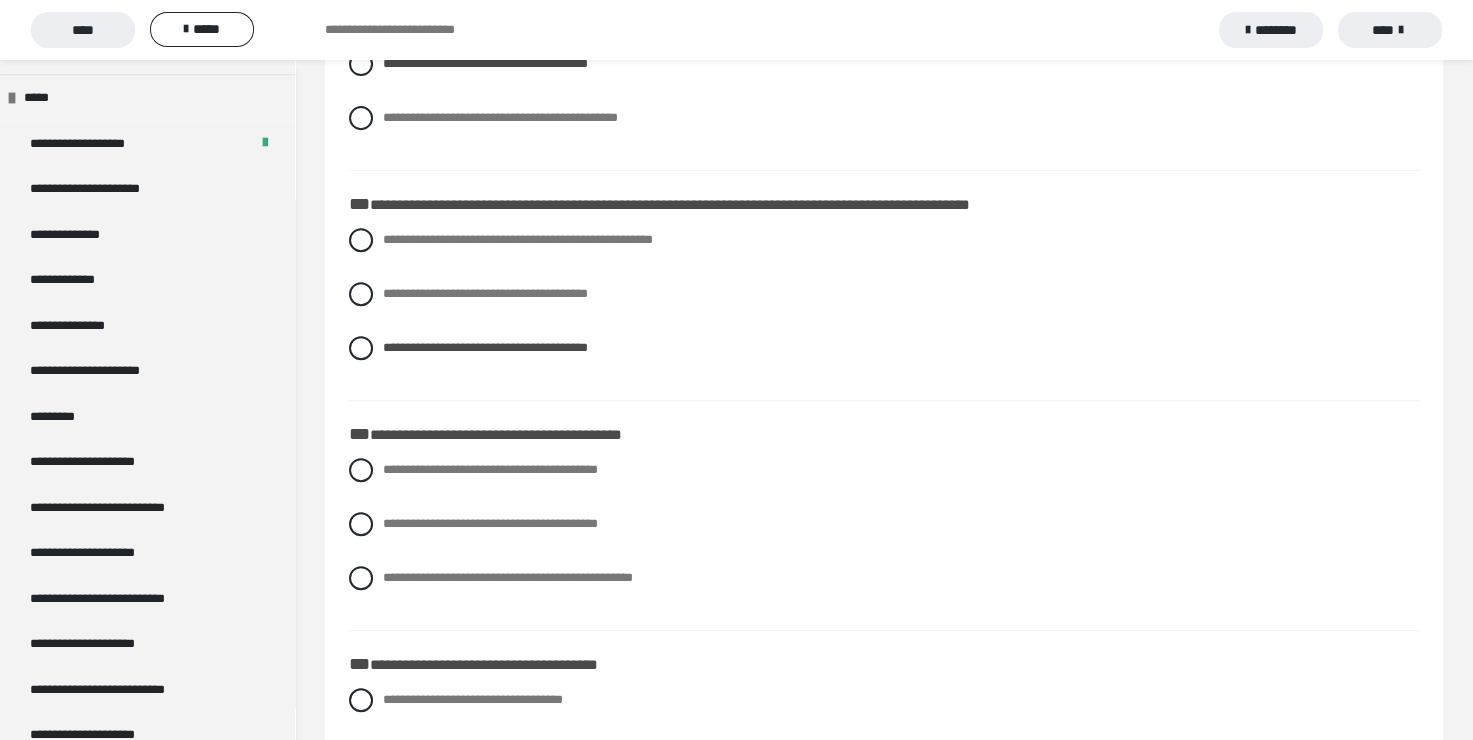 scroll, scrollTop: 800, scrollLeft: 0, axis: vertical 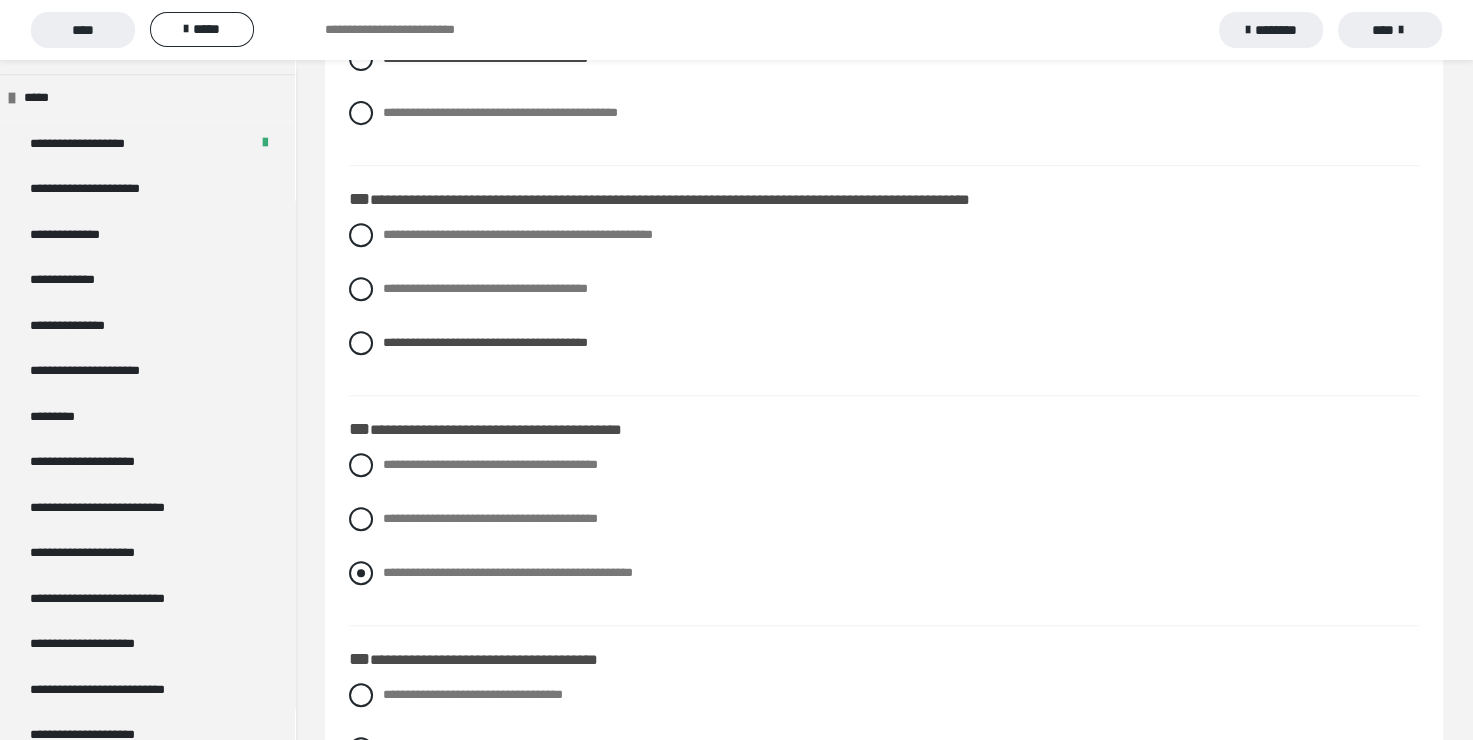 click at bounding box center [361, 573] 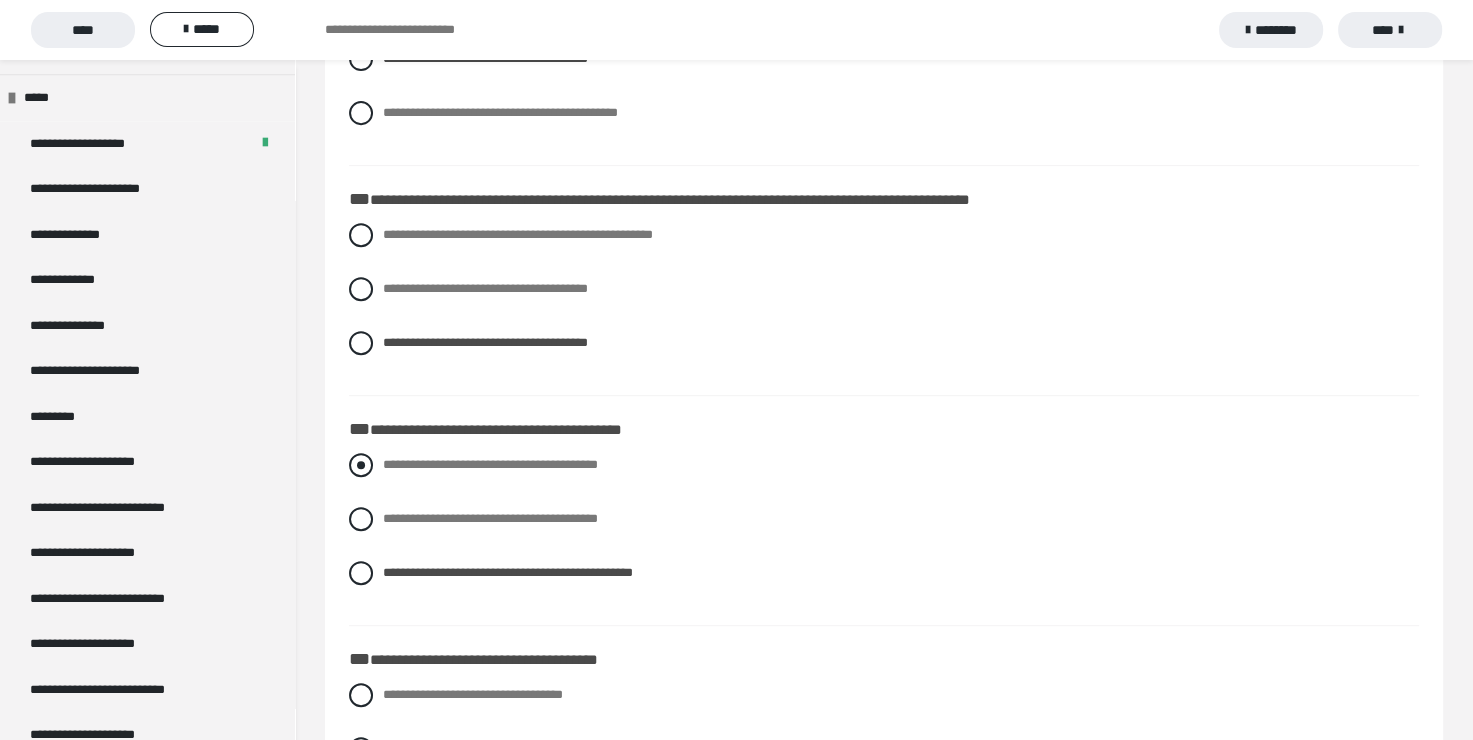 click at bounding box center [361, 465] 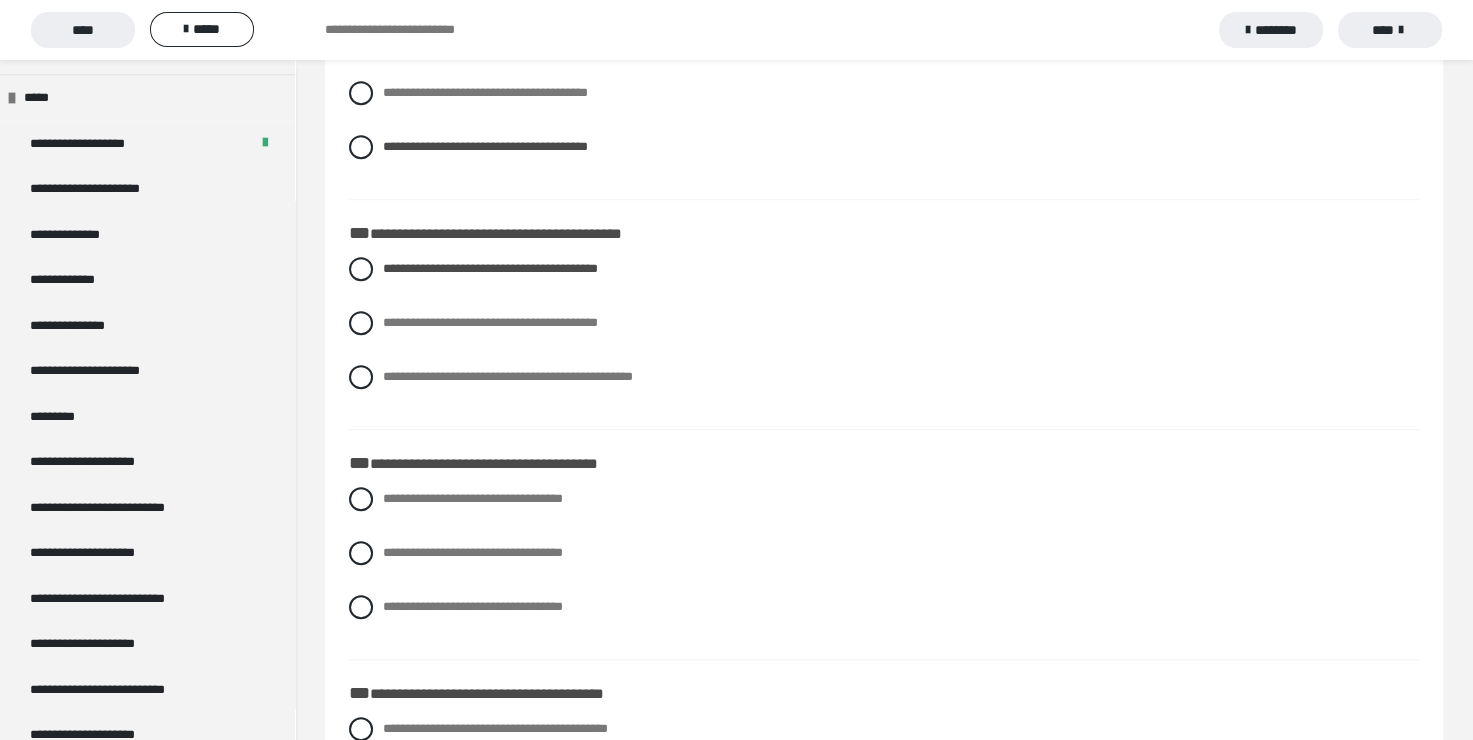 scroll, scrollTop: 1000, scrollLeft: 0, axis: vertical 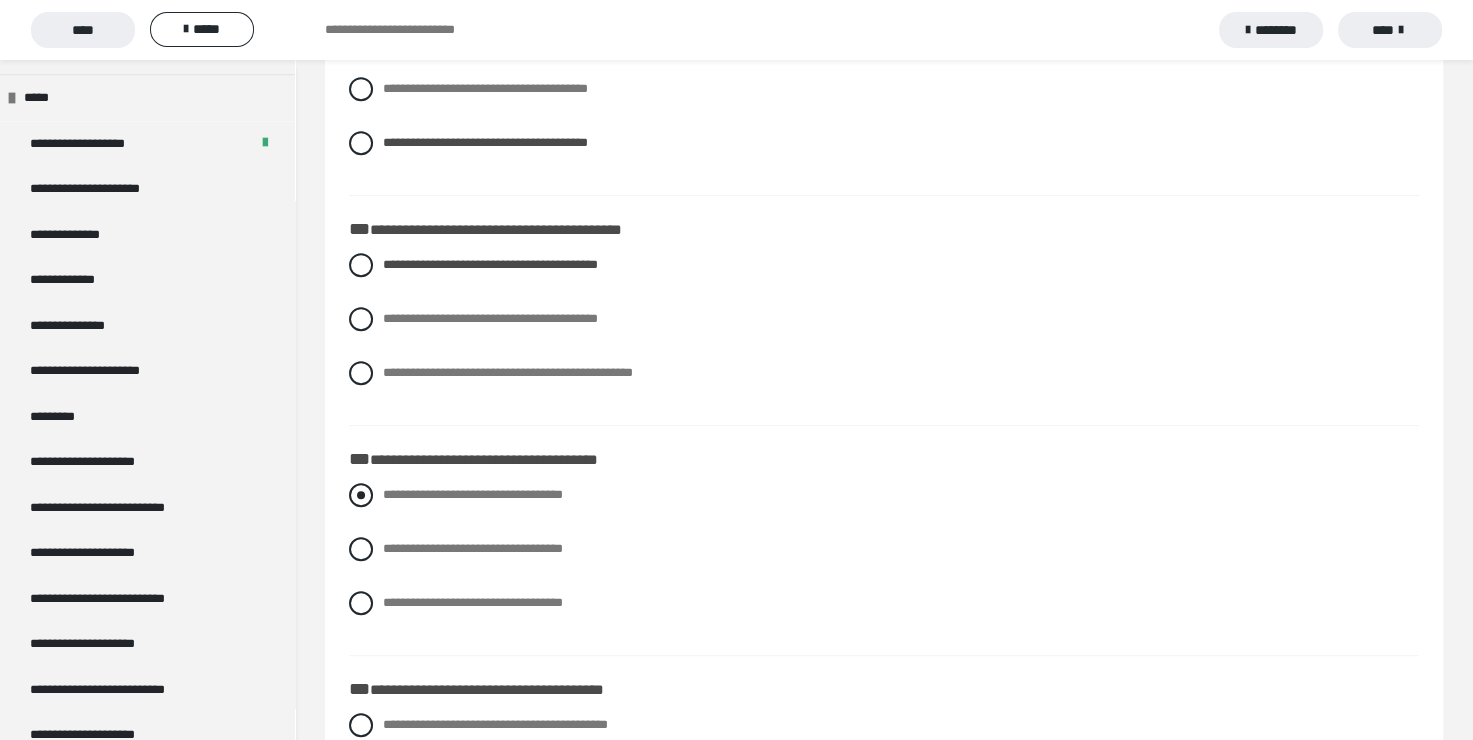click at bounding box center (361, 495) 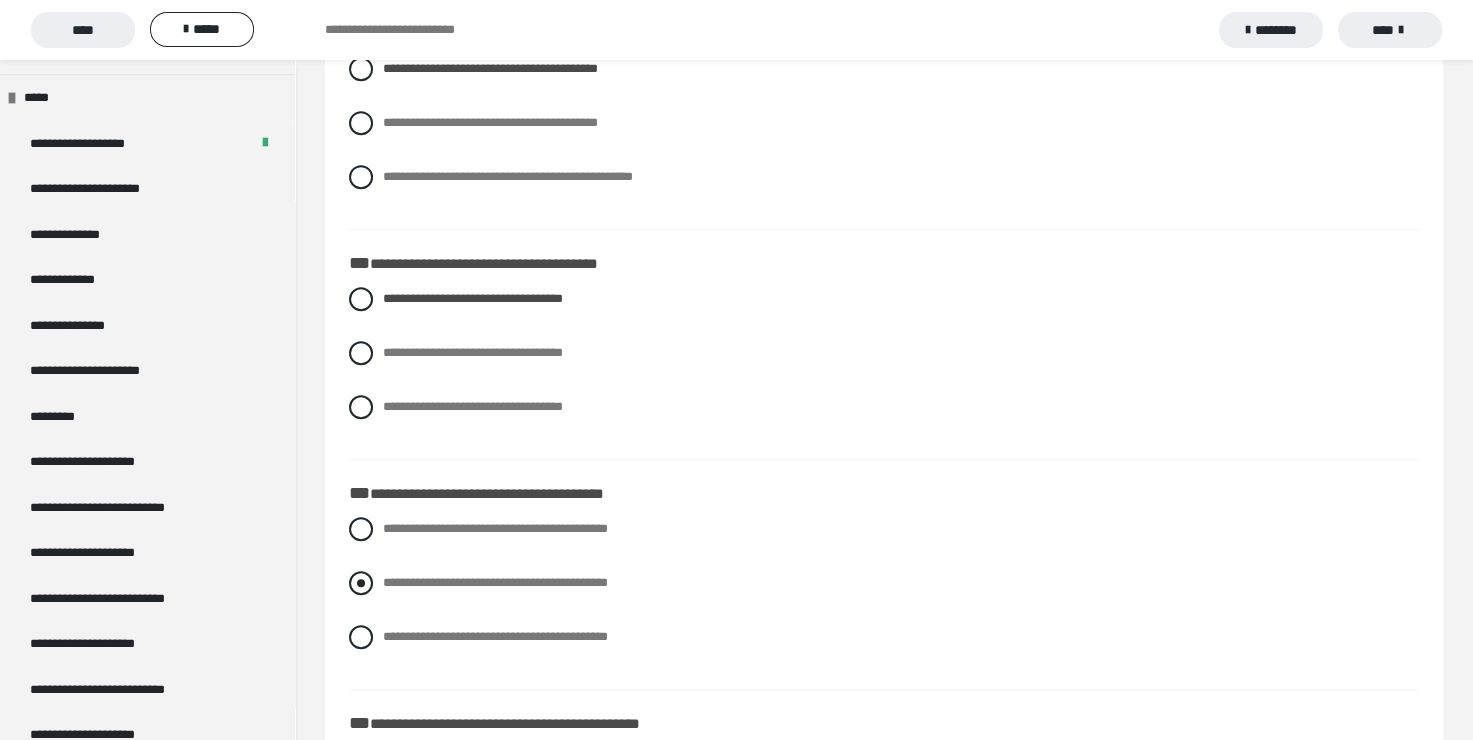 scroll, scrollTop: 1200, scrollLeft: 0, axis: vertical 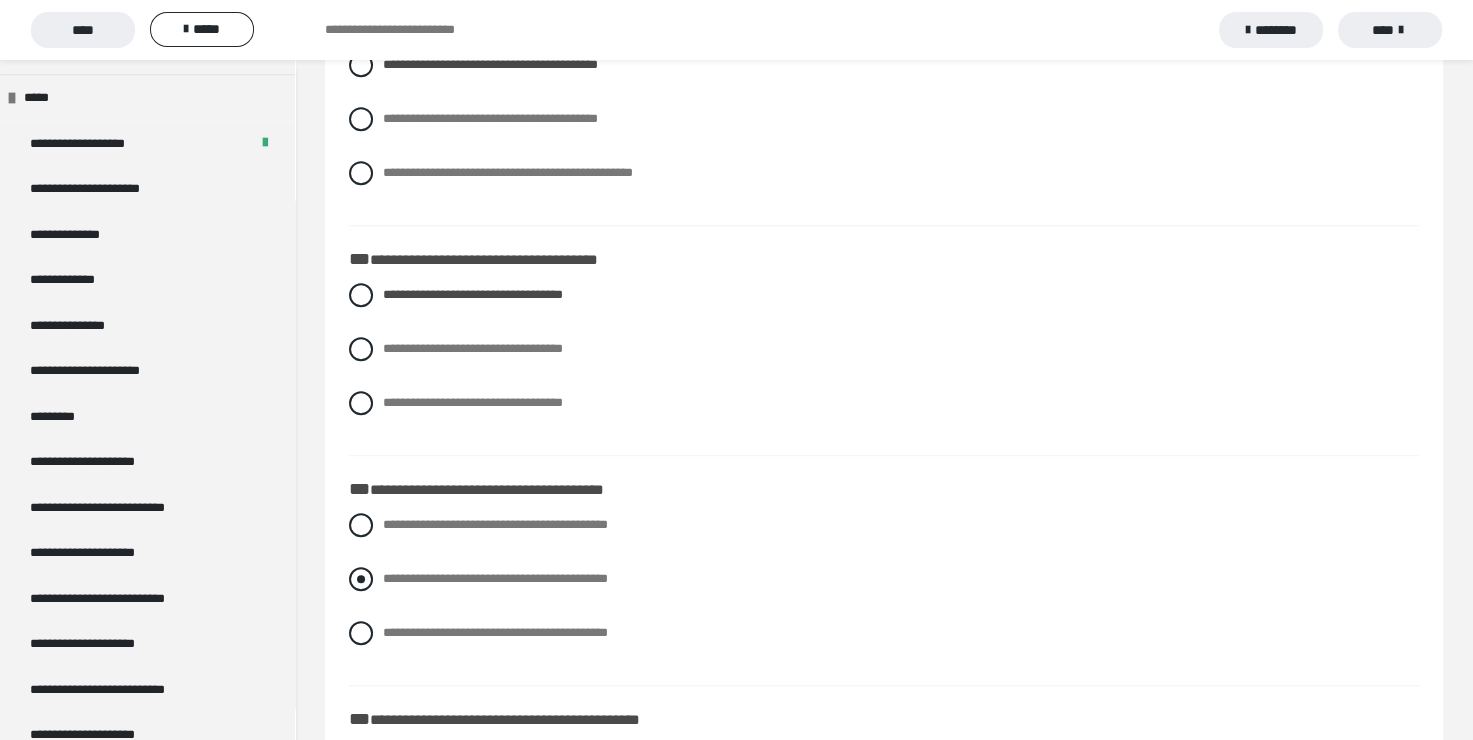 click at bounding box center [361, 579] 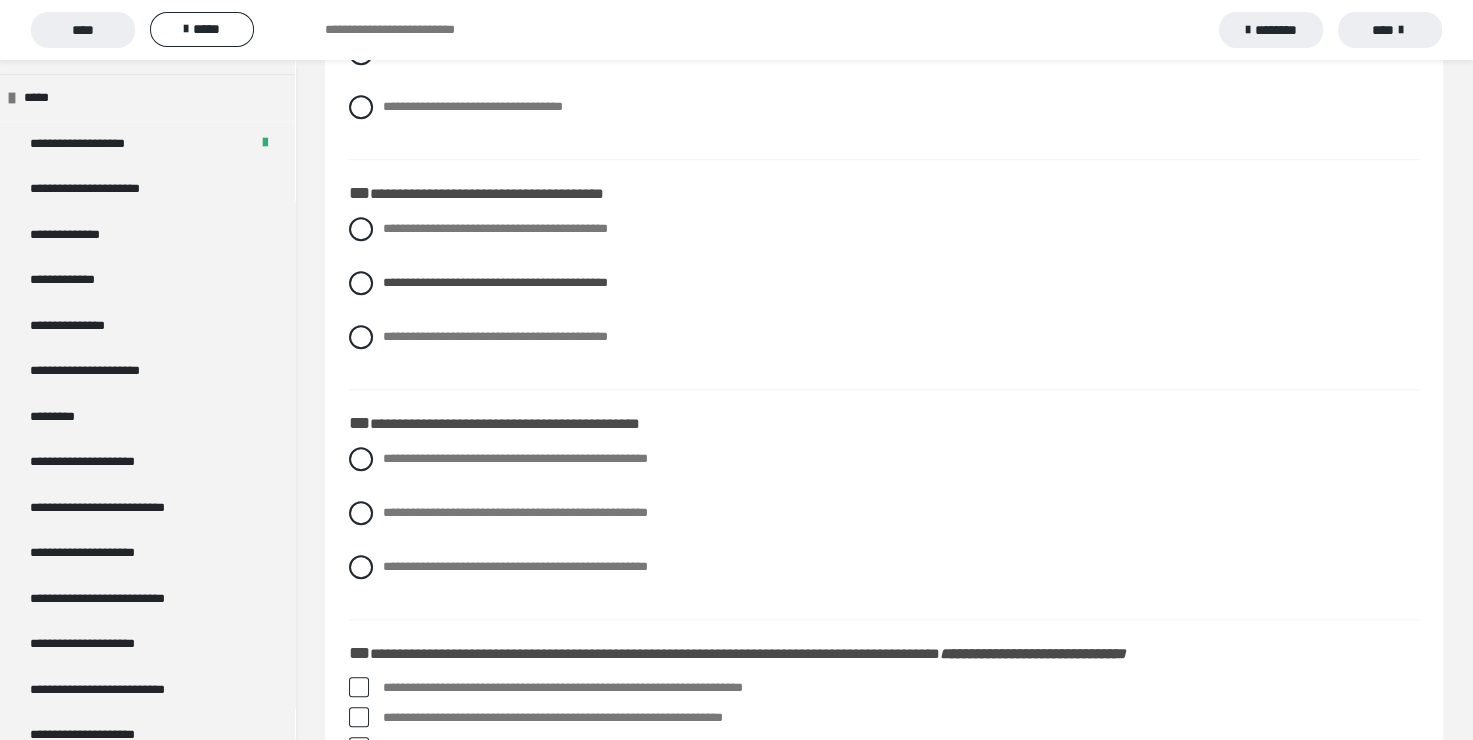 scroll, scrollTop: 1500, scrollLeft: 0, axis: vertical 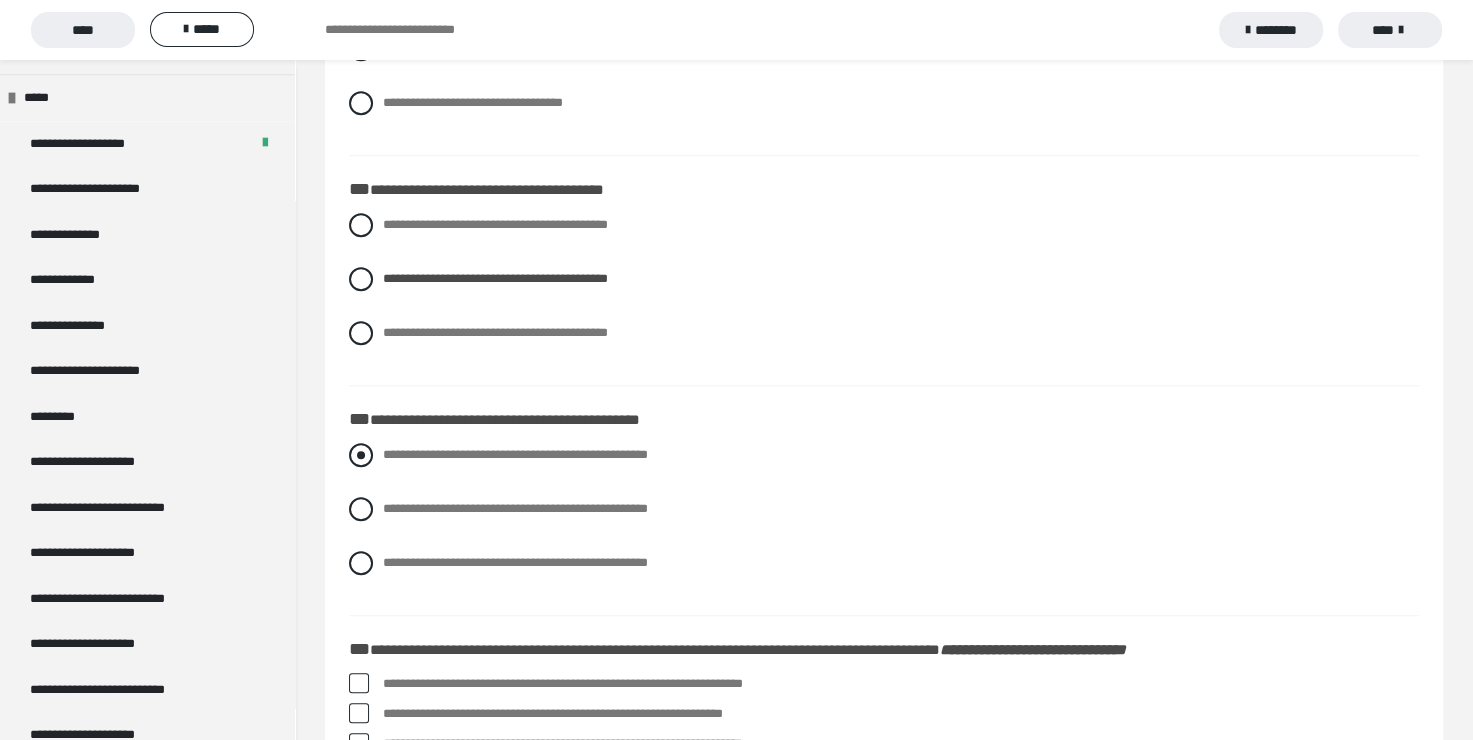 click at bounding box center (361, 455) 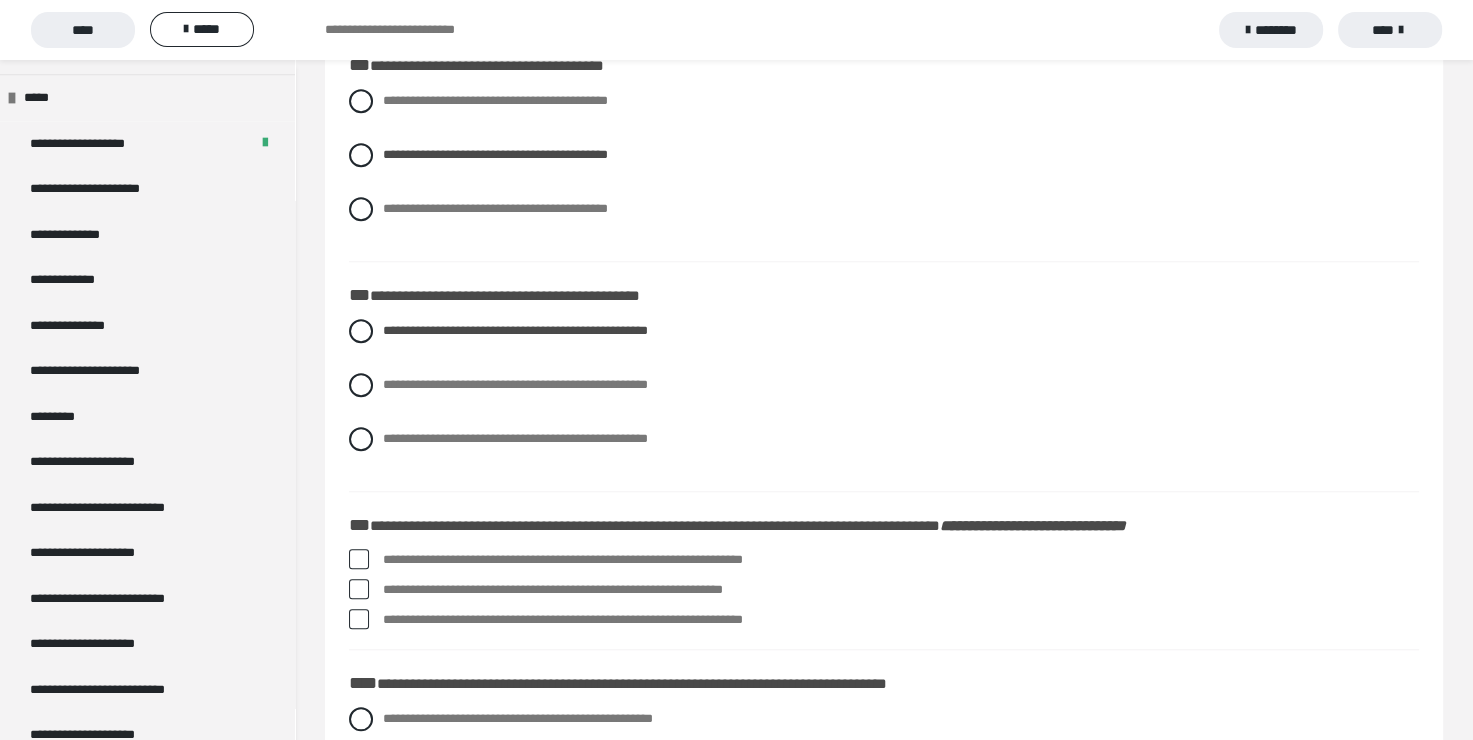 scroll, scrollTop: 1800, scrollLeft: 0, axis: vertical 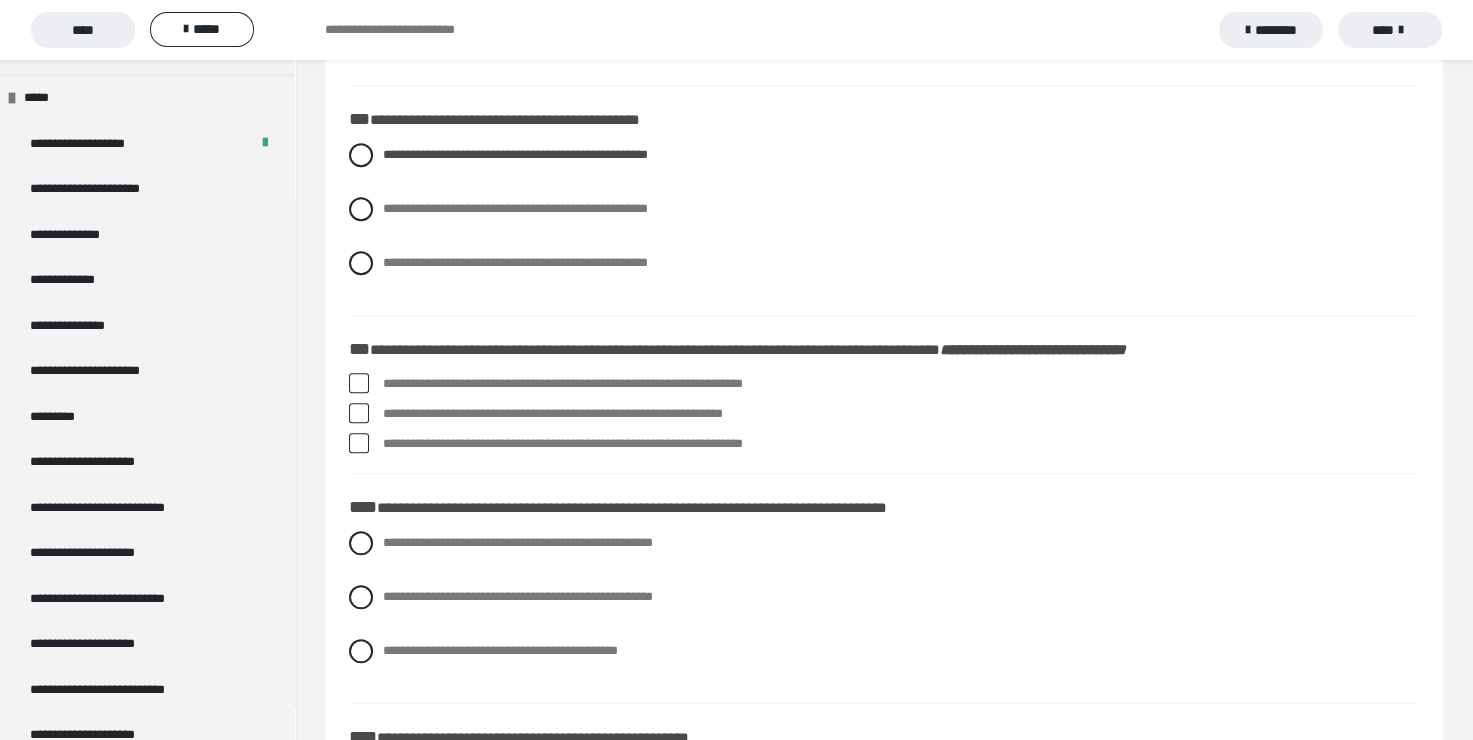 click at bounding box center [359, 383] 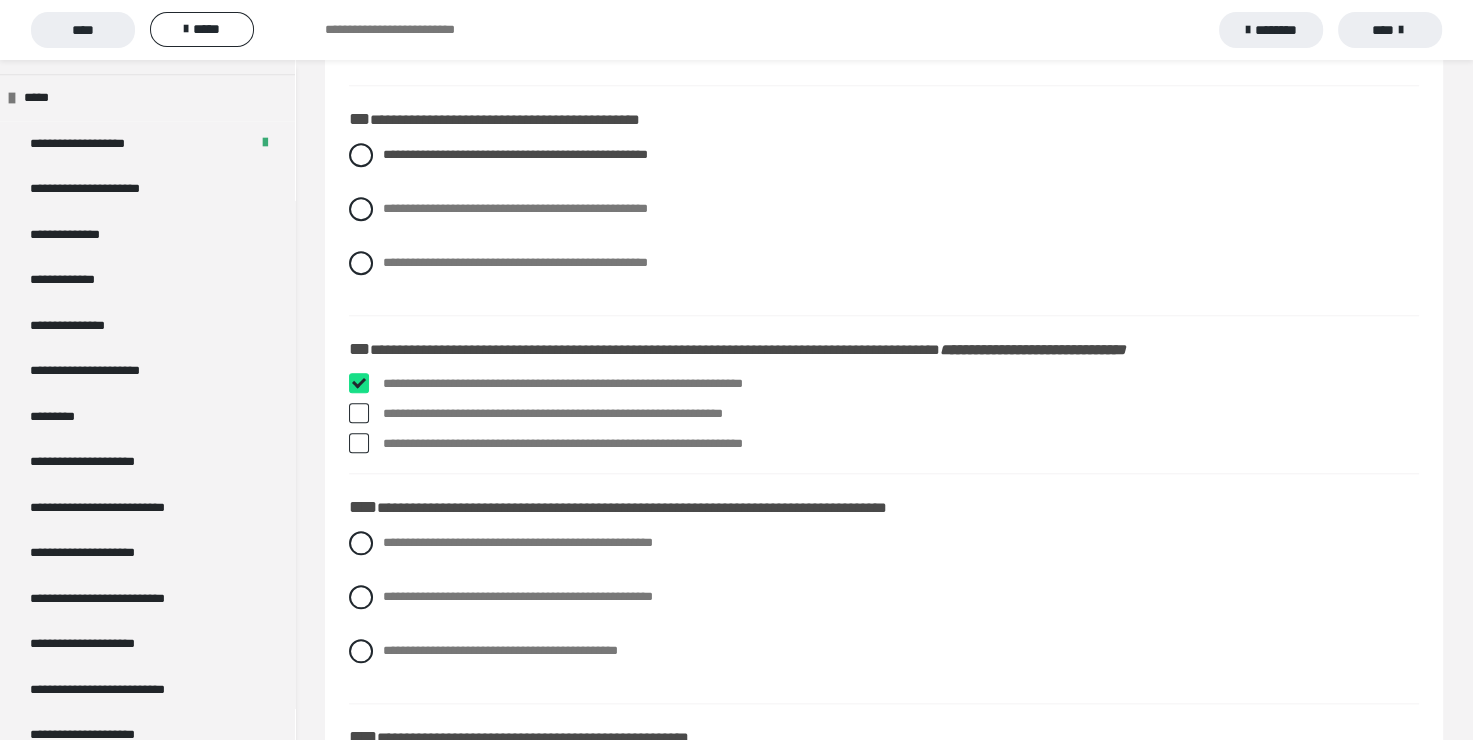 checkbox on "****" 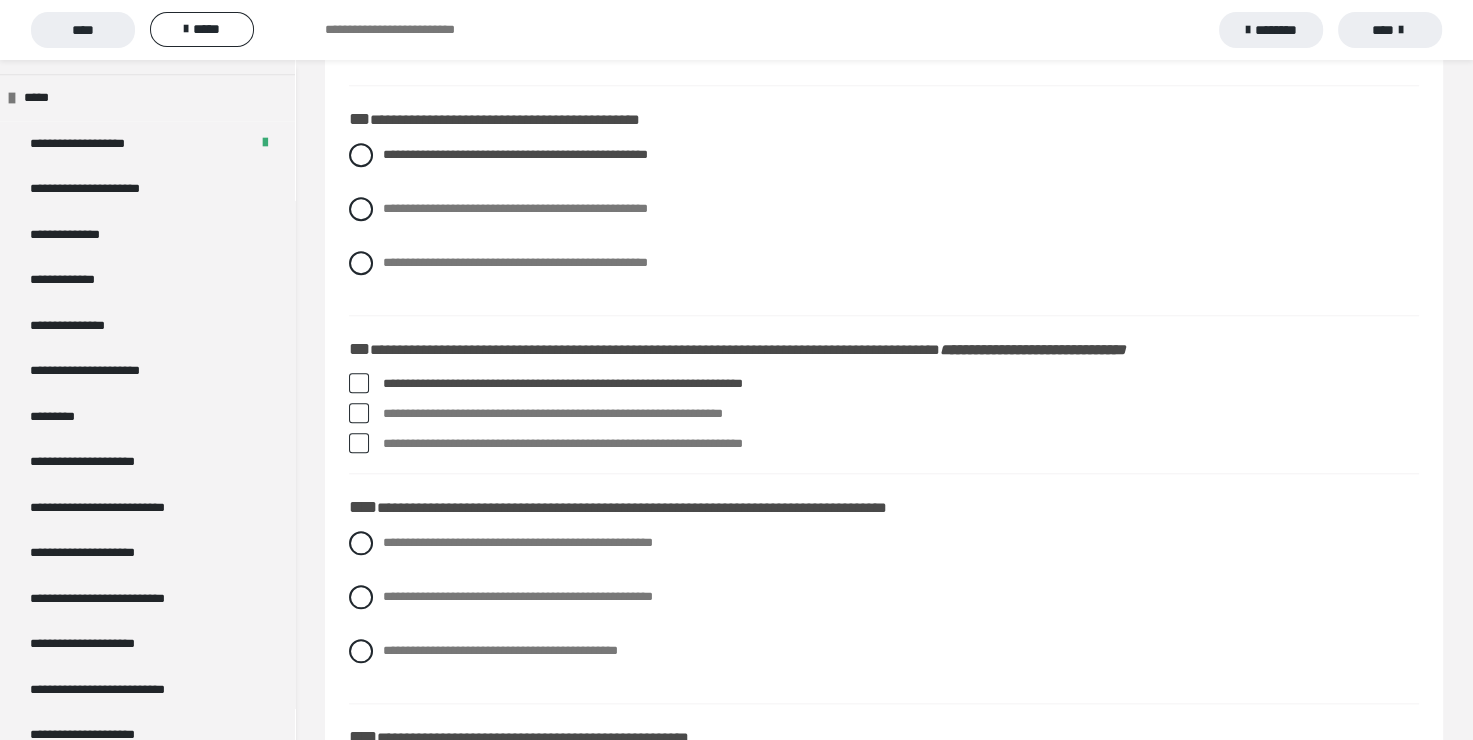 click at bounding box center [359, 443] 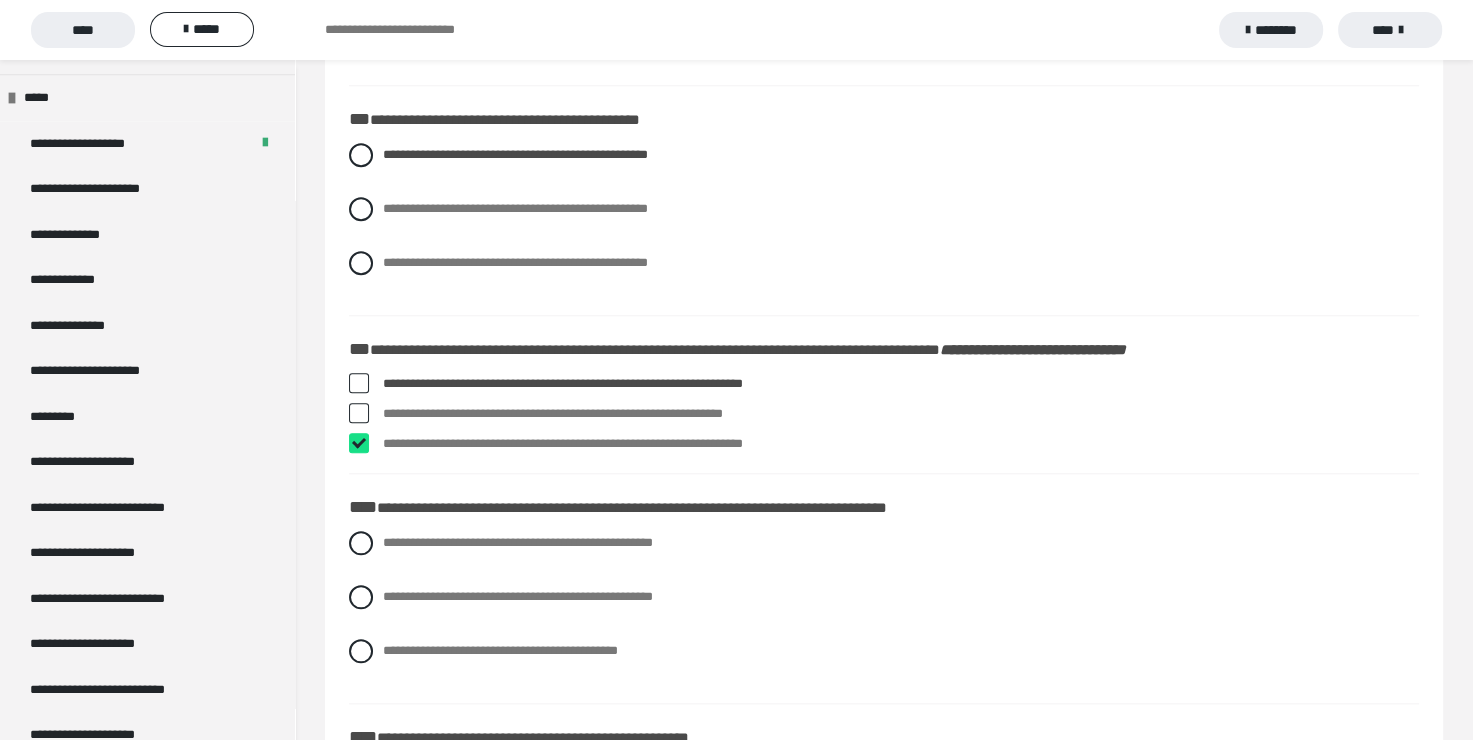 checkbox on "****" 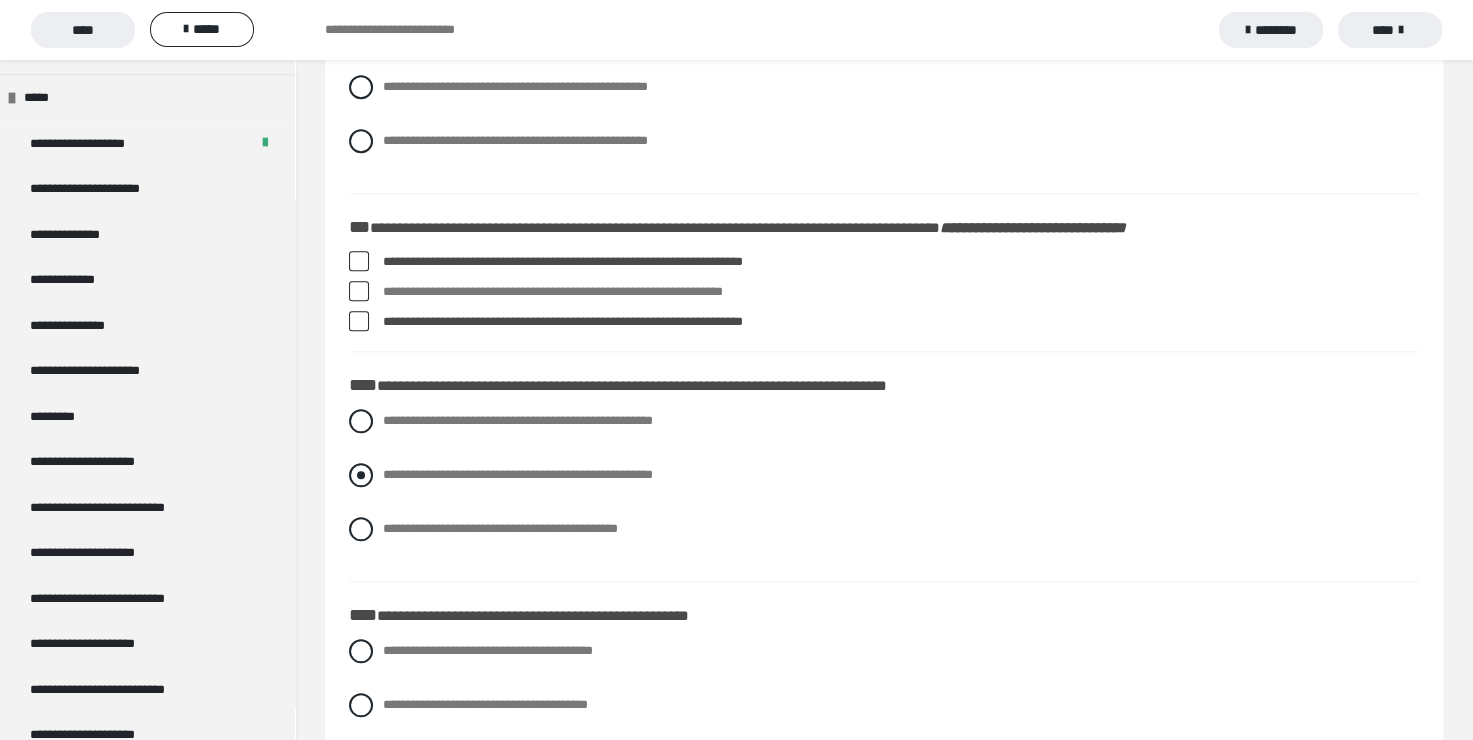 scroll, scrollTop: 2000, scrollLeft: 0, axis: vertical 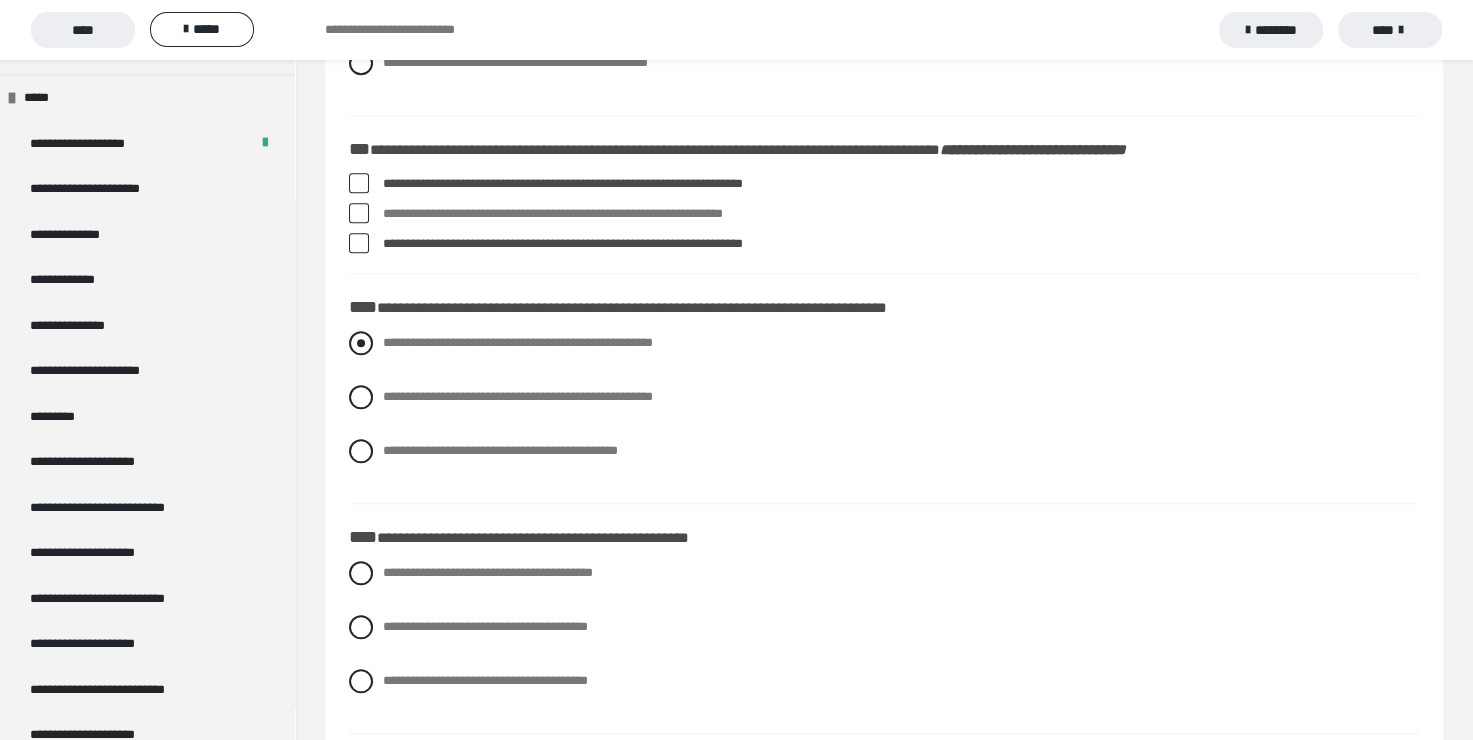 click at bounding box center (361, 343) 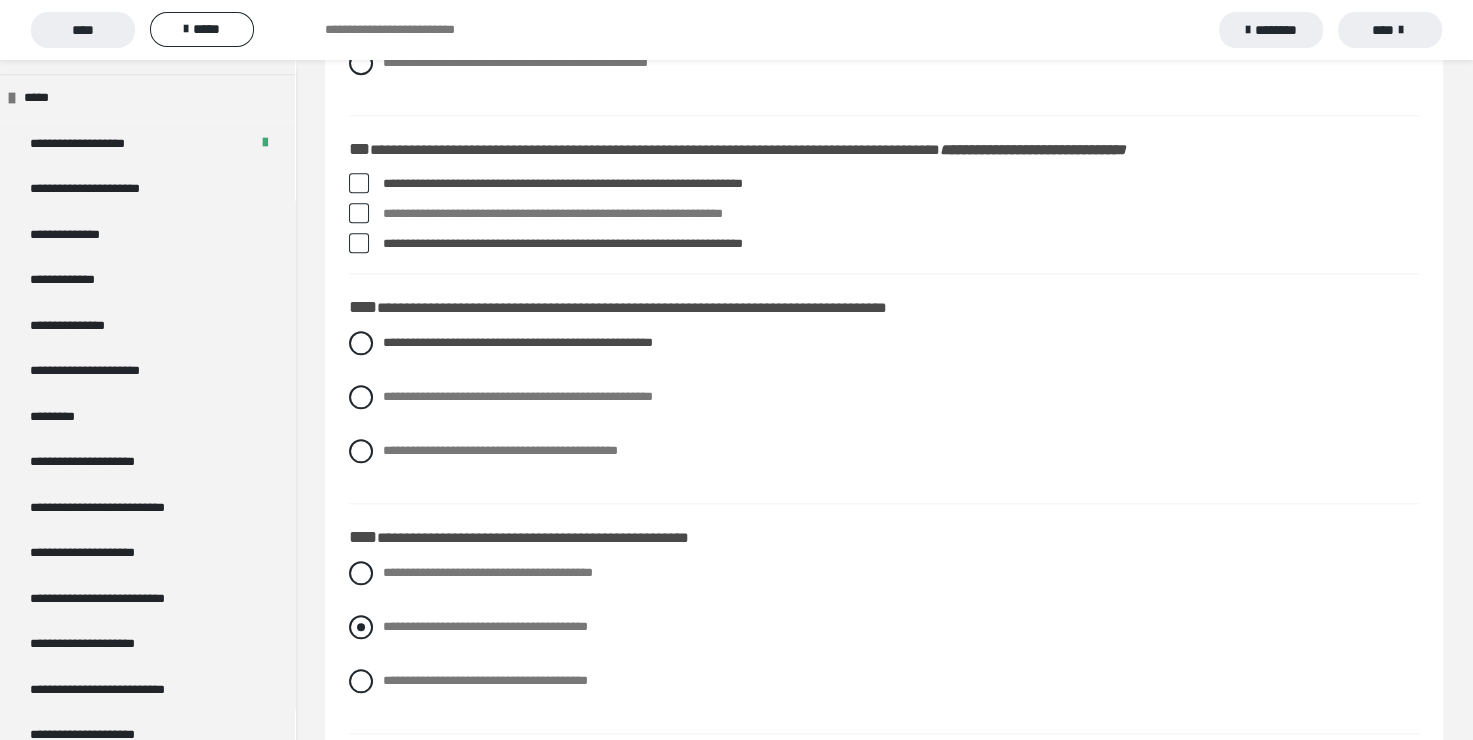 click at bounding box center [361, 627] 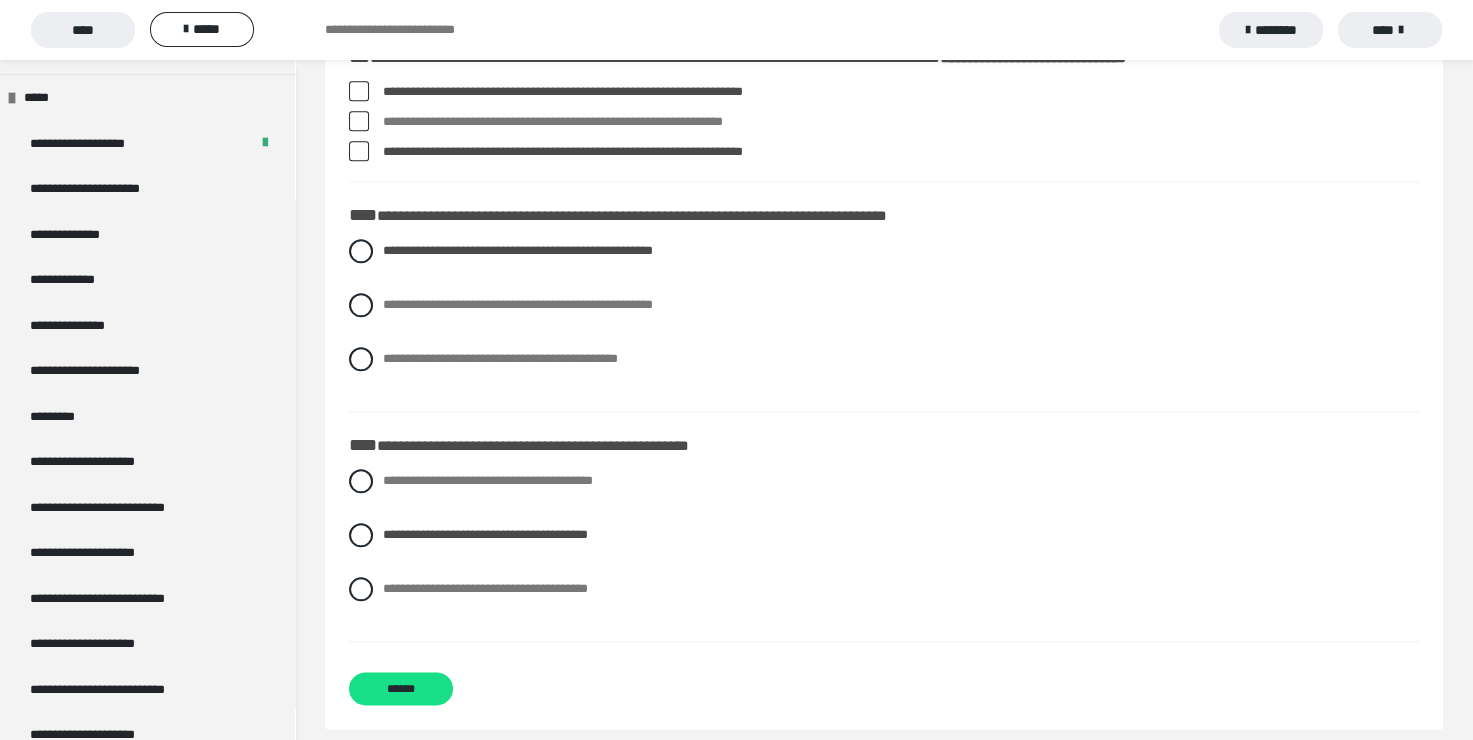 scroll, scrollTop: 2108, scrollLeft: 0, axis: vertical 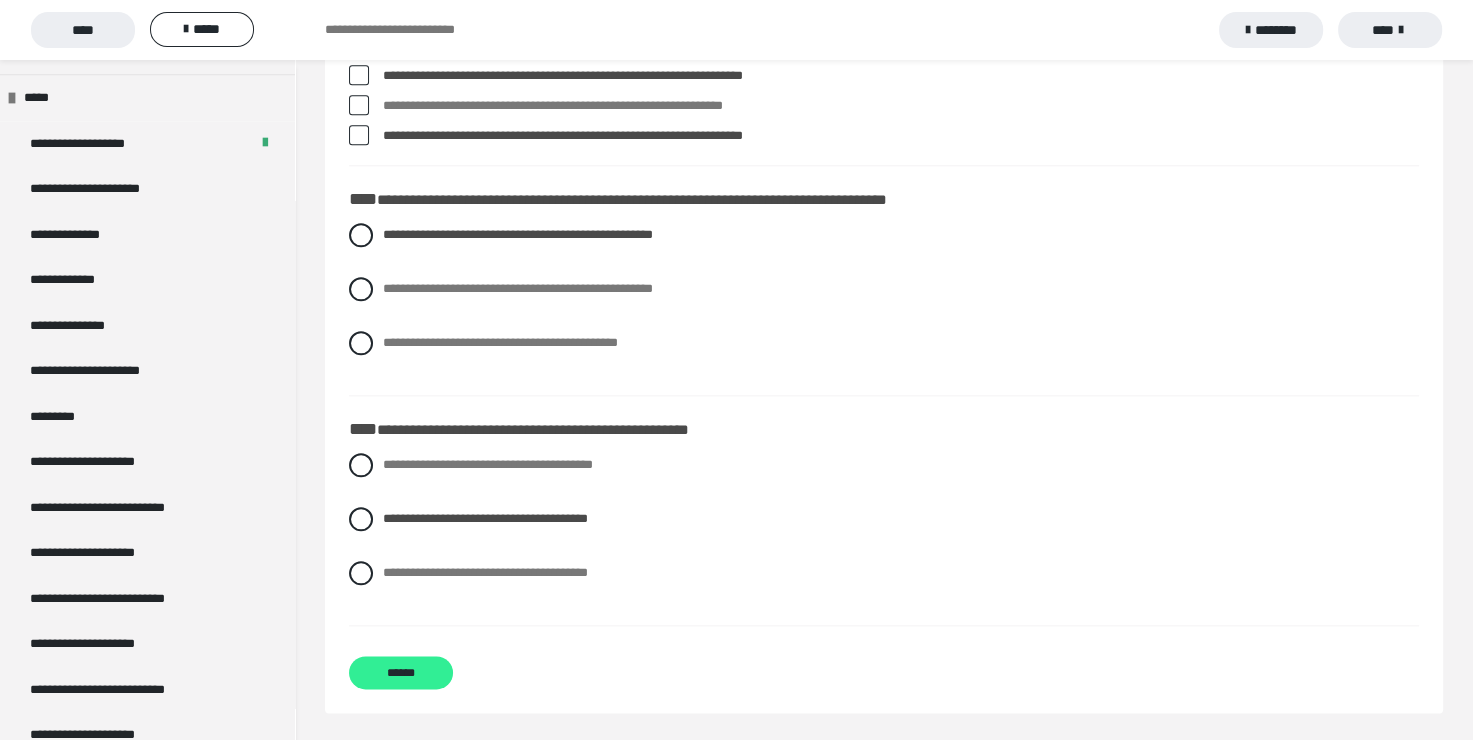 click on "******" at bounding box center [401, 672] 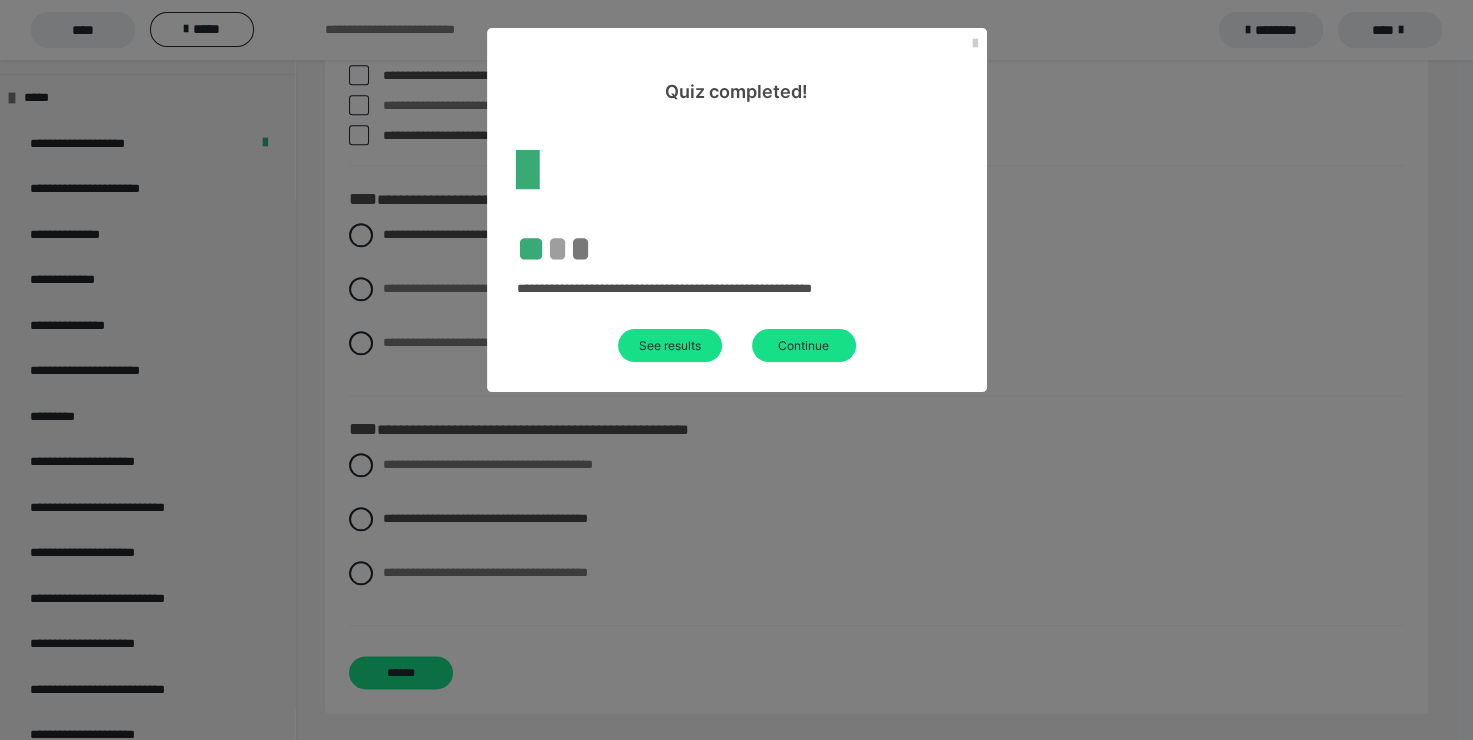 scroll, scrollTop: 60, scrollLeft: 0, axis: vertical 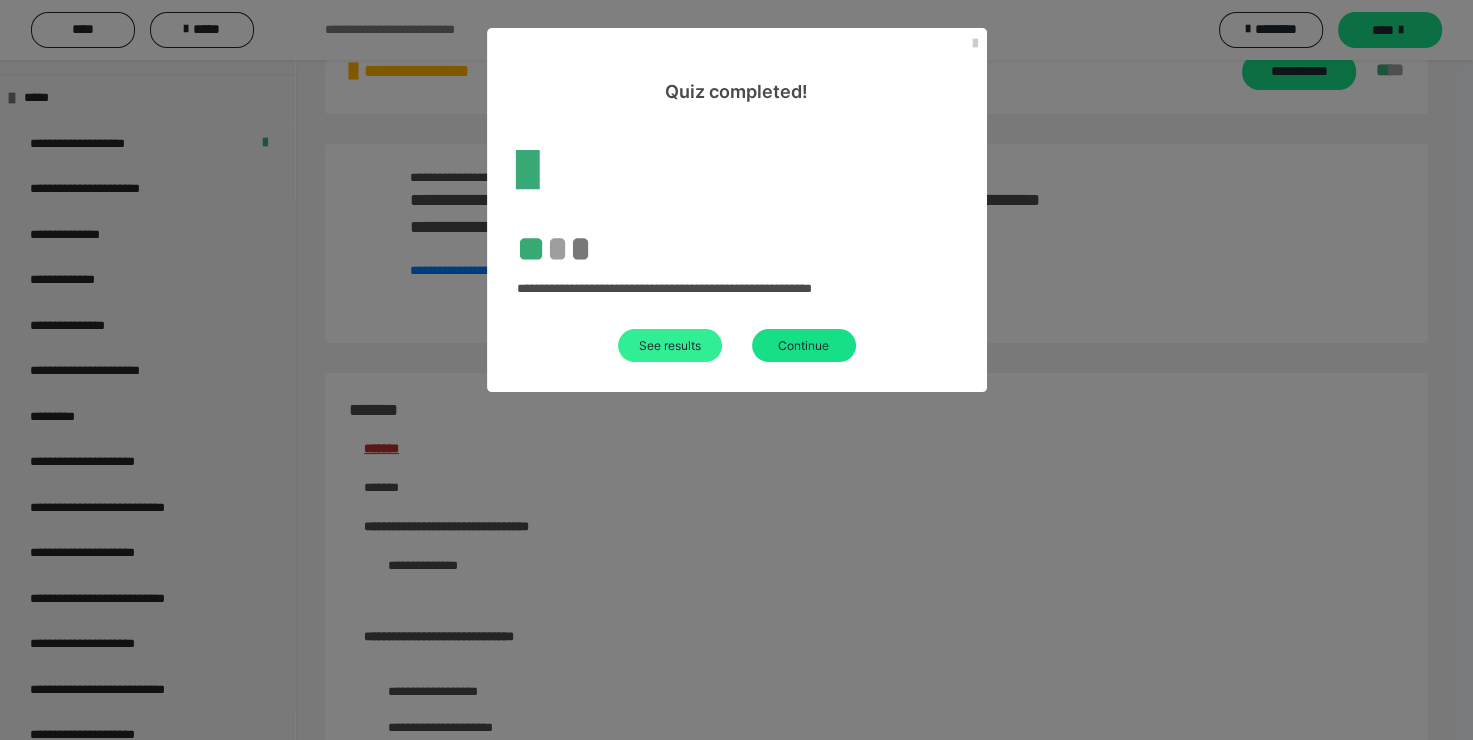 click on "See results" at bounding box center (670, 345) 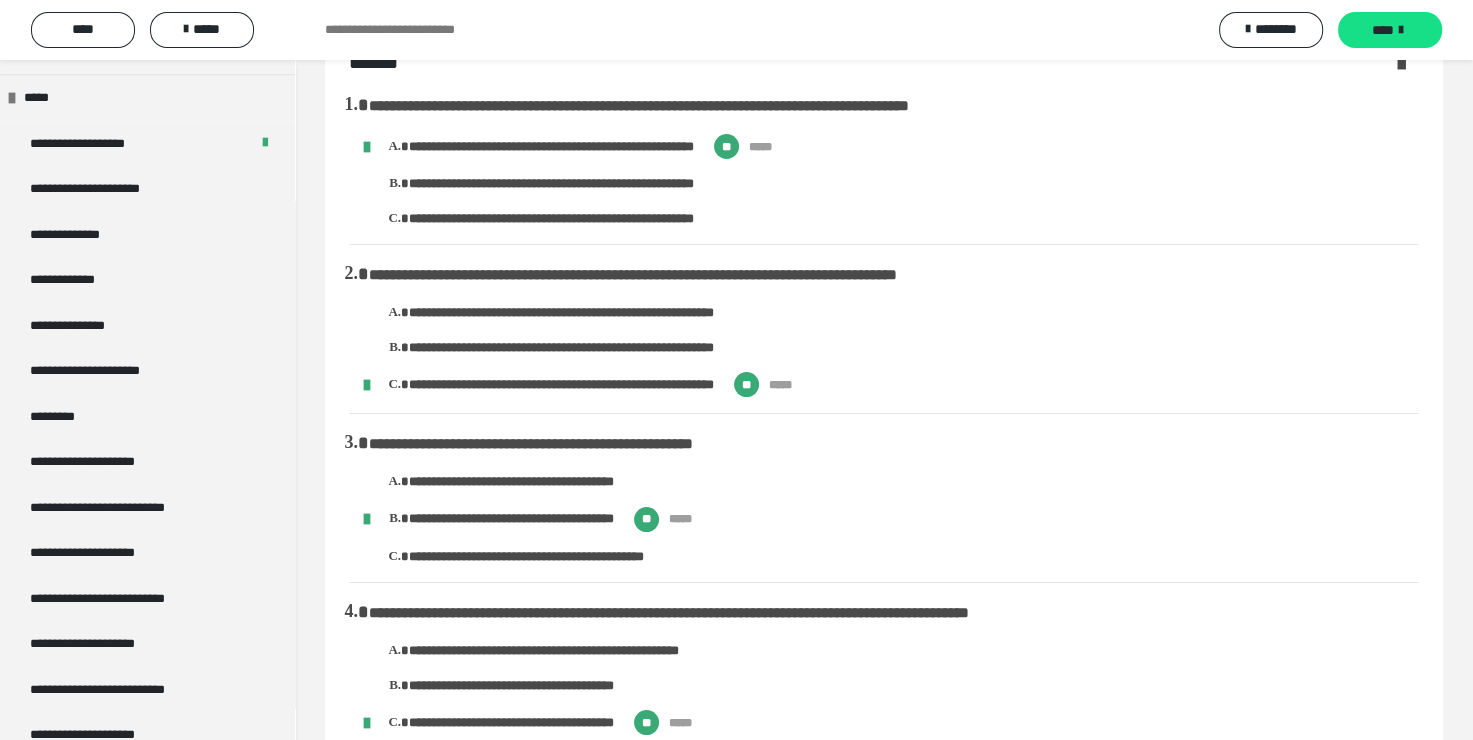 scroll, scrollTop: 2108, scrollLeft: 0, axis: vertical 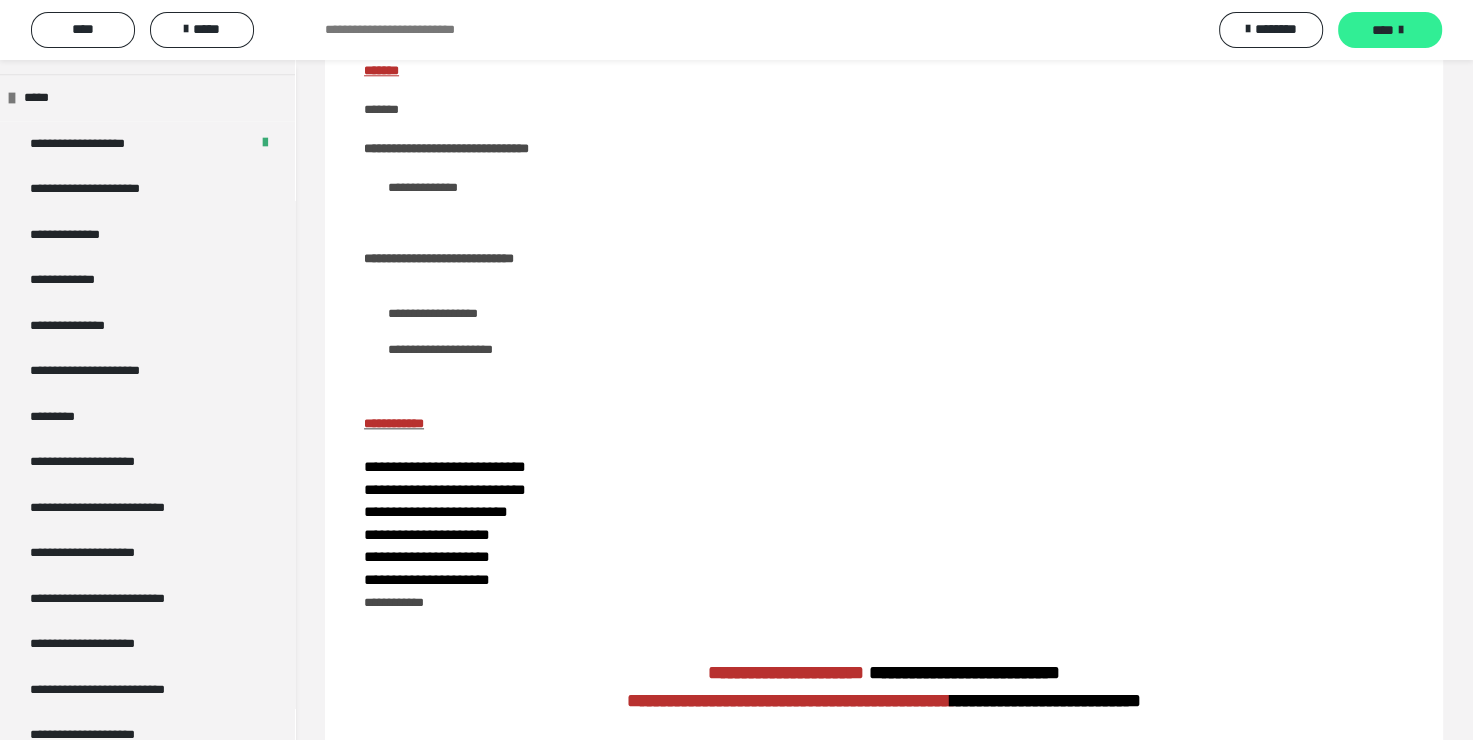 click on "****" at bounding box center [1390, 30] 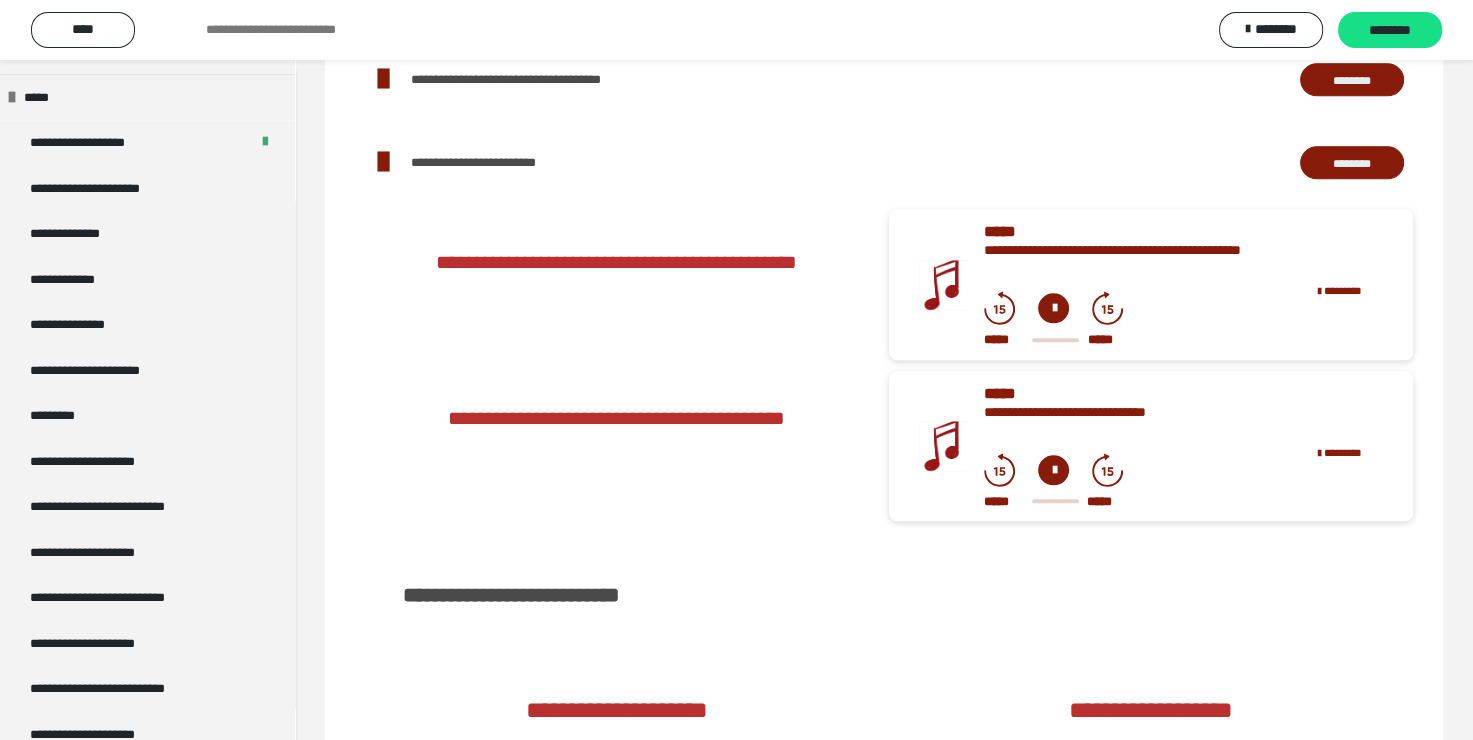 scroll, scrollTop: 98, scrollLeft: 0, axis: vertical 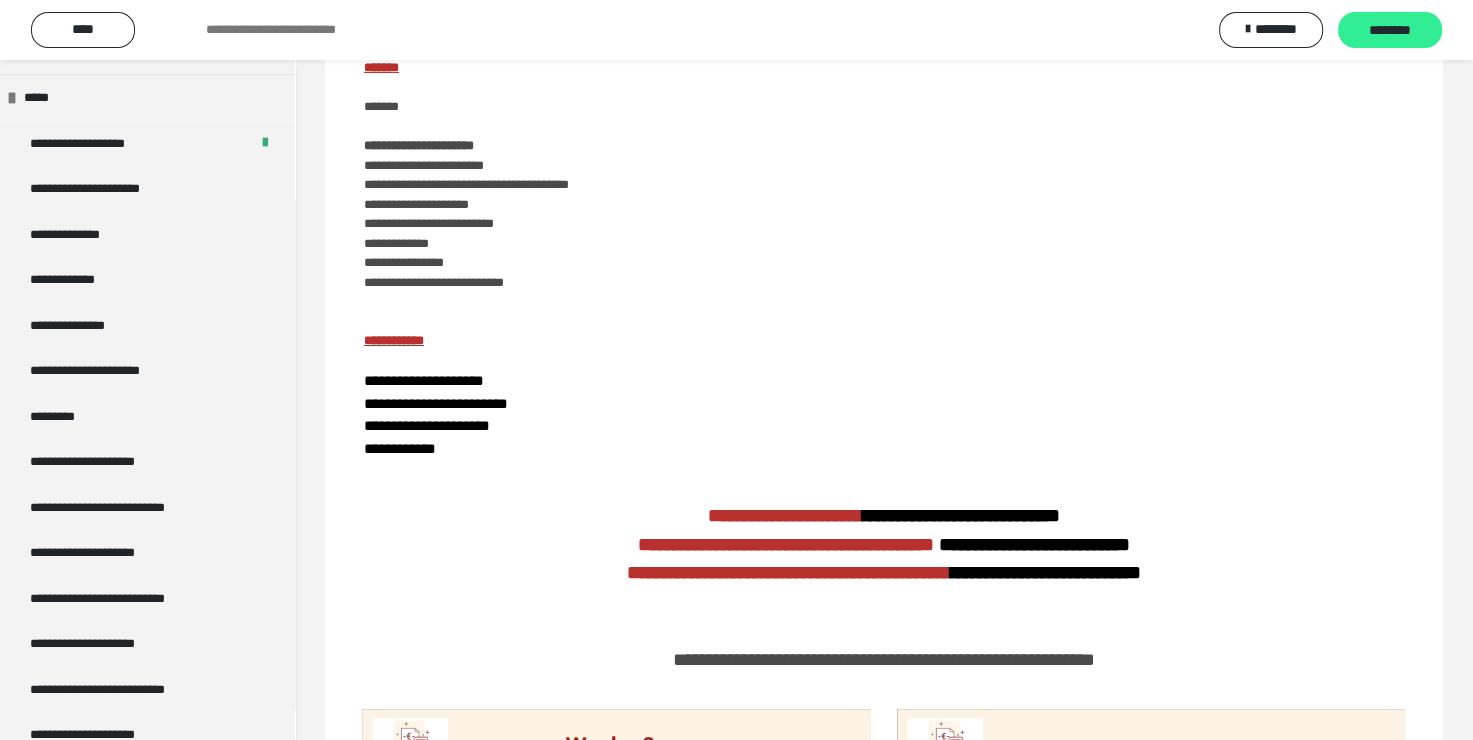 click on "********" at bounding box center [1390, 31] 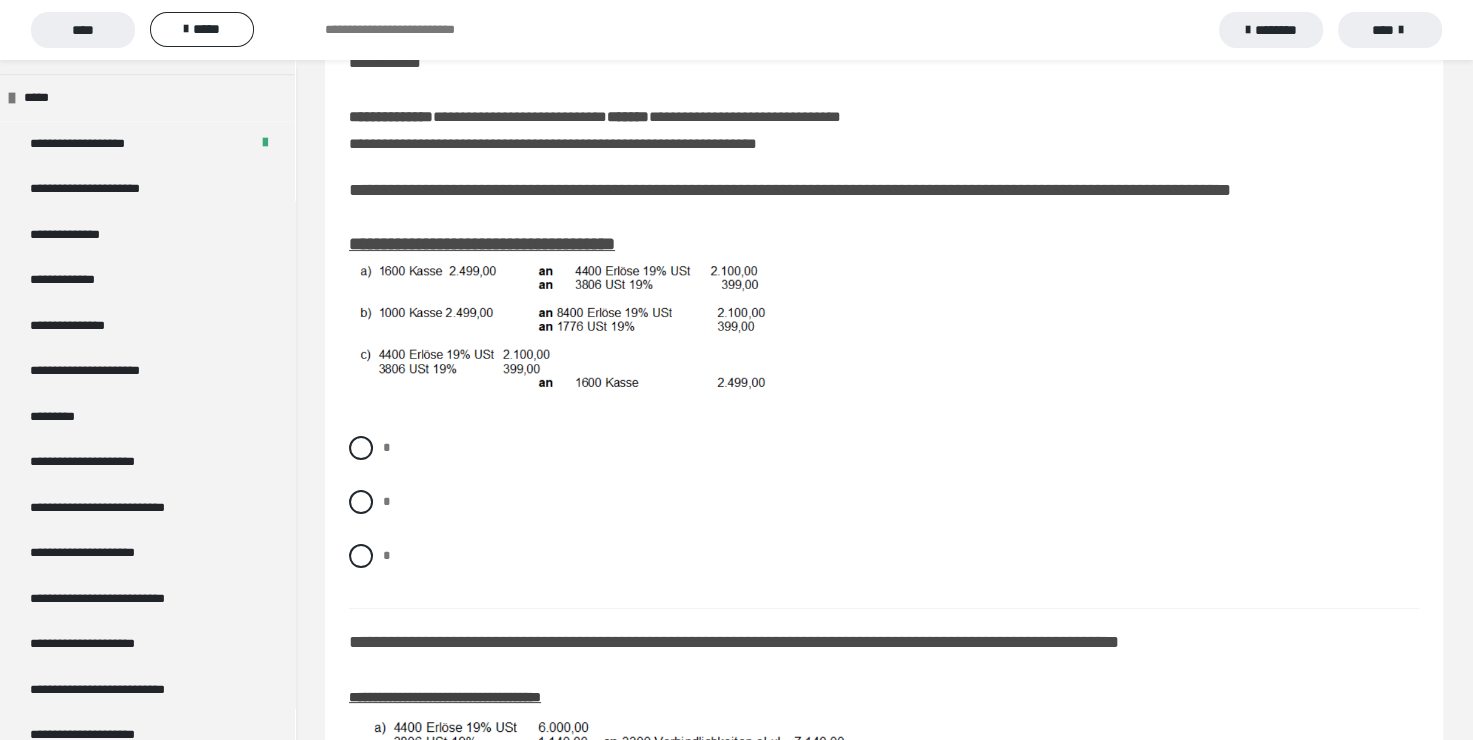 scroll, scrollTop: 0, scrollLeft: 0, axis: both 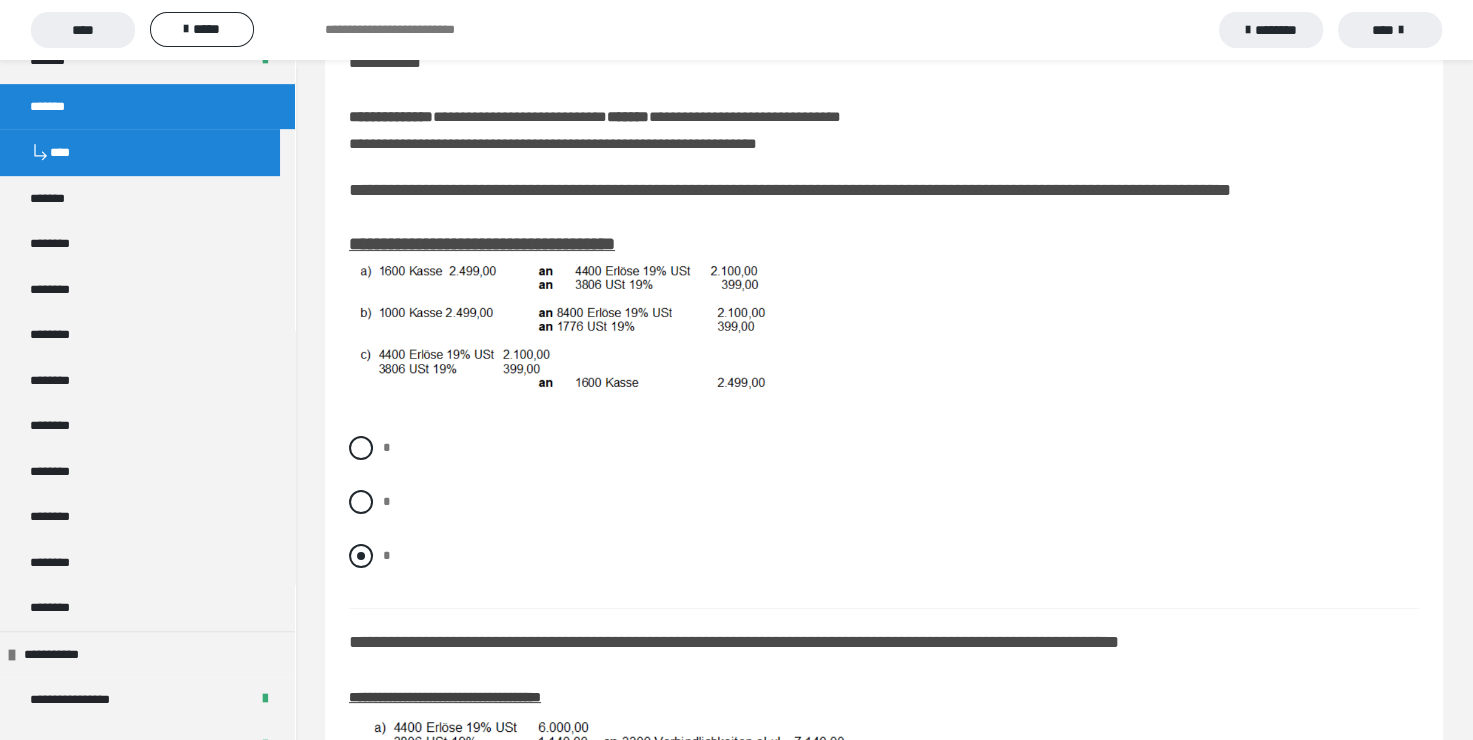 click at bounding box center [361, 556] 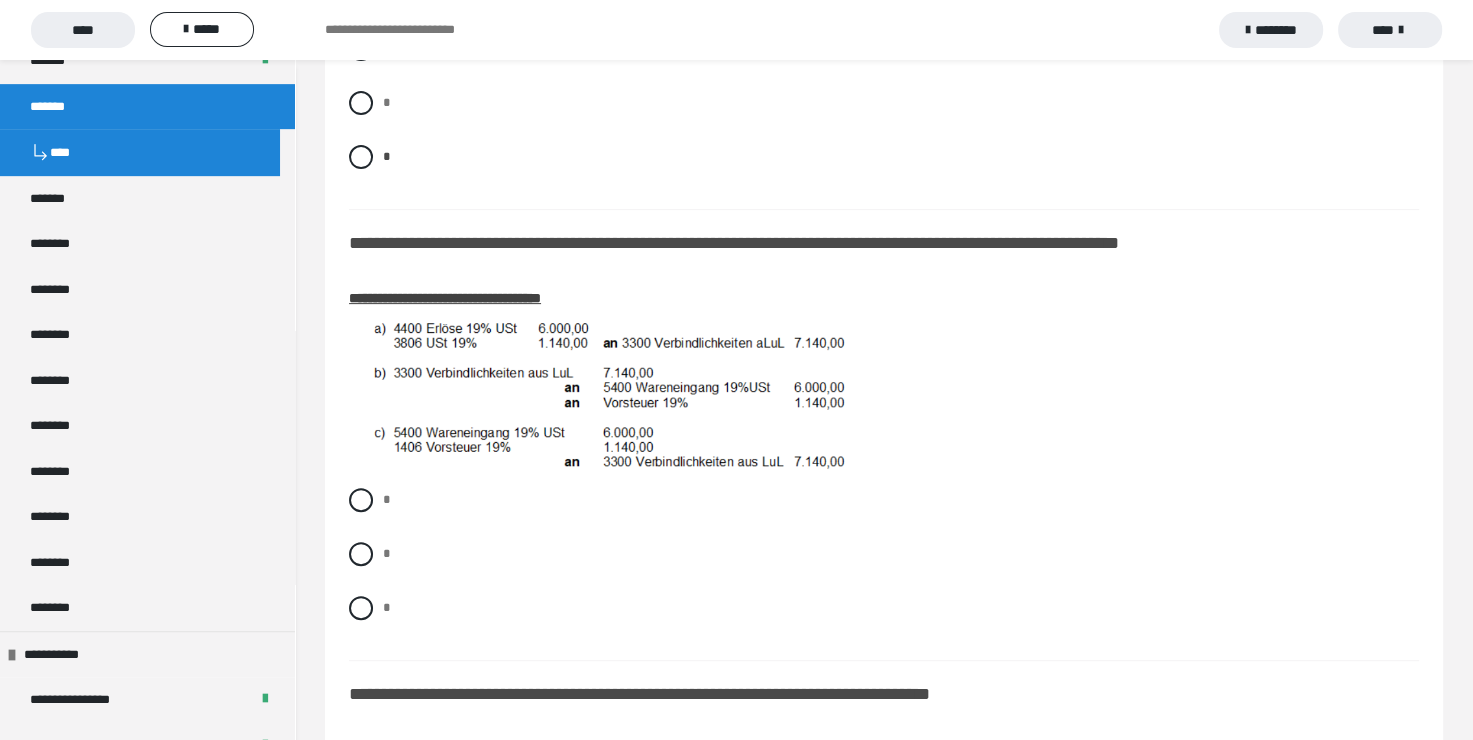 scroll, scrollTop: 600, scrollLeft: 0, axis: vertical 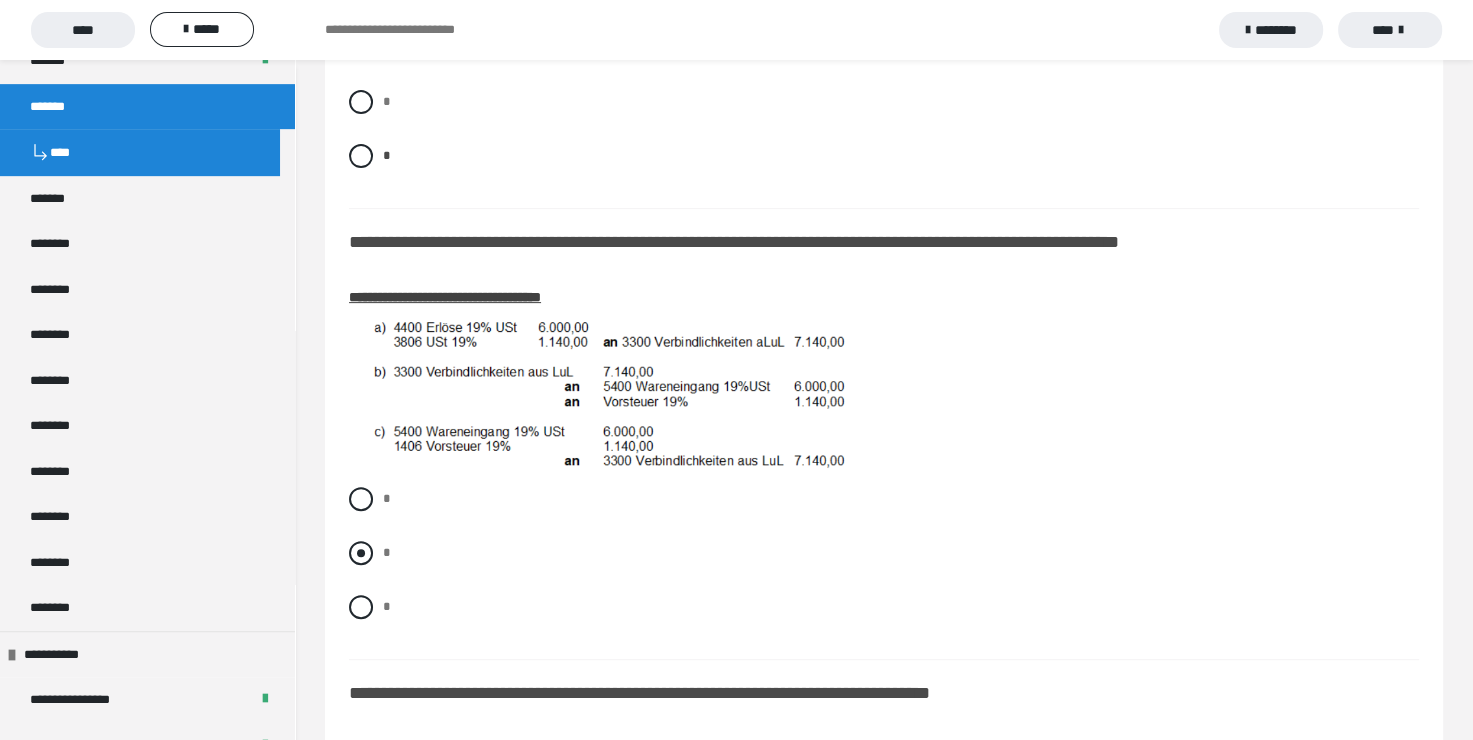 click at bounding box center (361, 553) 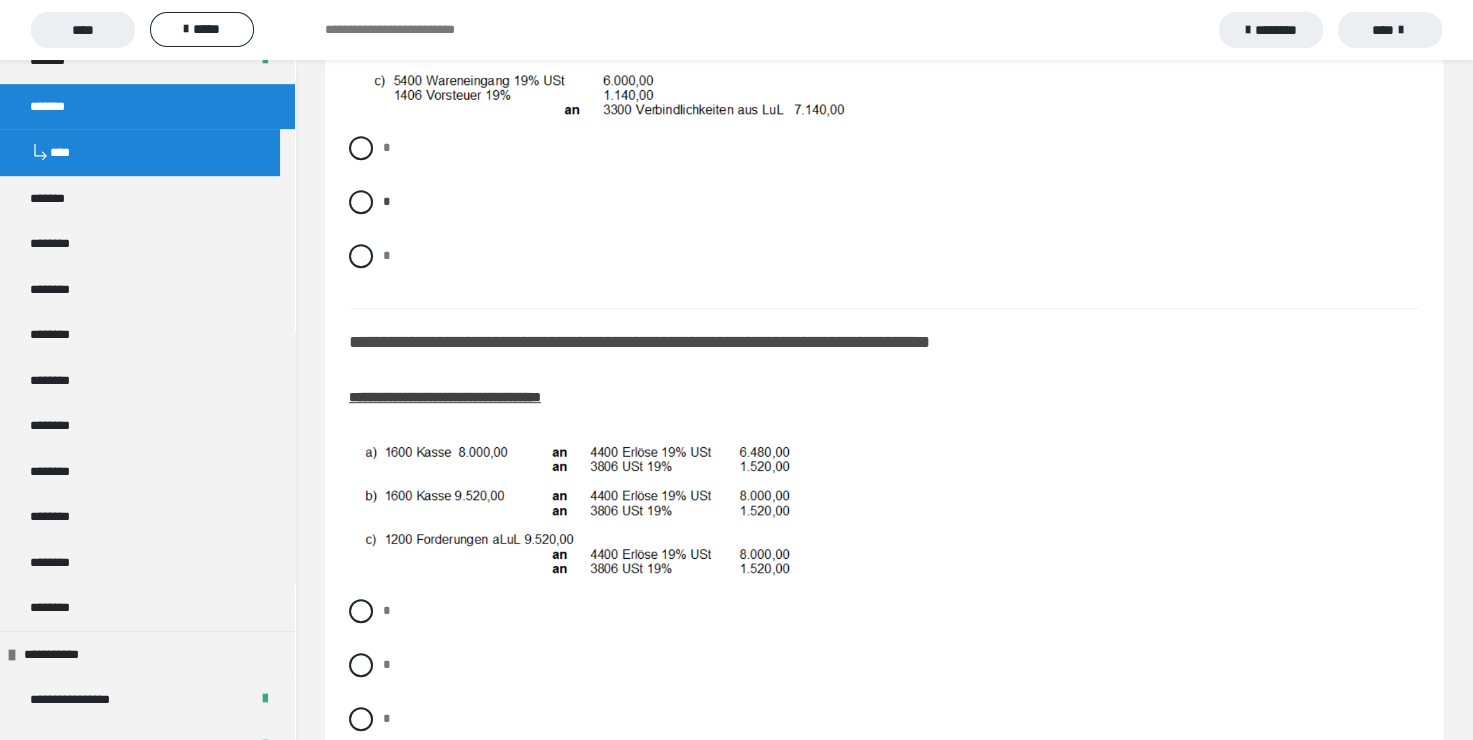 scroll, scrollTop: 1000, scrollLeft: 0, axis: vertical 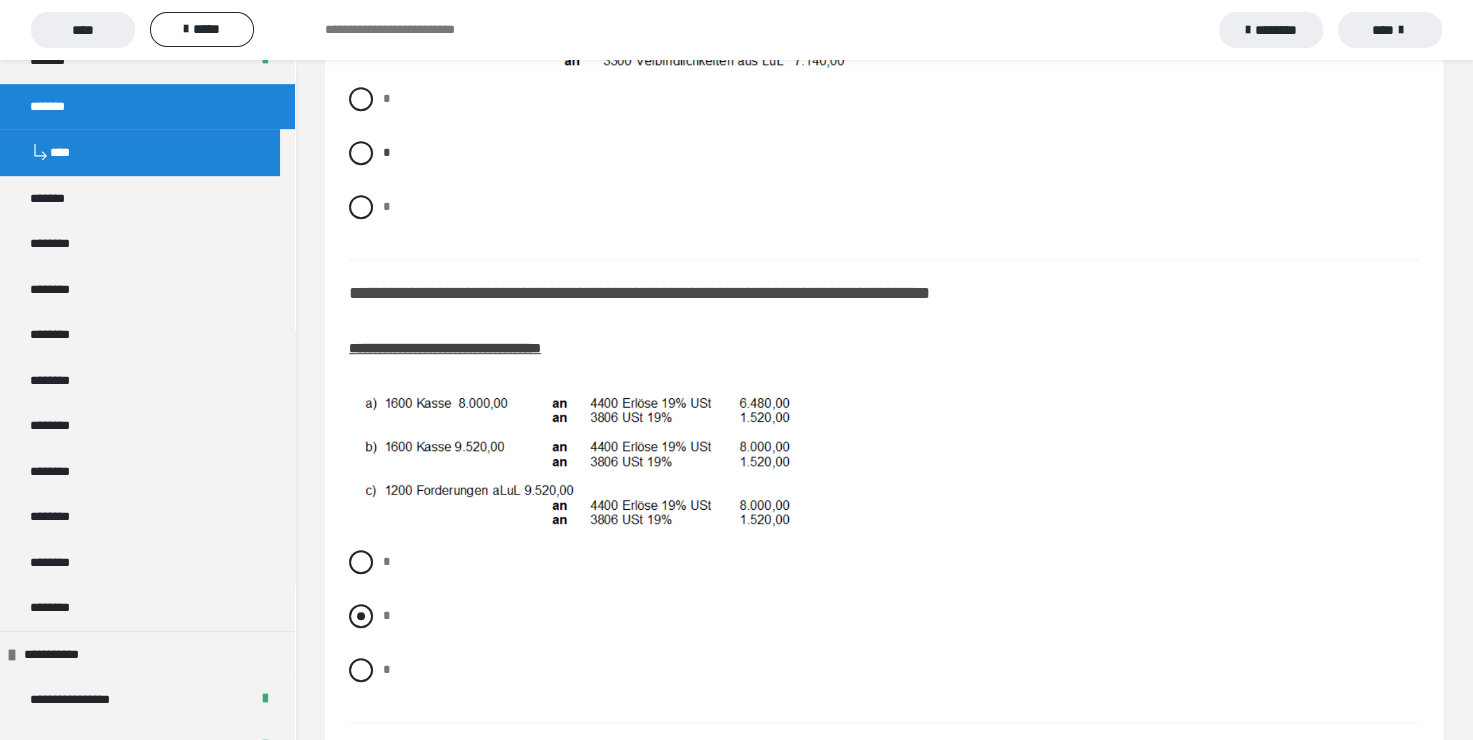 click at bounding box center (361, 616) 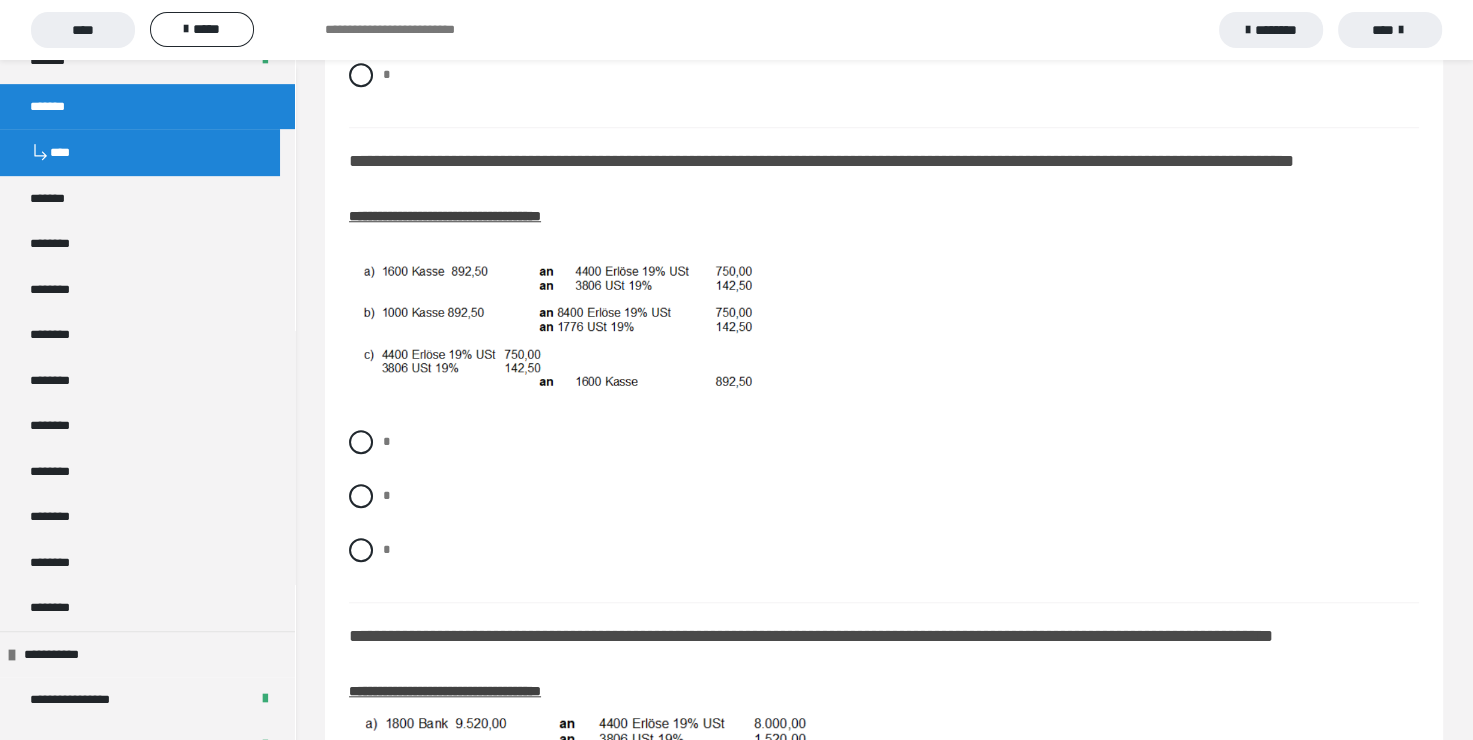 scroll, scrollTop: 1600, scrollLeft: 0, axis: vertical 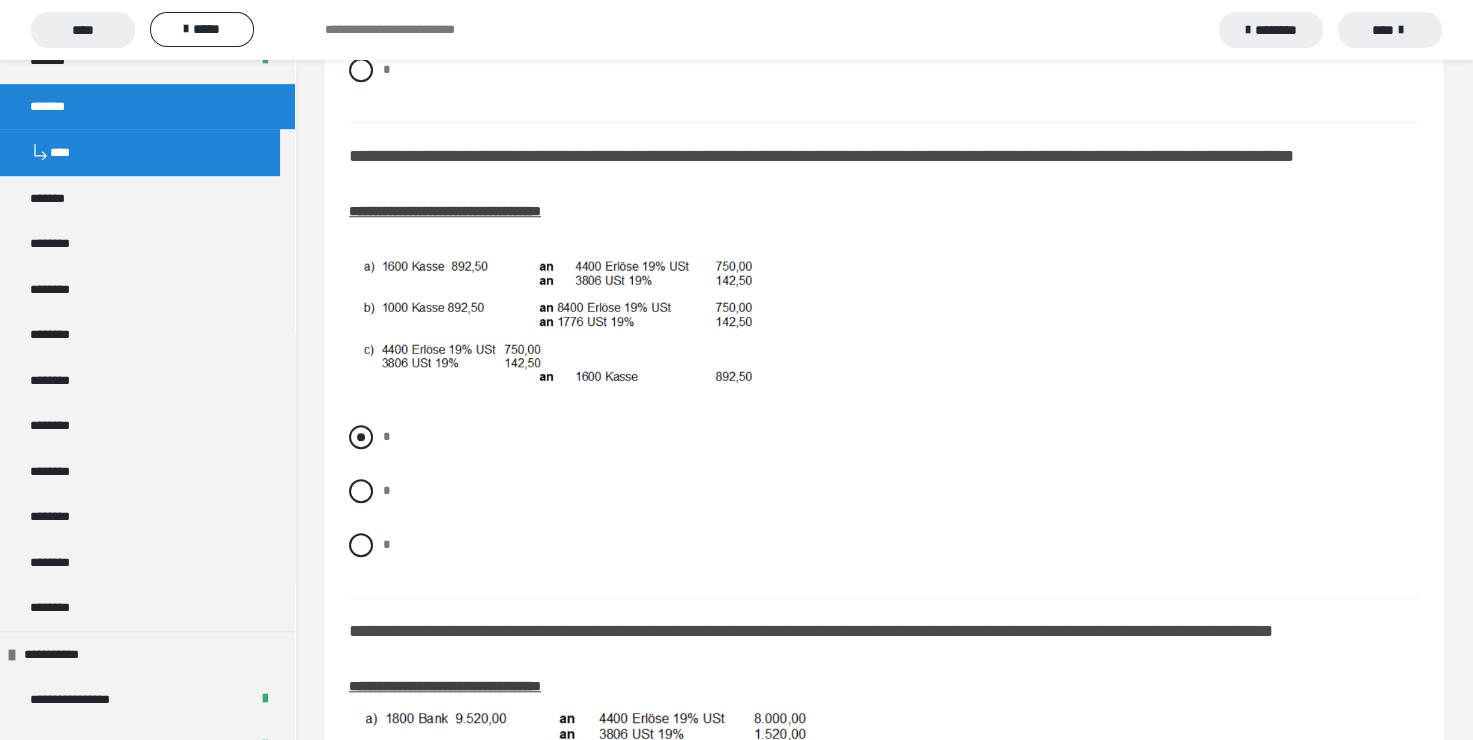 click at bounding box center [361, 437] 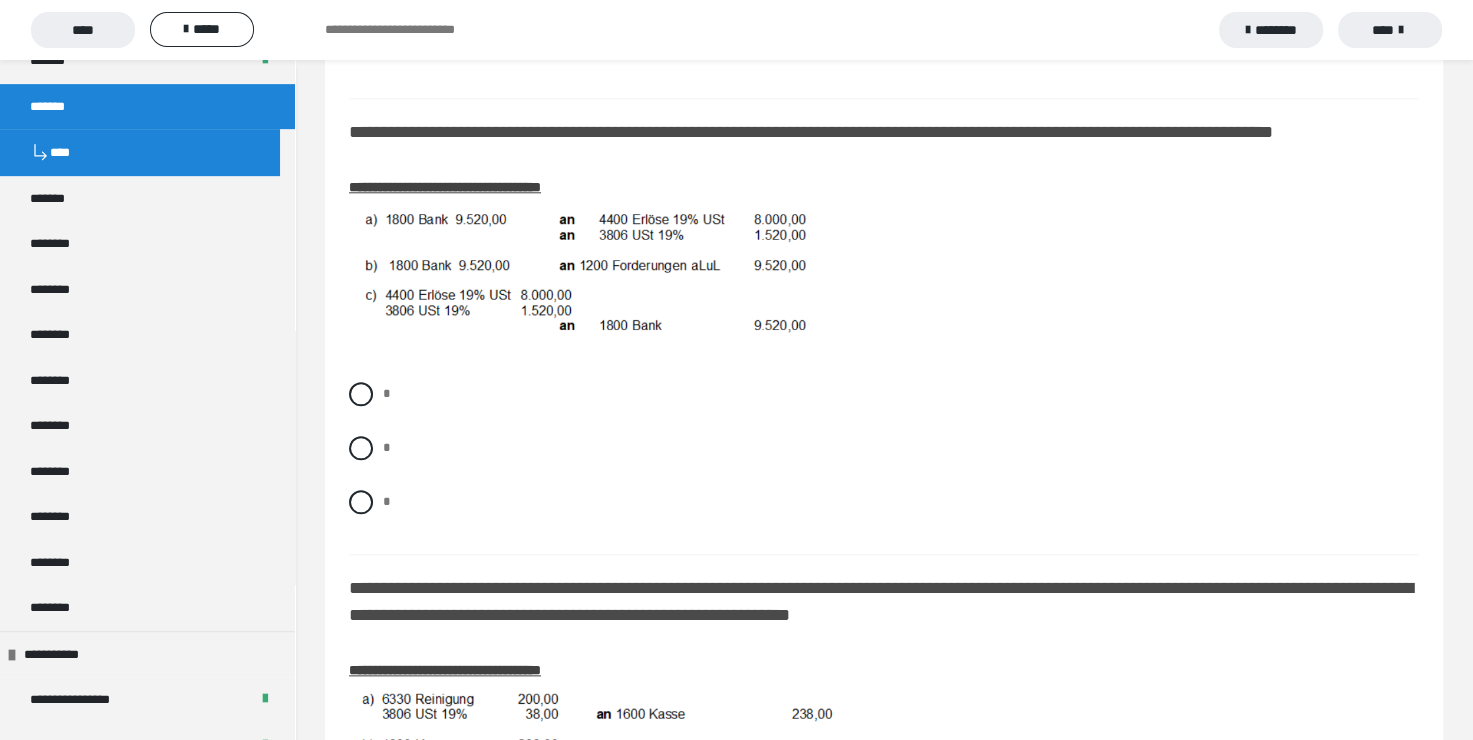 scroll, scrollTop: 2100, scrollLeft: 0, axis: vertical 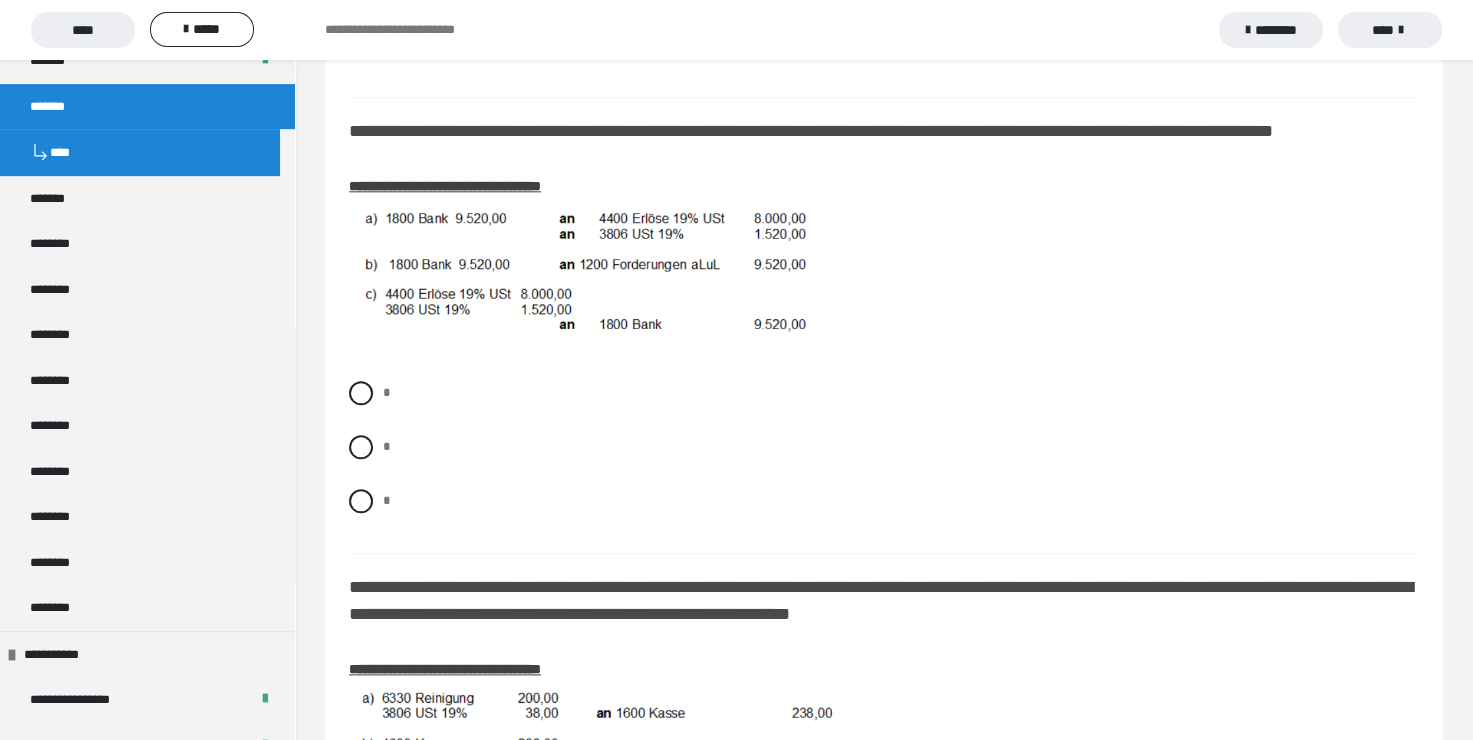 click on "* * *" at bounding box center (884, 462) 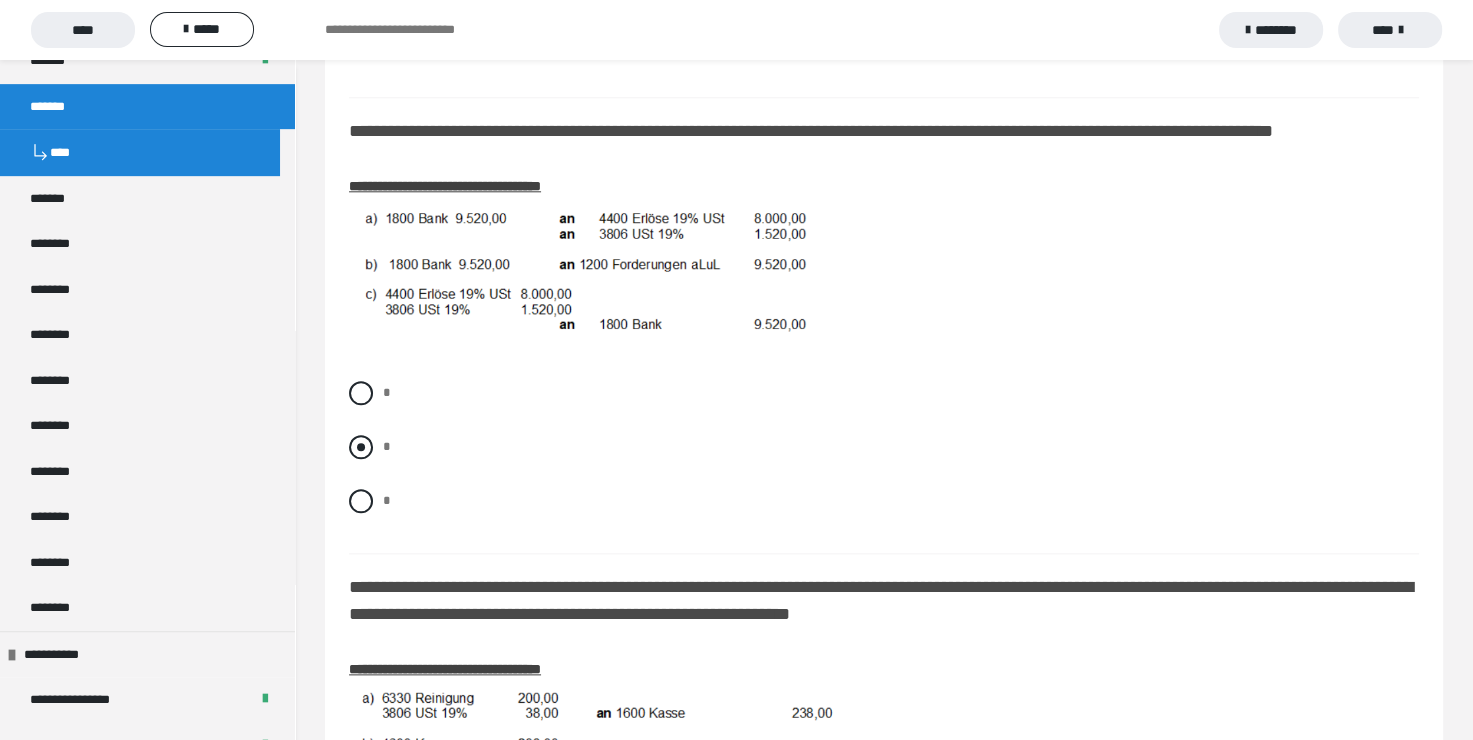 click at bounding box center (361, 447) 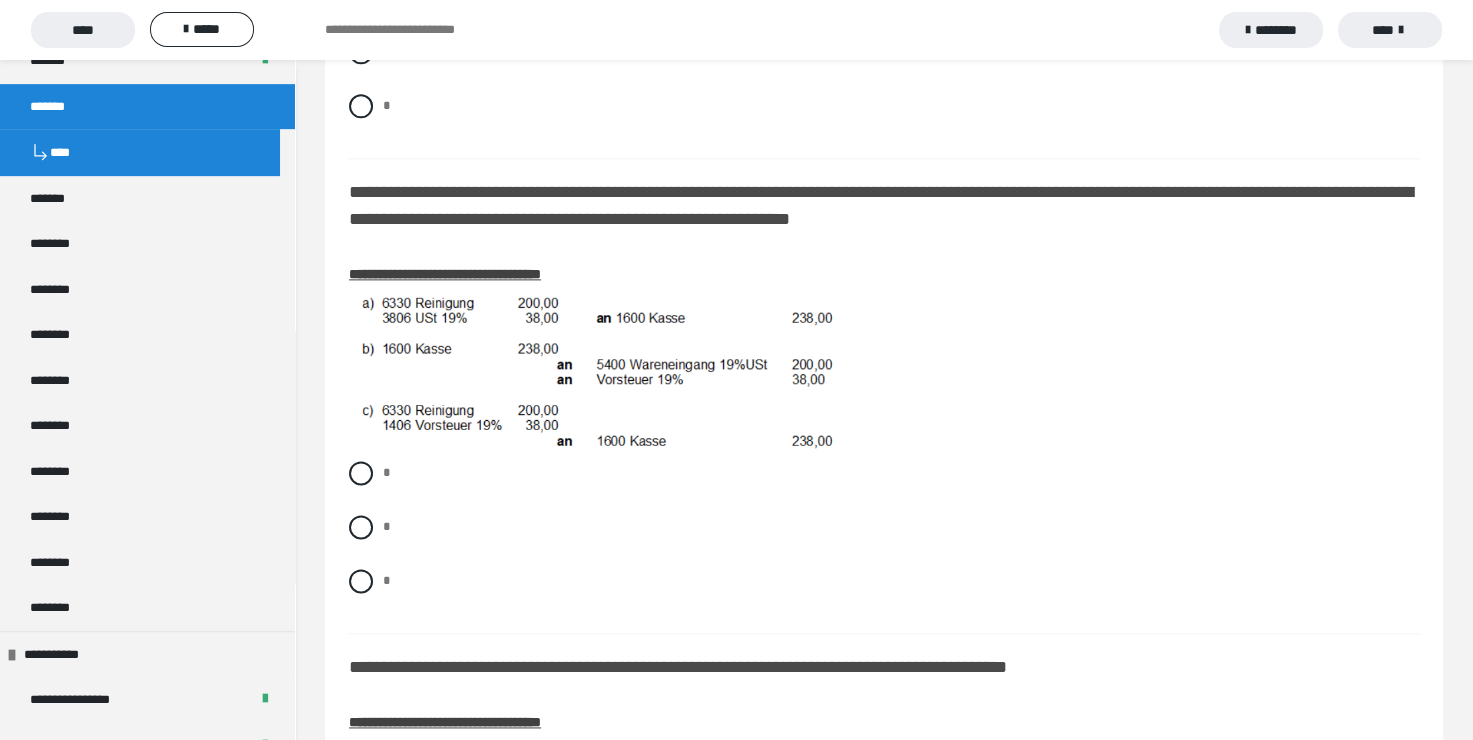 scroll, scrollTop: 2500, scrollLeft: 0, axis: vertical 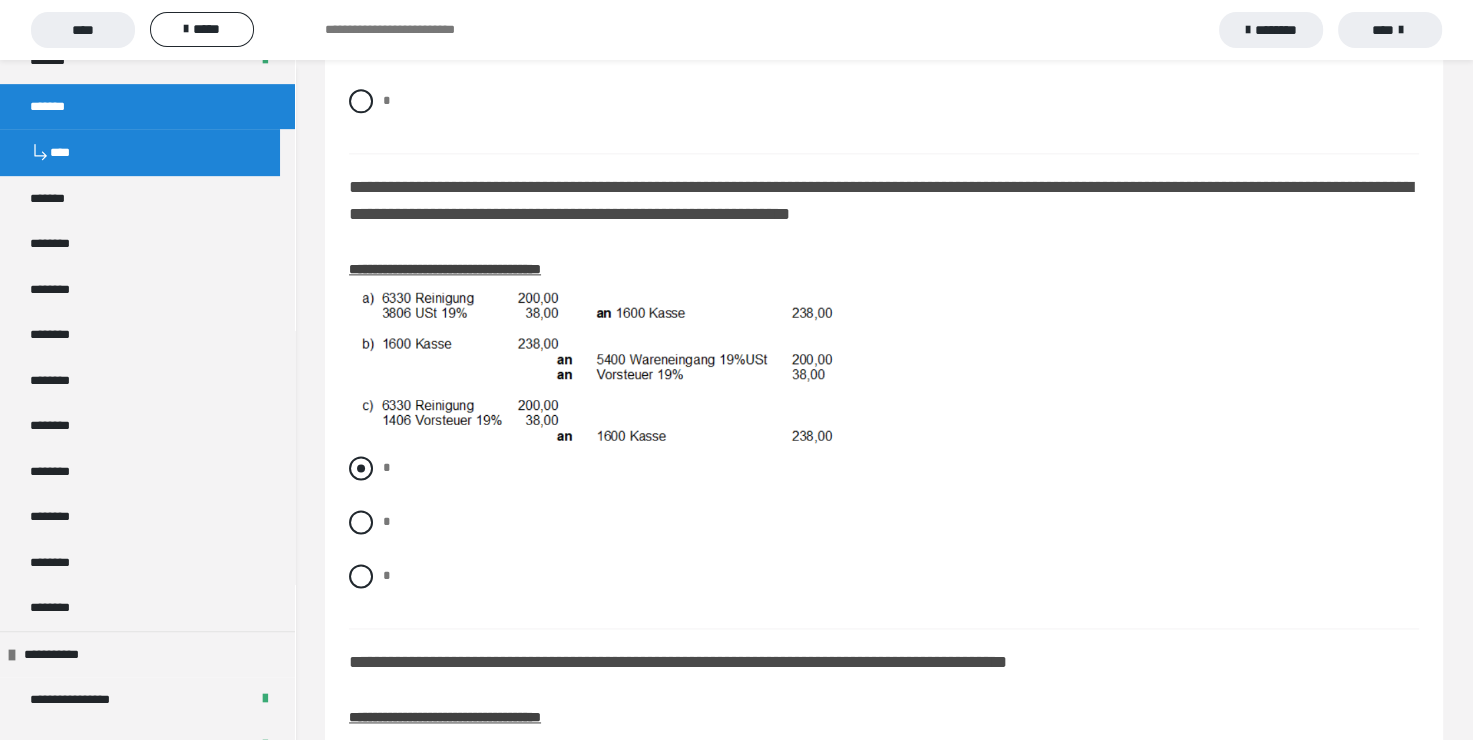 click at bounding box center [361, 468] 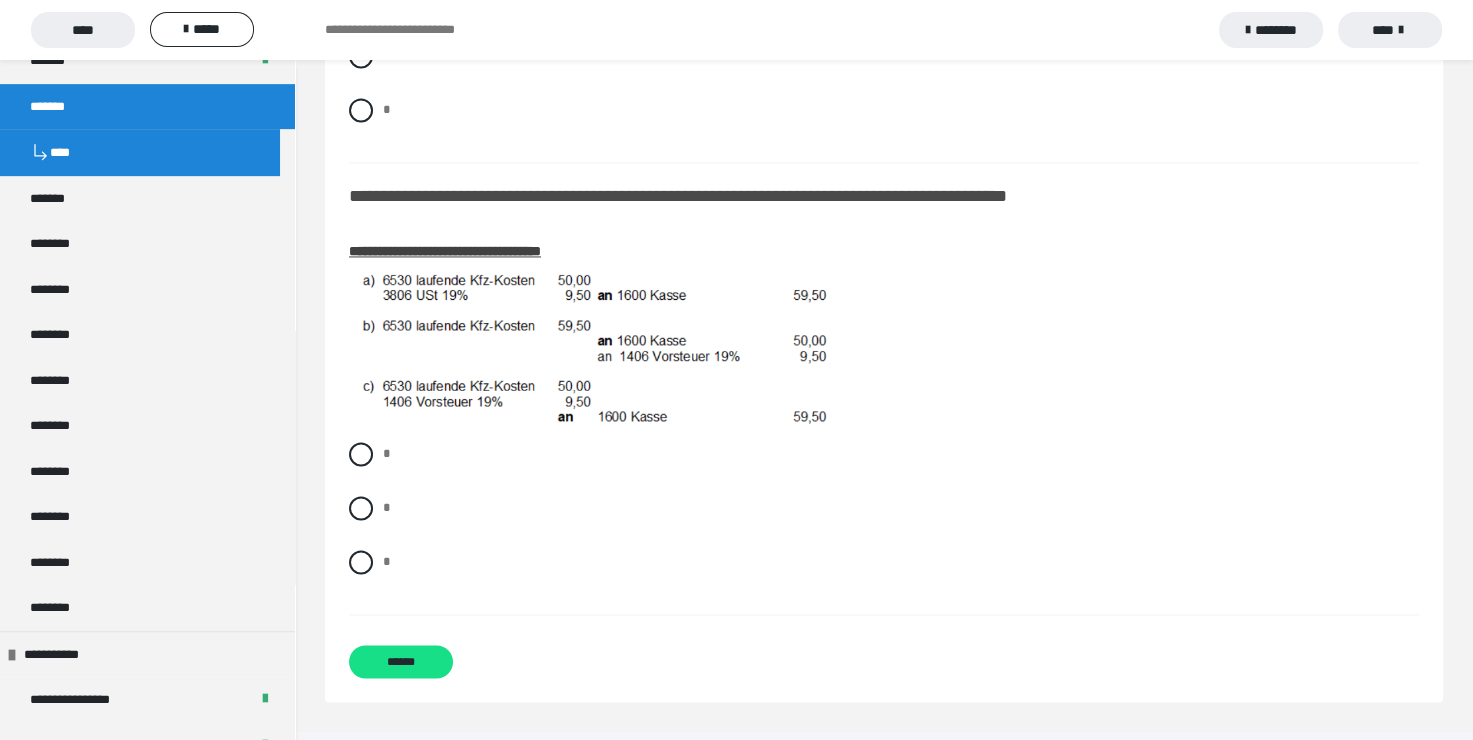 scroll, scrollTop: 2981, scrollLeft: 0, axis: vertical 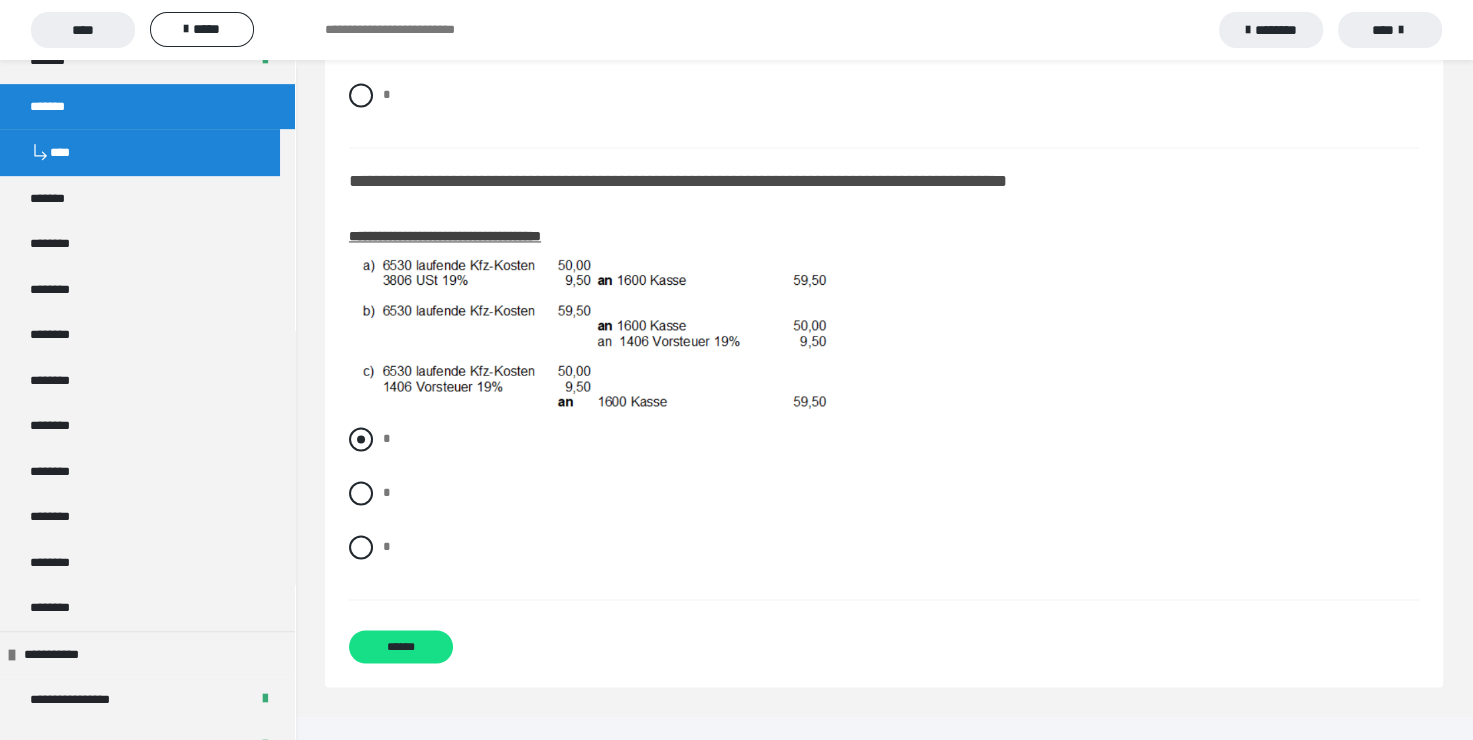 click at bounding box center (361, 439) 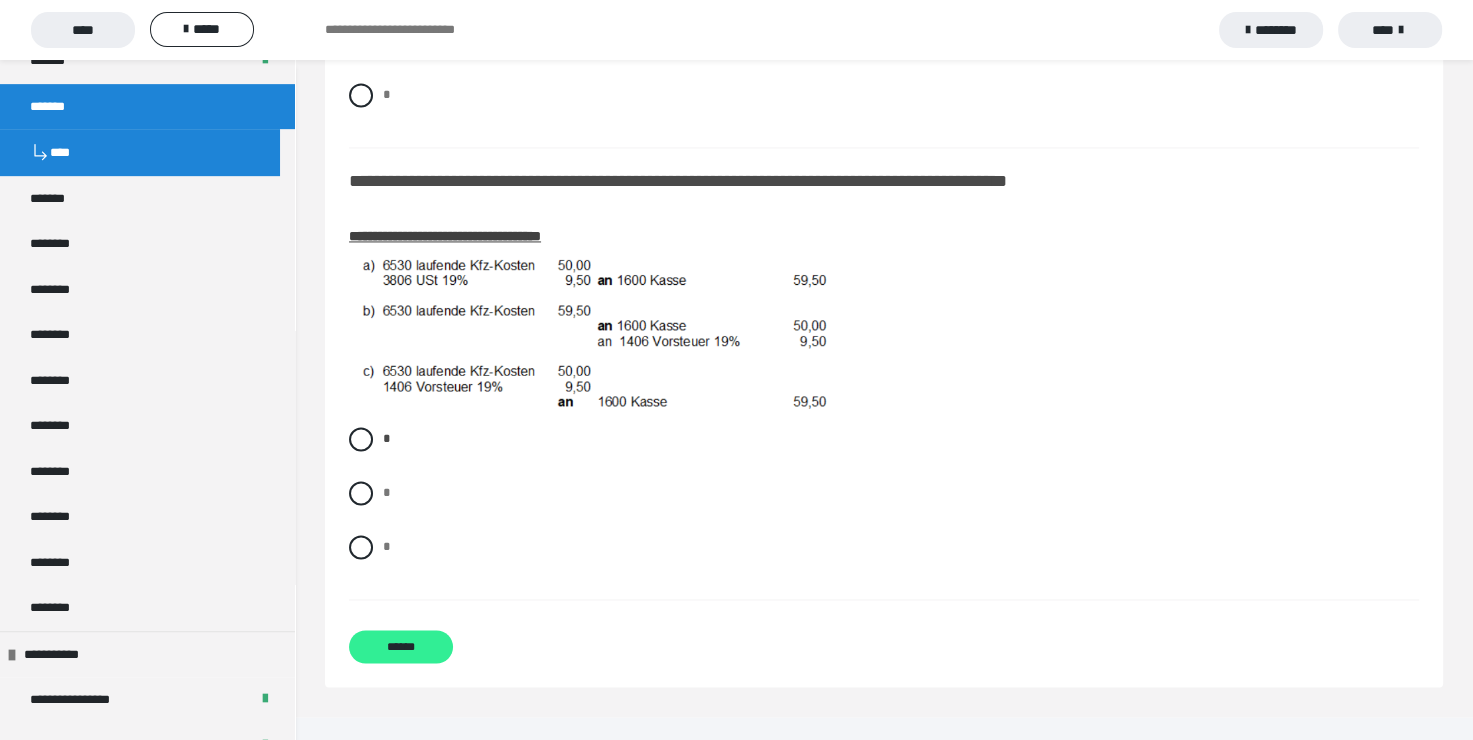 click on "******" at bounding box center [401, 646] 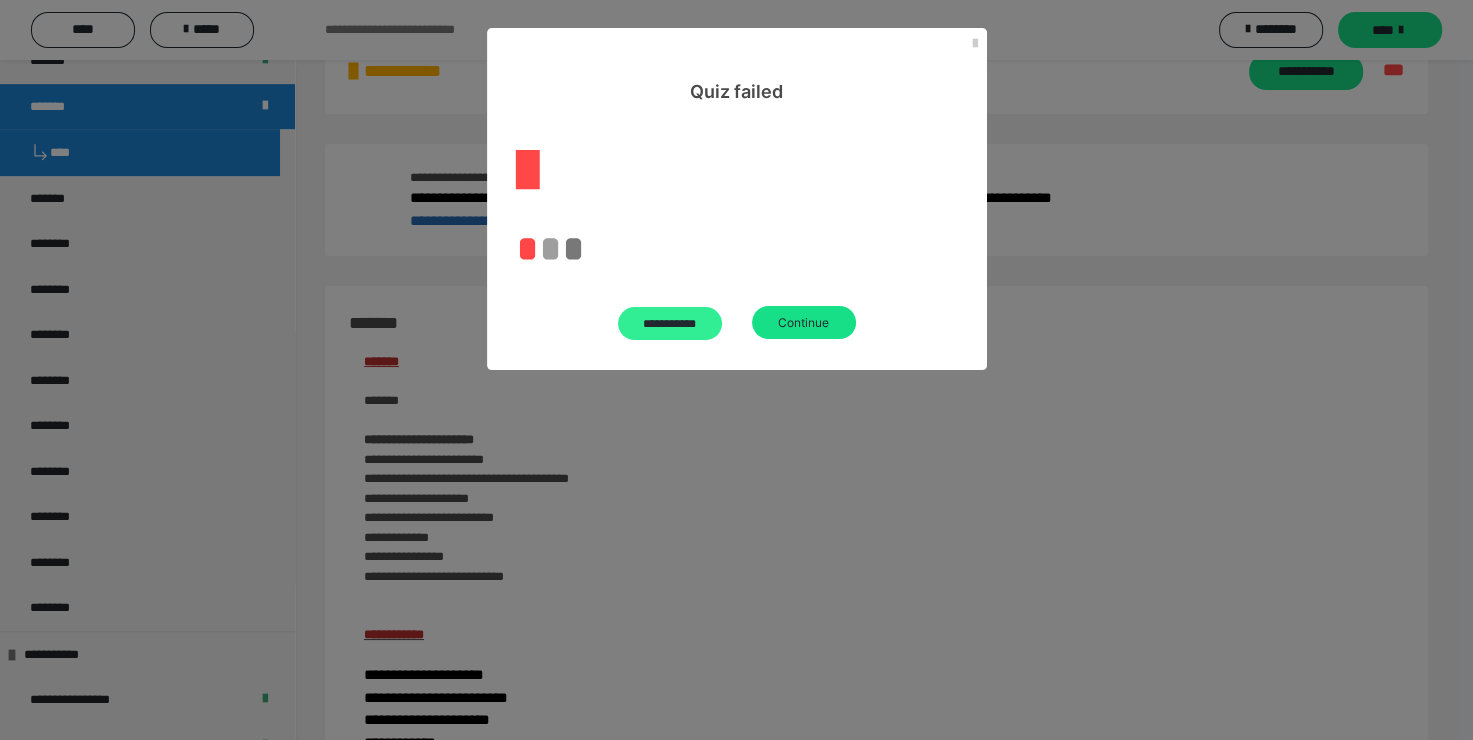 scroll, scrollTop: 1949, scrollLeft: 0, axis: vertical 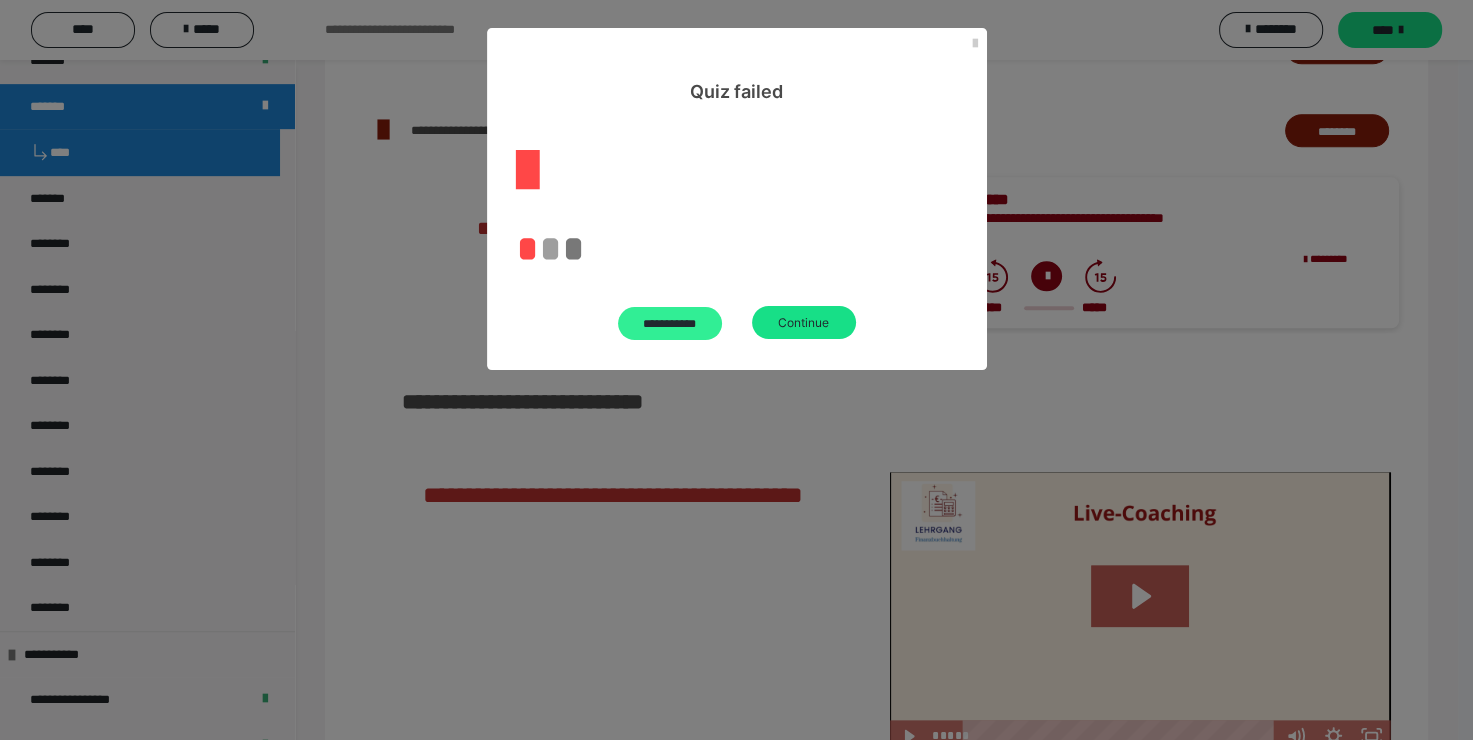 click on "**********" at bounding box center (670, 323) 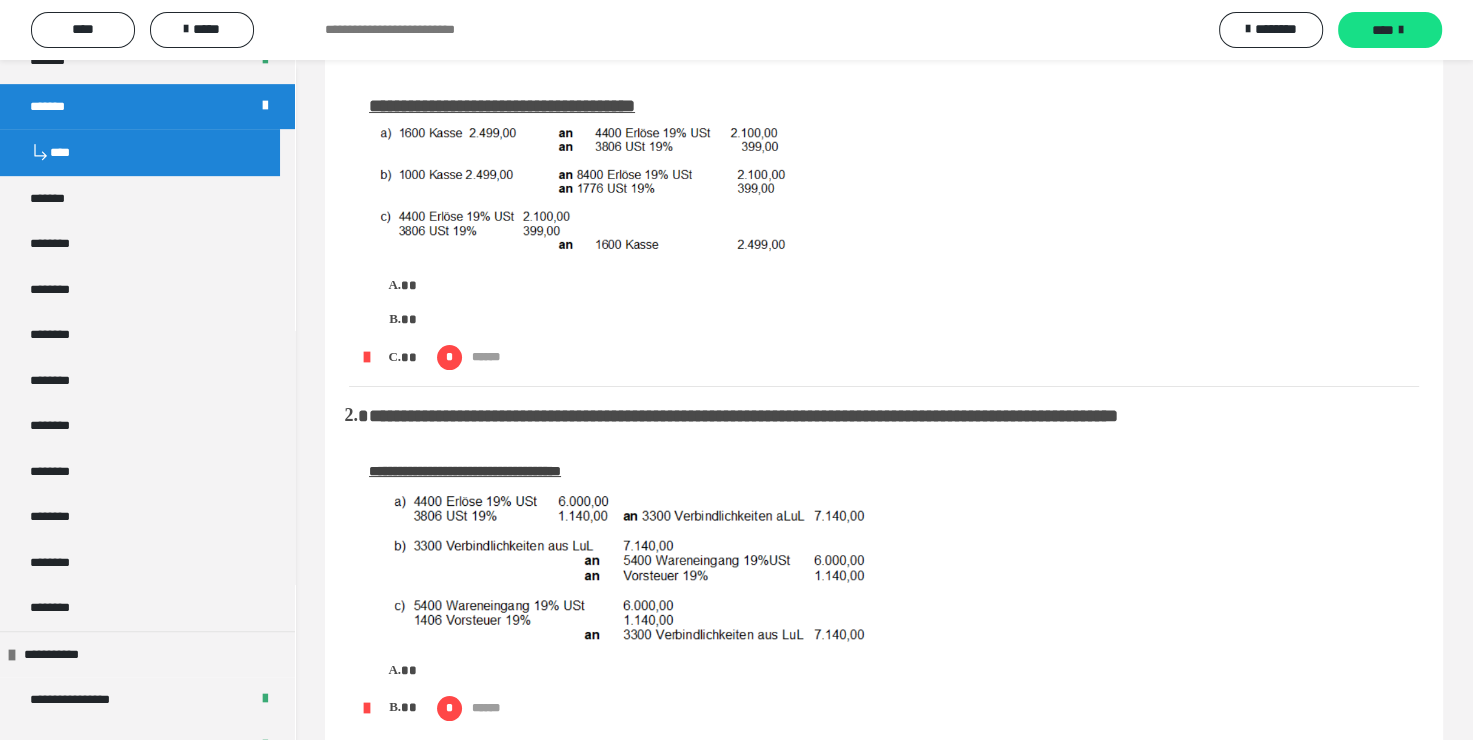 scroll, scrollTop: 0, scrollLeft: 0, axis: both 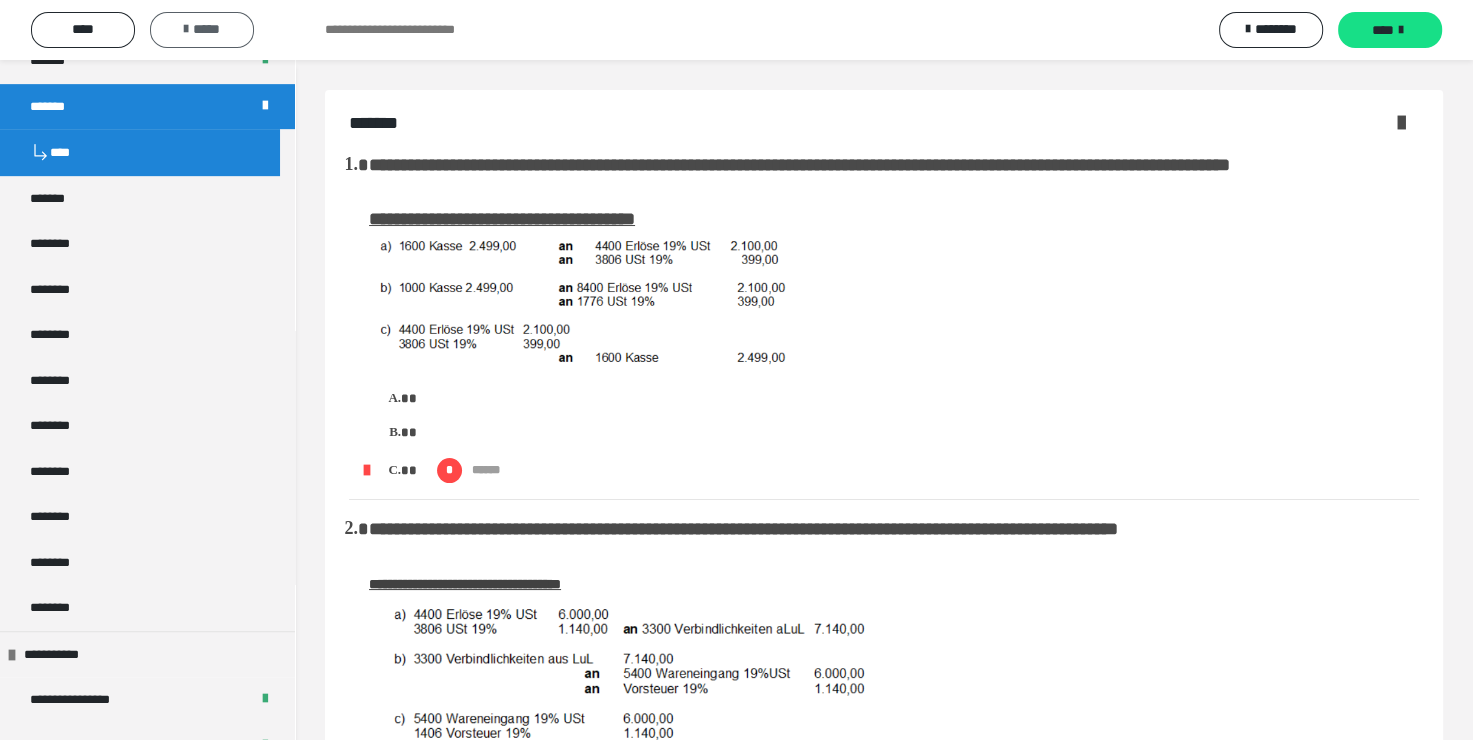click on "*****" at bounding box center (202, 29) 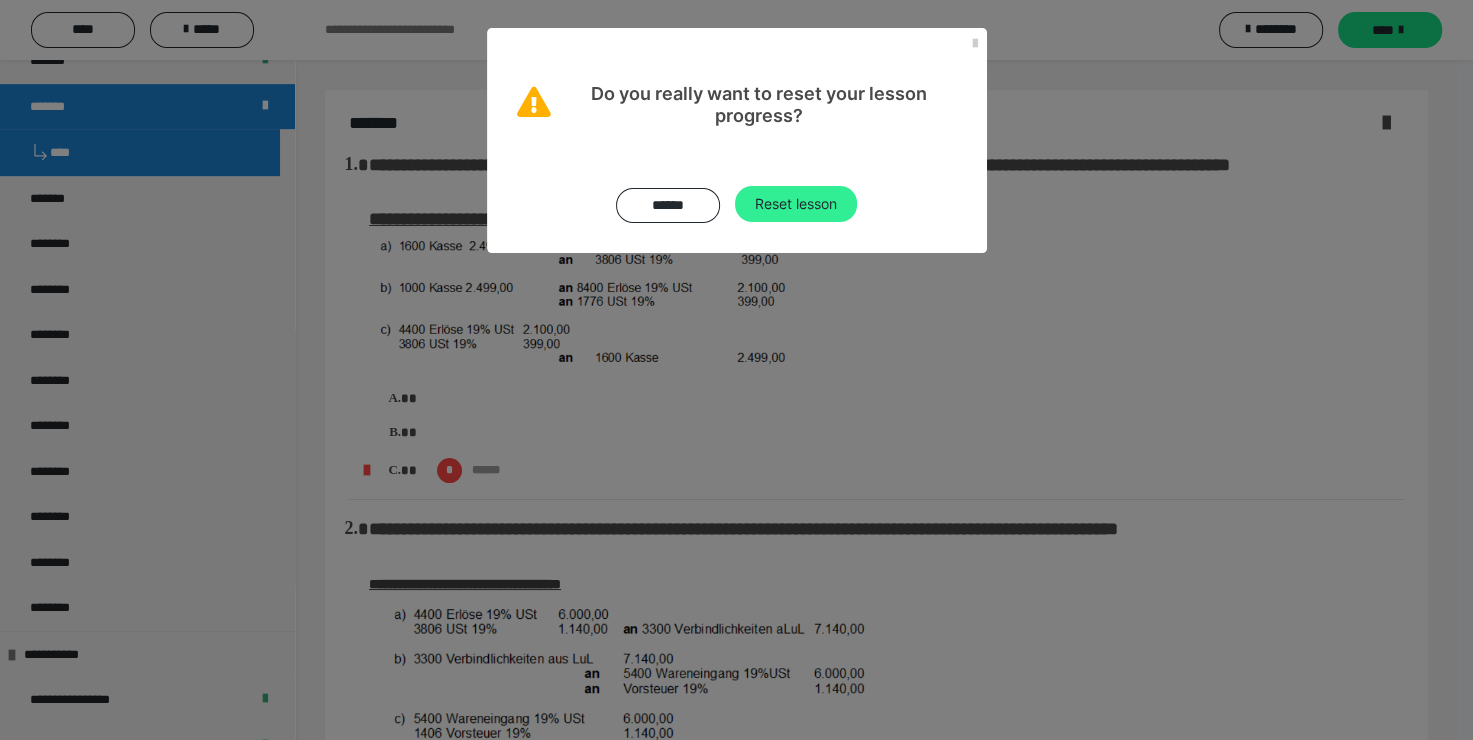 click on "Reset lesson" at bounding box center [796, 204] 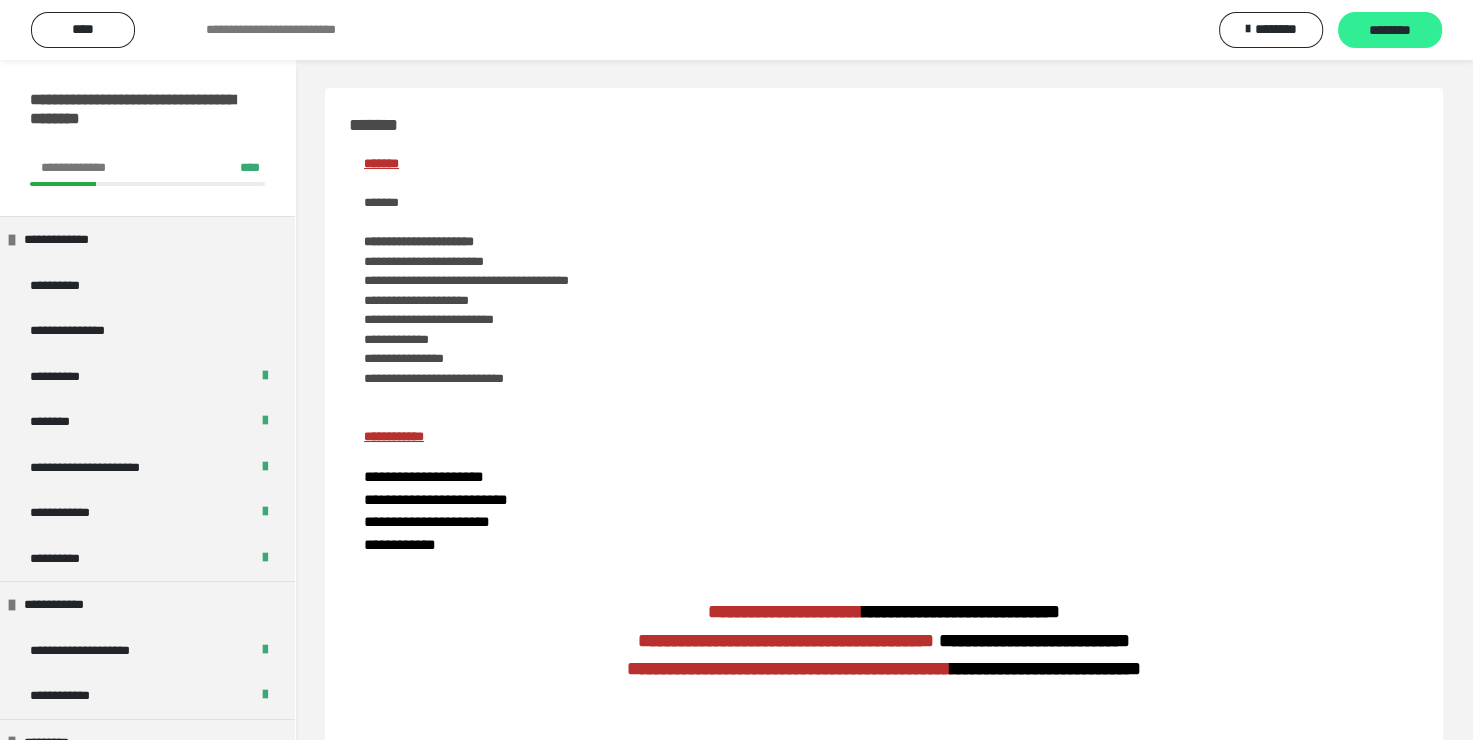 scroll, scrollTop: 0, scrollLeft: 0, axis: both 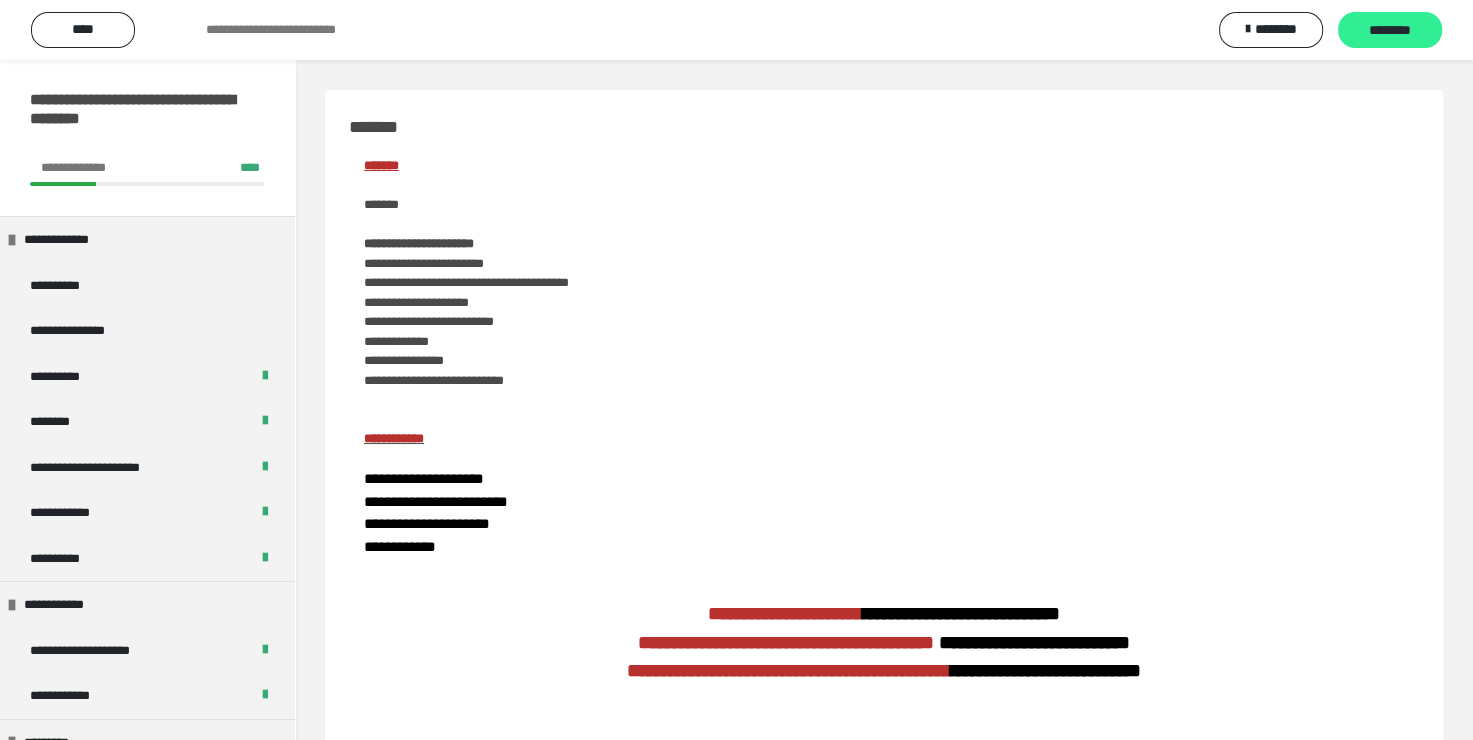 click on "********" at bounding box center (1390, 31) 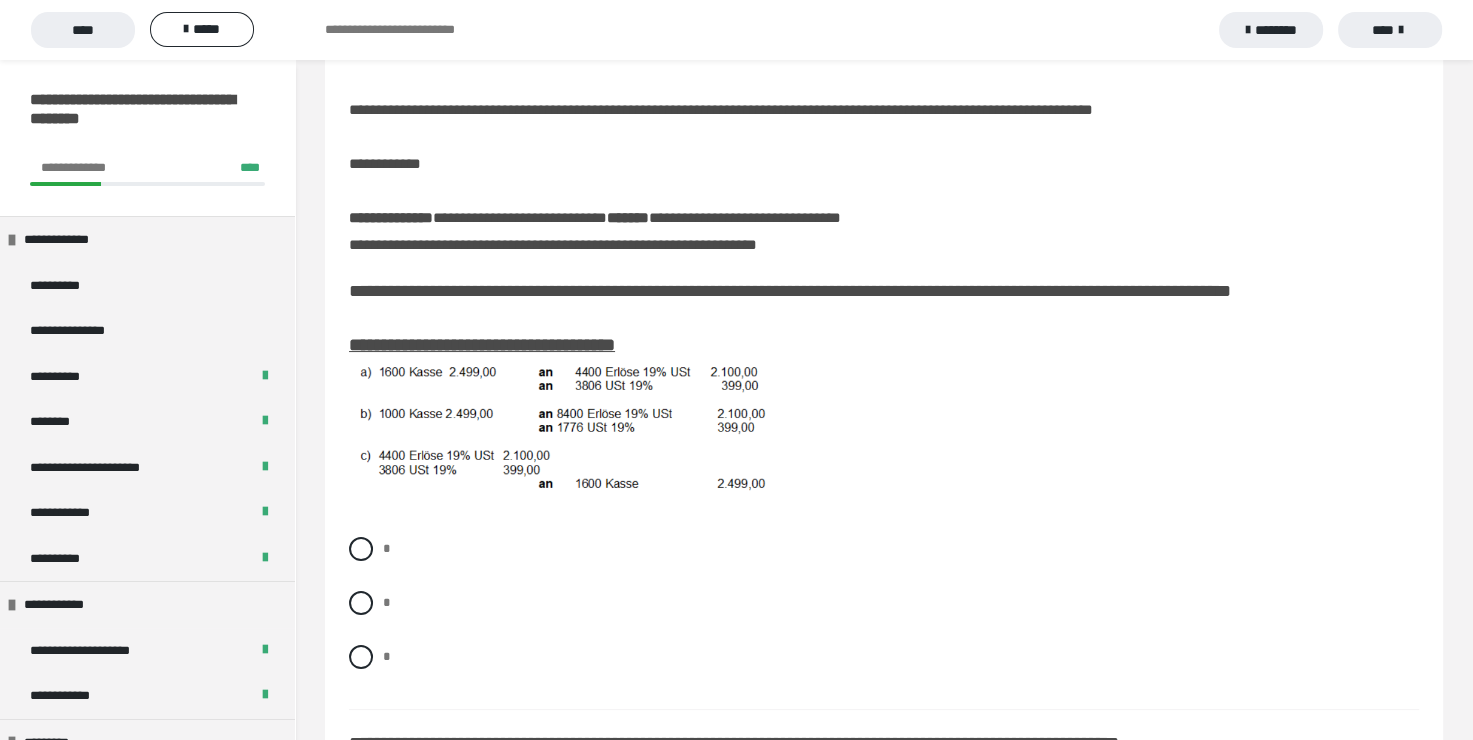 scroll, scrollTop: 100, scrollLeft: 0, axis: vertical 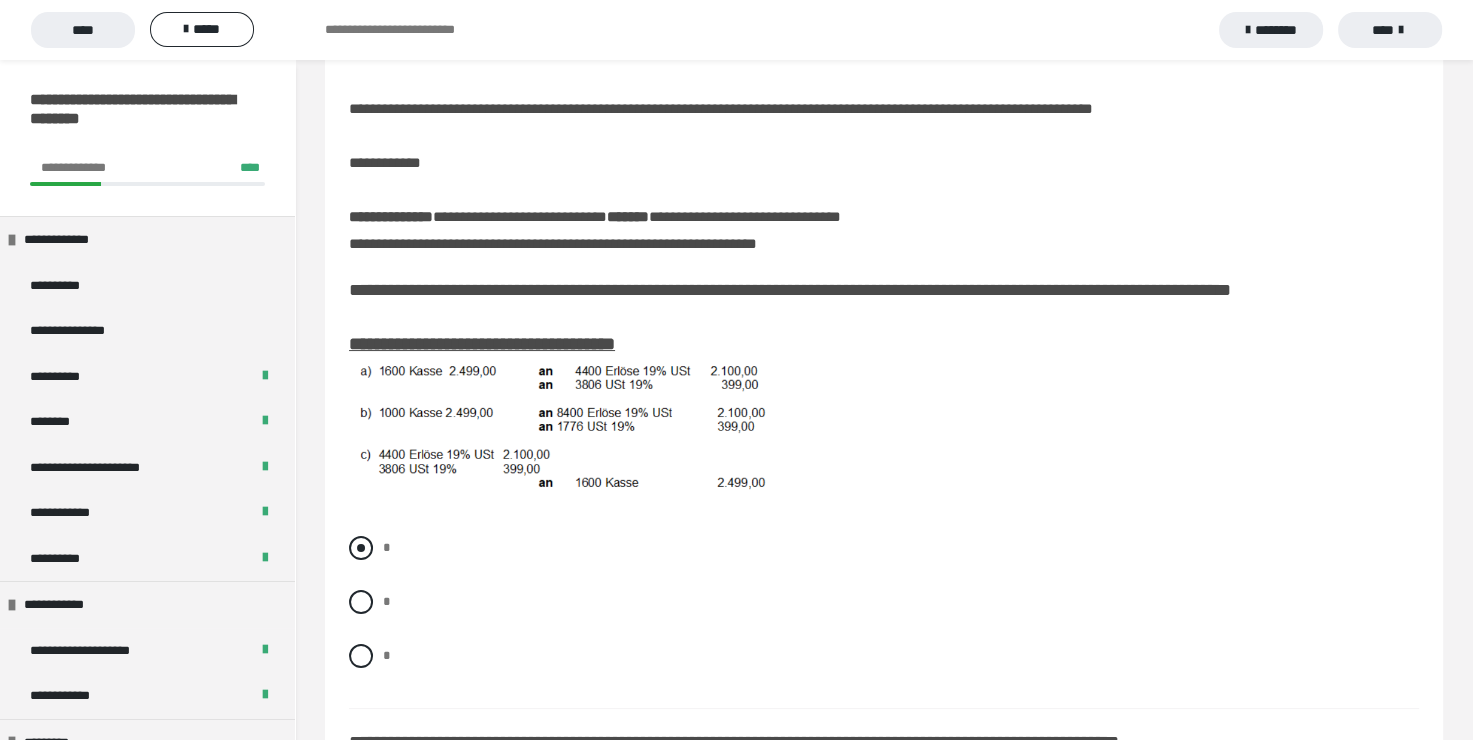 click at bounding box center [361, 548] 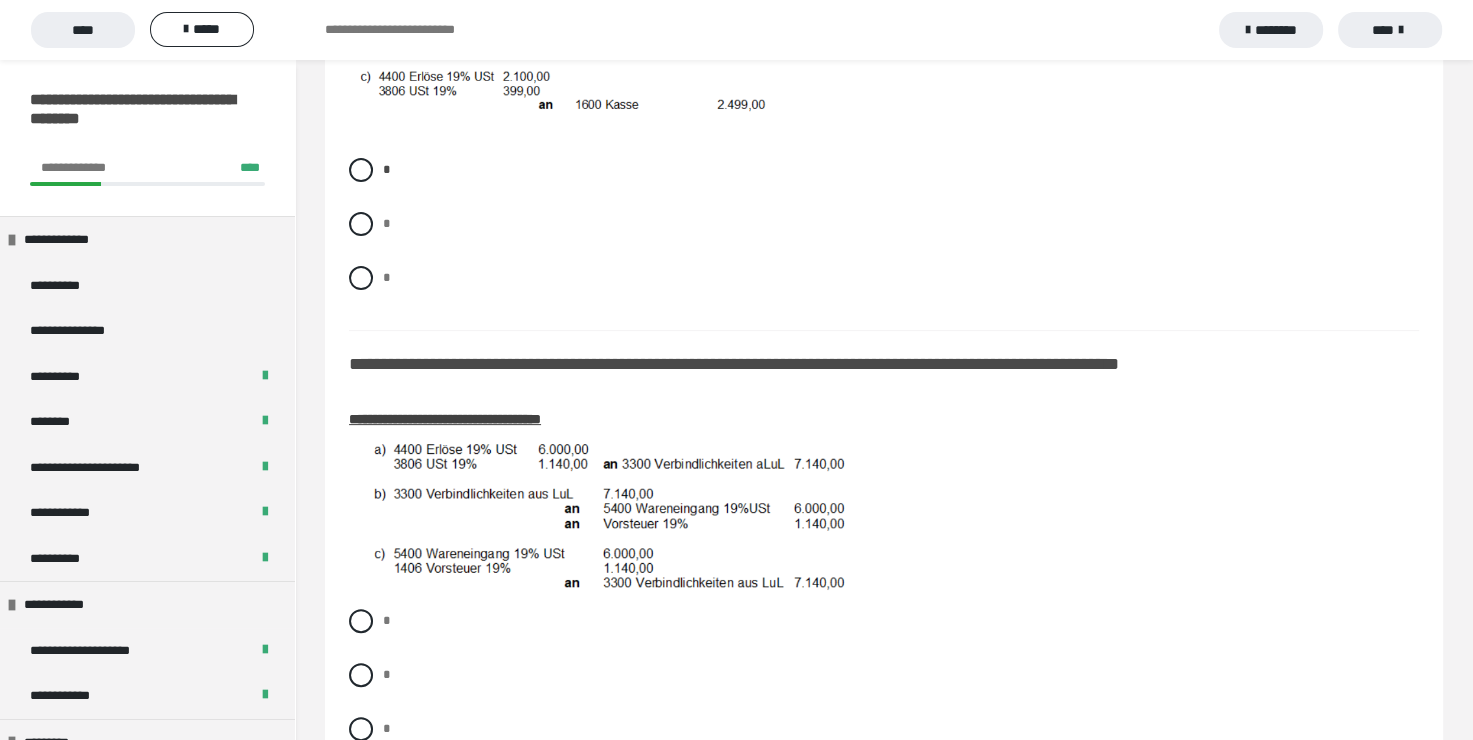 scroll, scrollTop: 500, scrollLeft: 0, axis: vertical 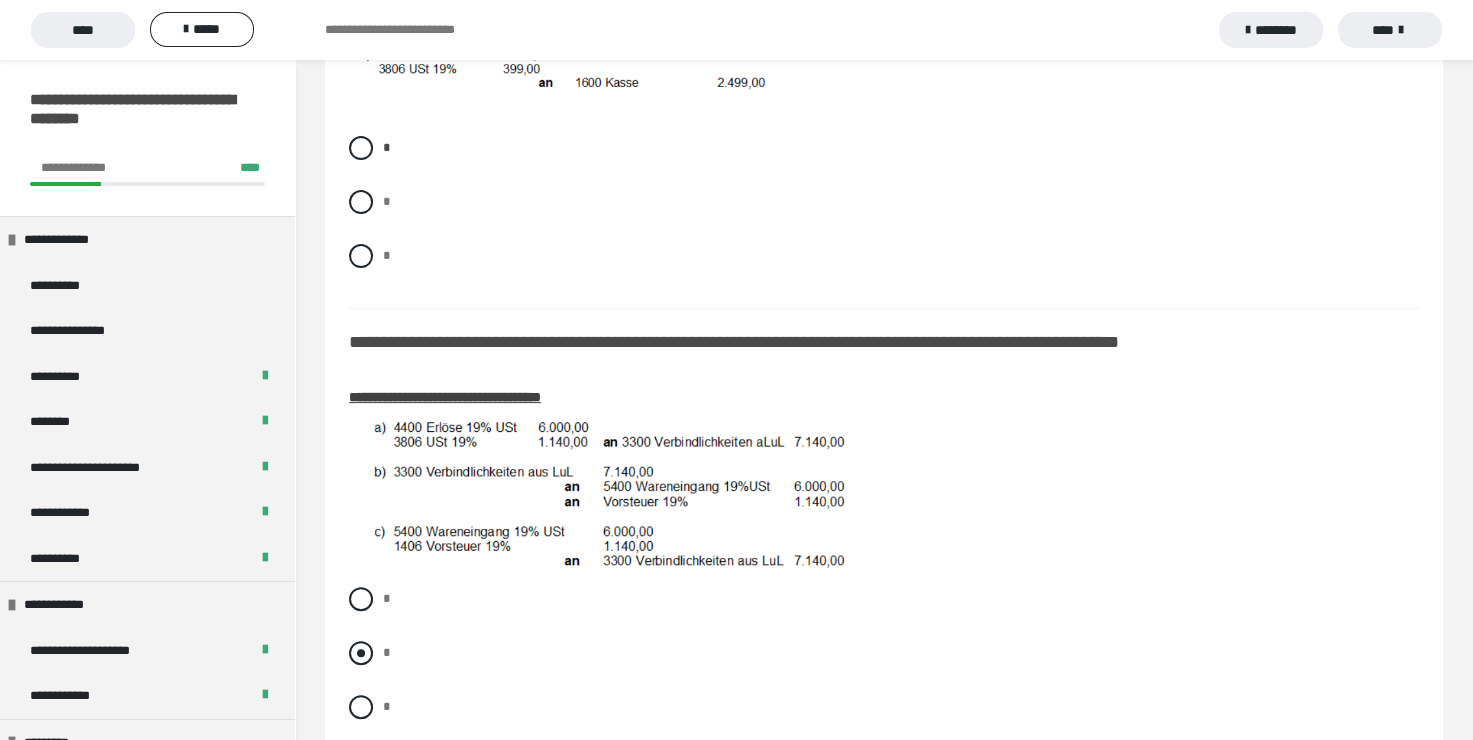 click at bounding box center [361, 653] 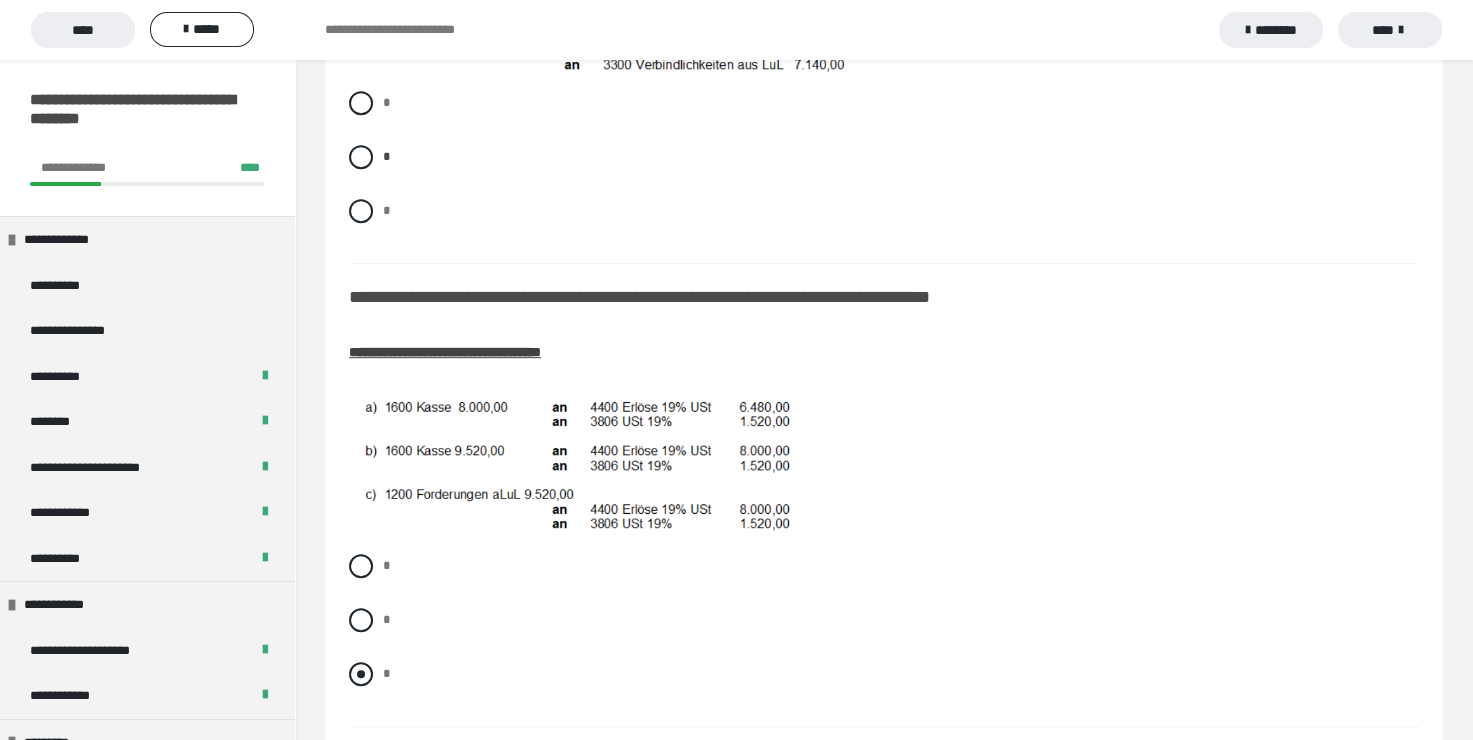 scroll, scrollTop: 1000, scrollLeft: 0, axis: vertical 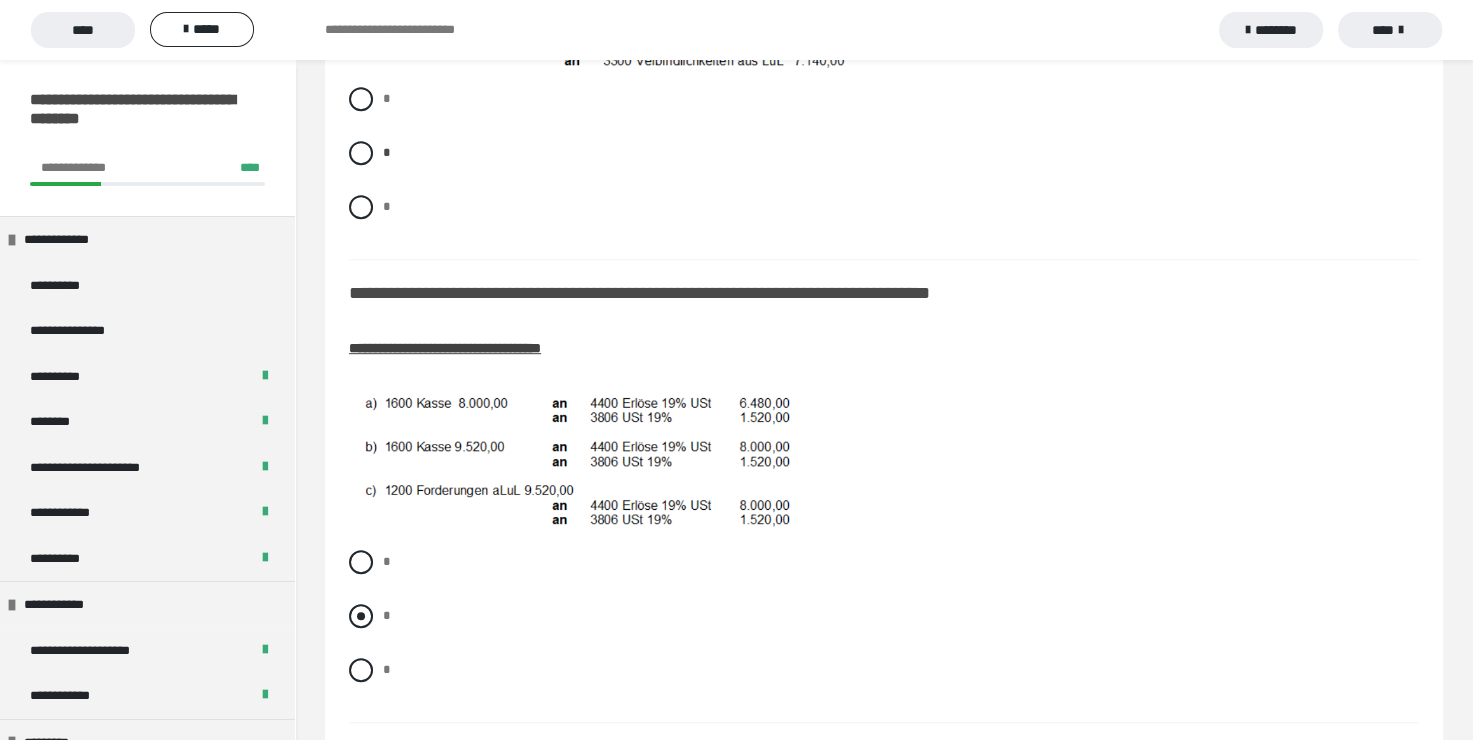 click at bounding box center (361, 616) 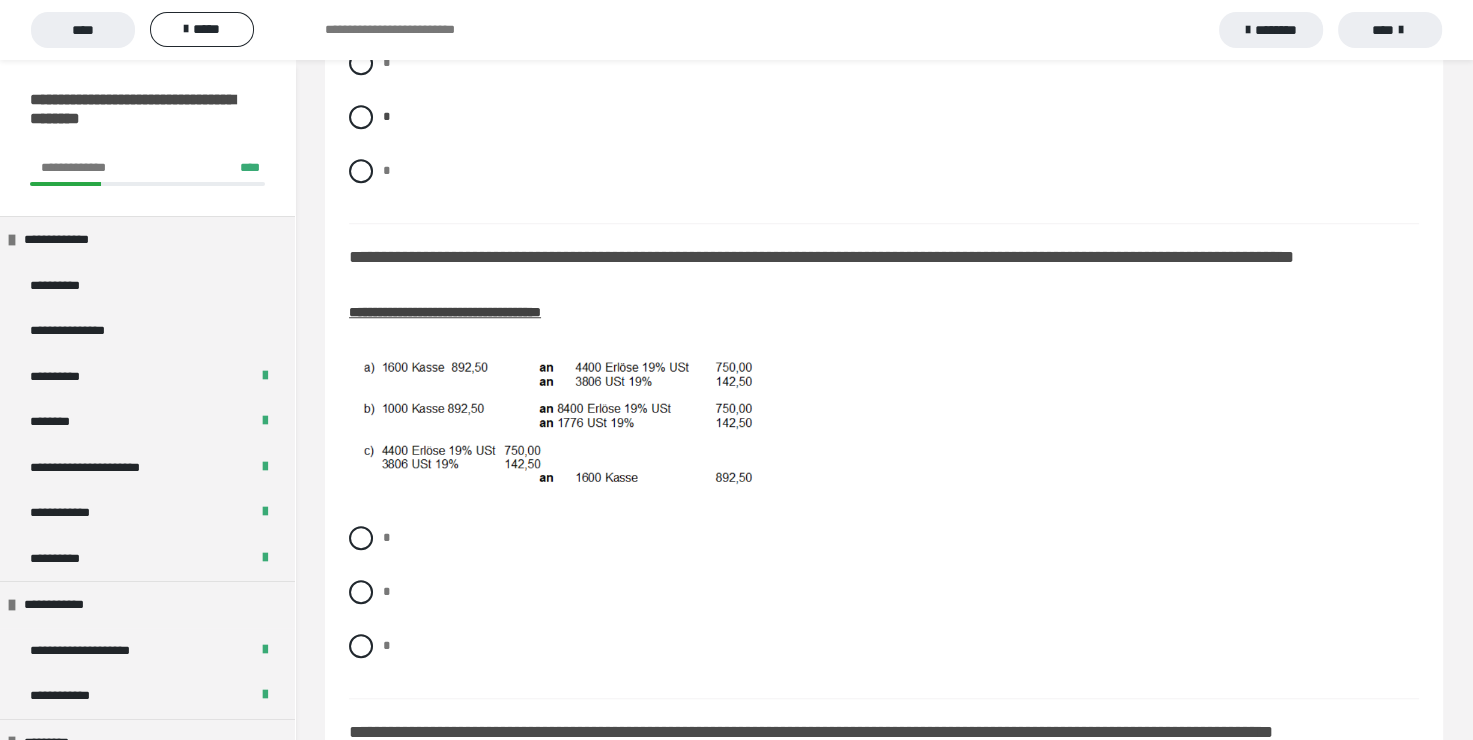 scroll, scrollTop: 1500, scrollLeft: 0, axis: vertical 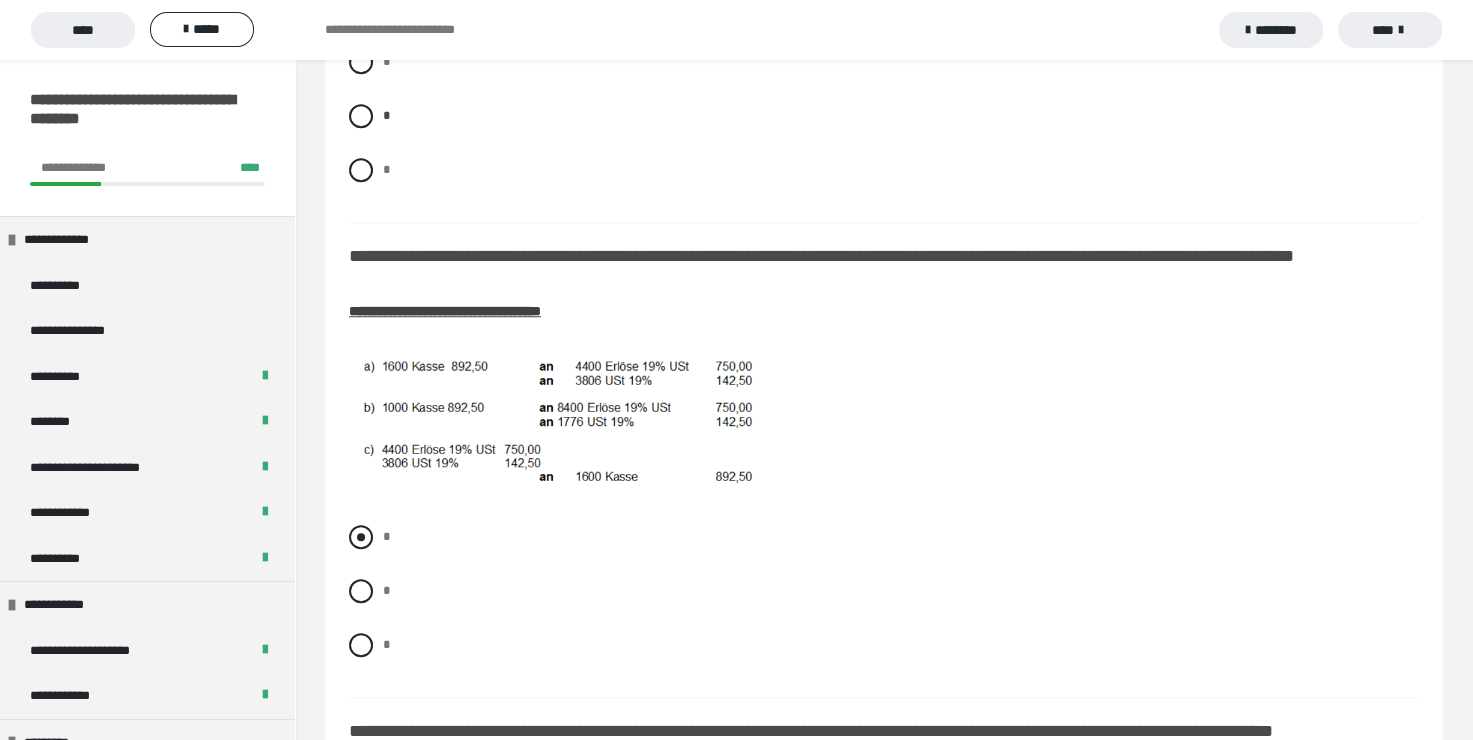 click at bounding box center [361, 537] 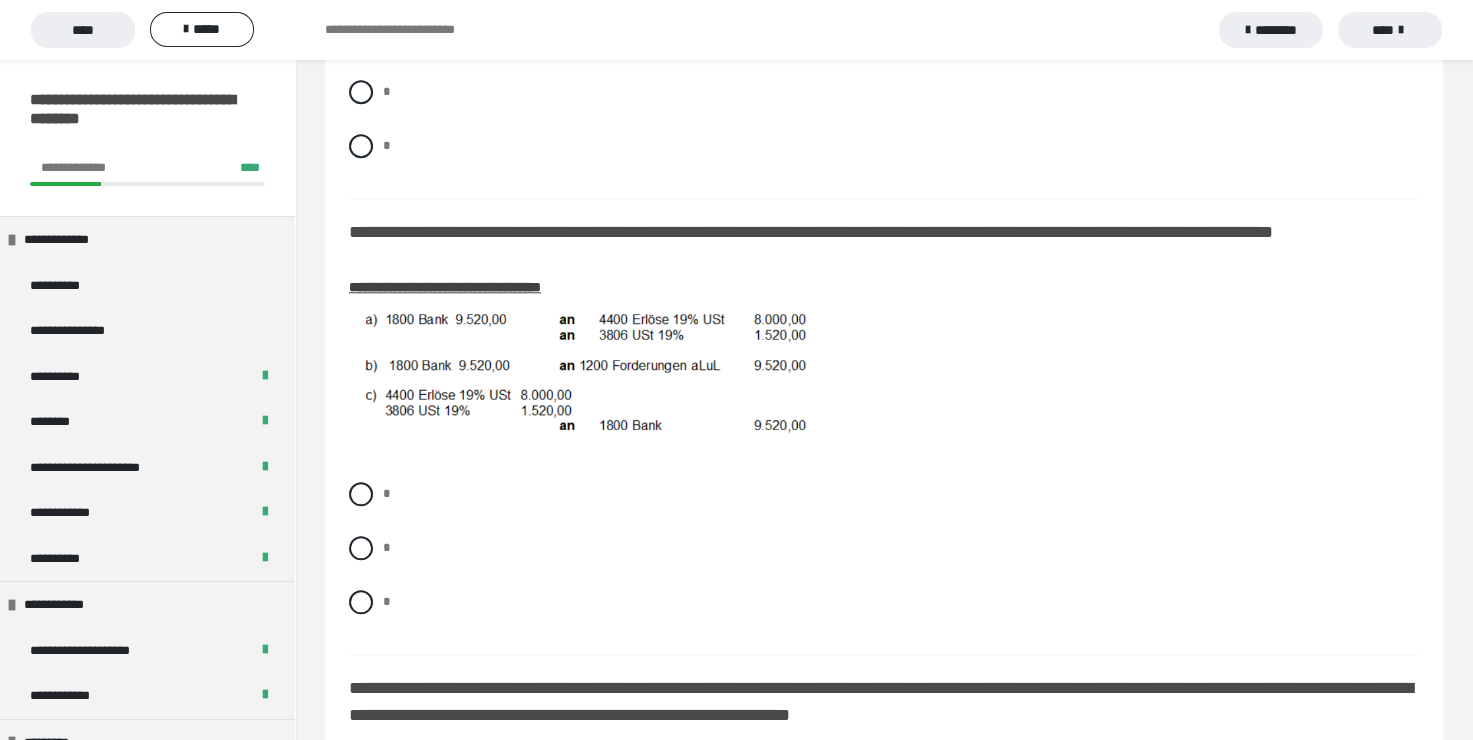 scroll, scrollTop: 2000, scrollLeft: 0, axis: vertical 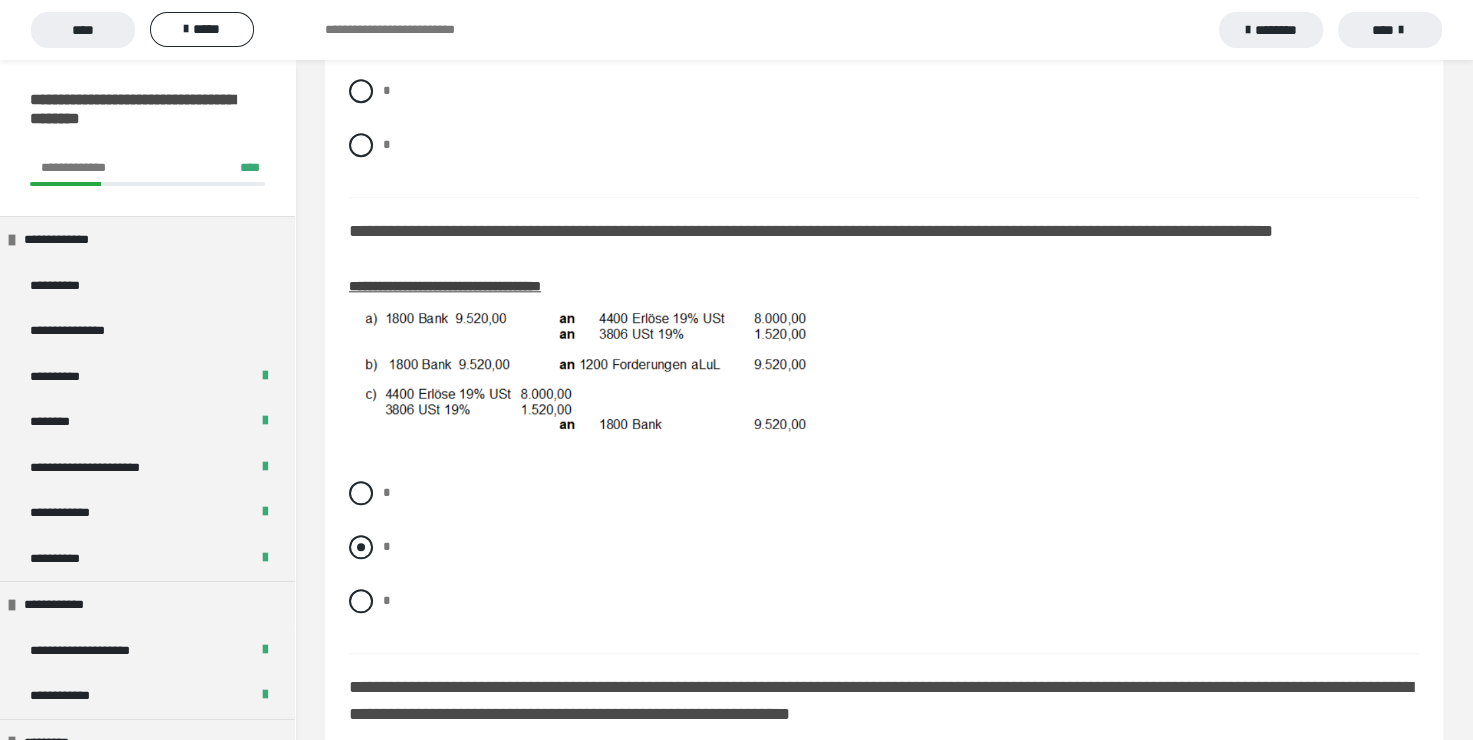 click at bounding box center (361, 547) 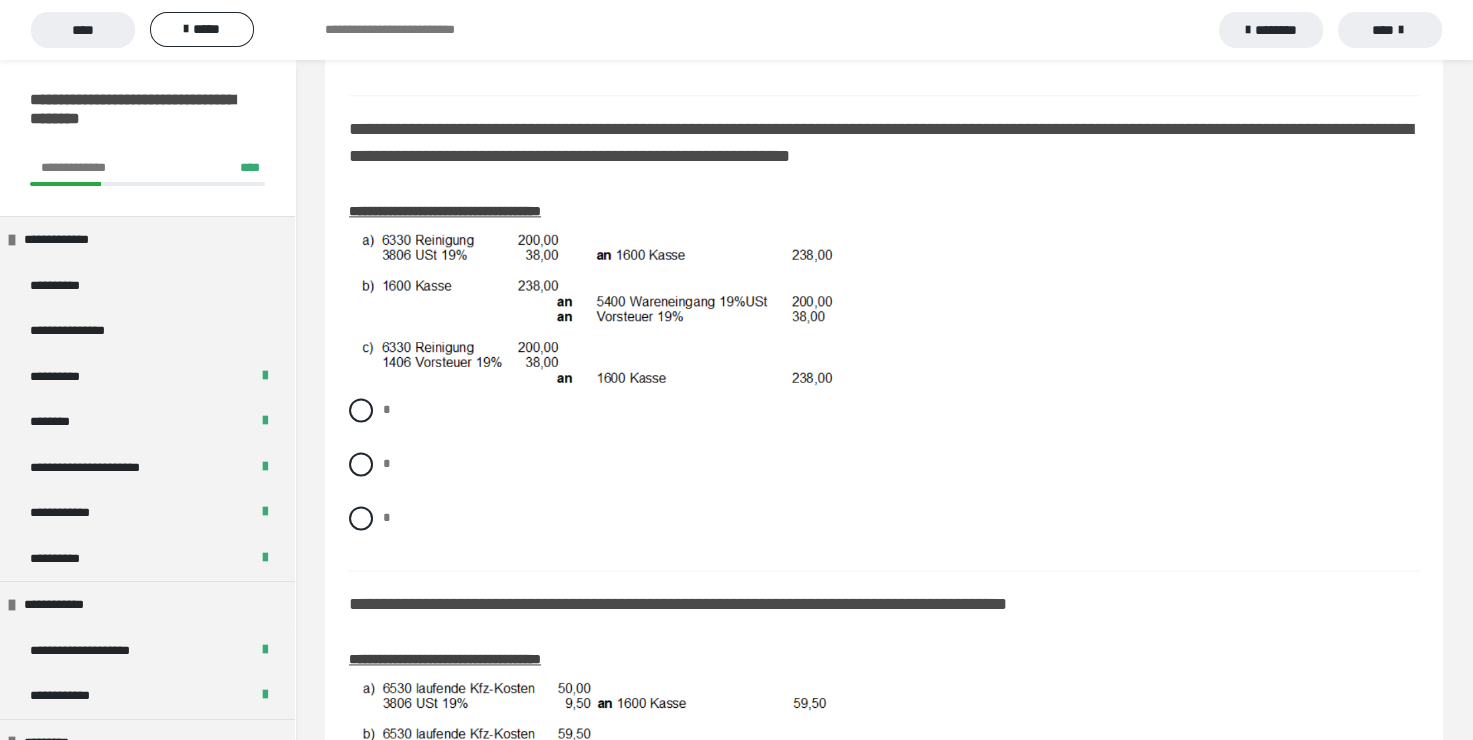 scroll, scrollTop: 2600, scrollLeft: 0, axis: vertical 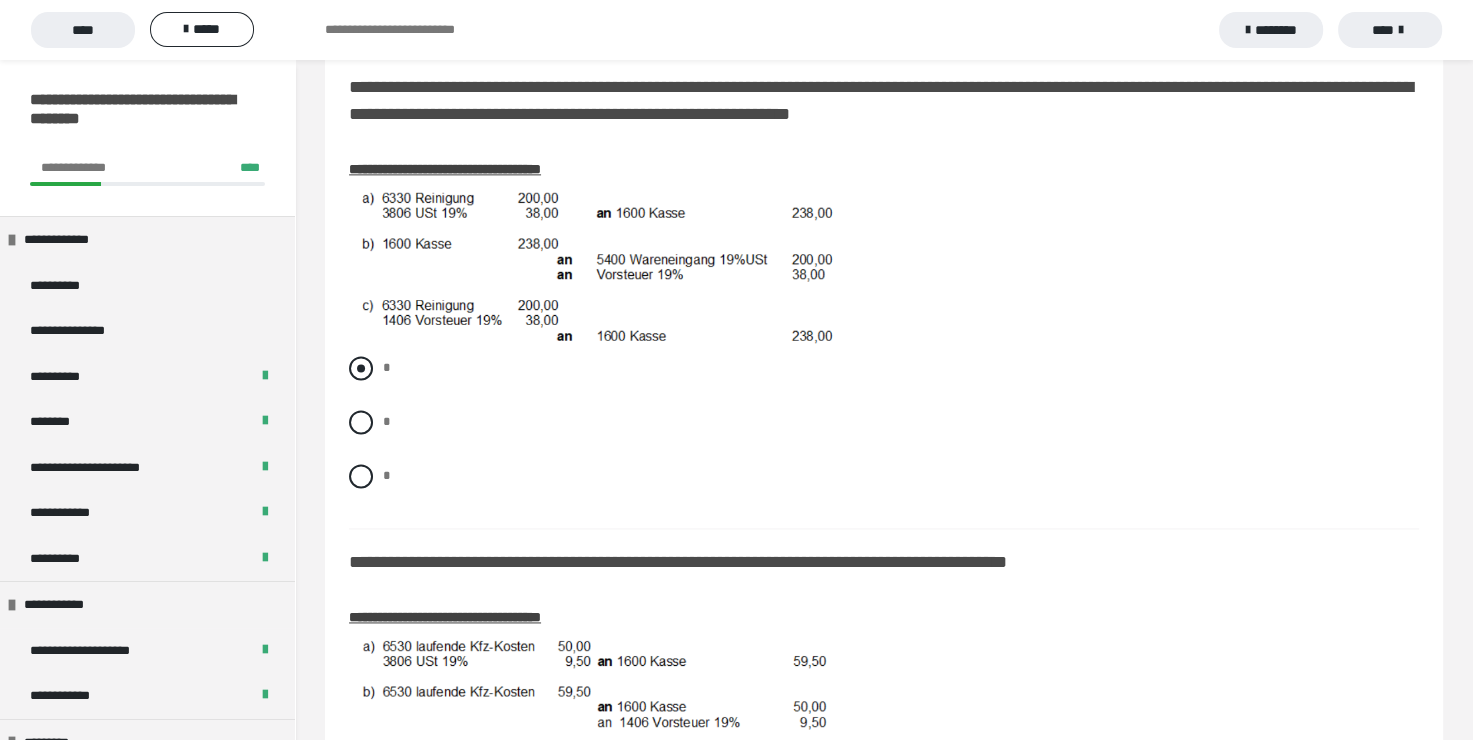 click at bounding box center (361, 368) 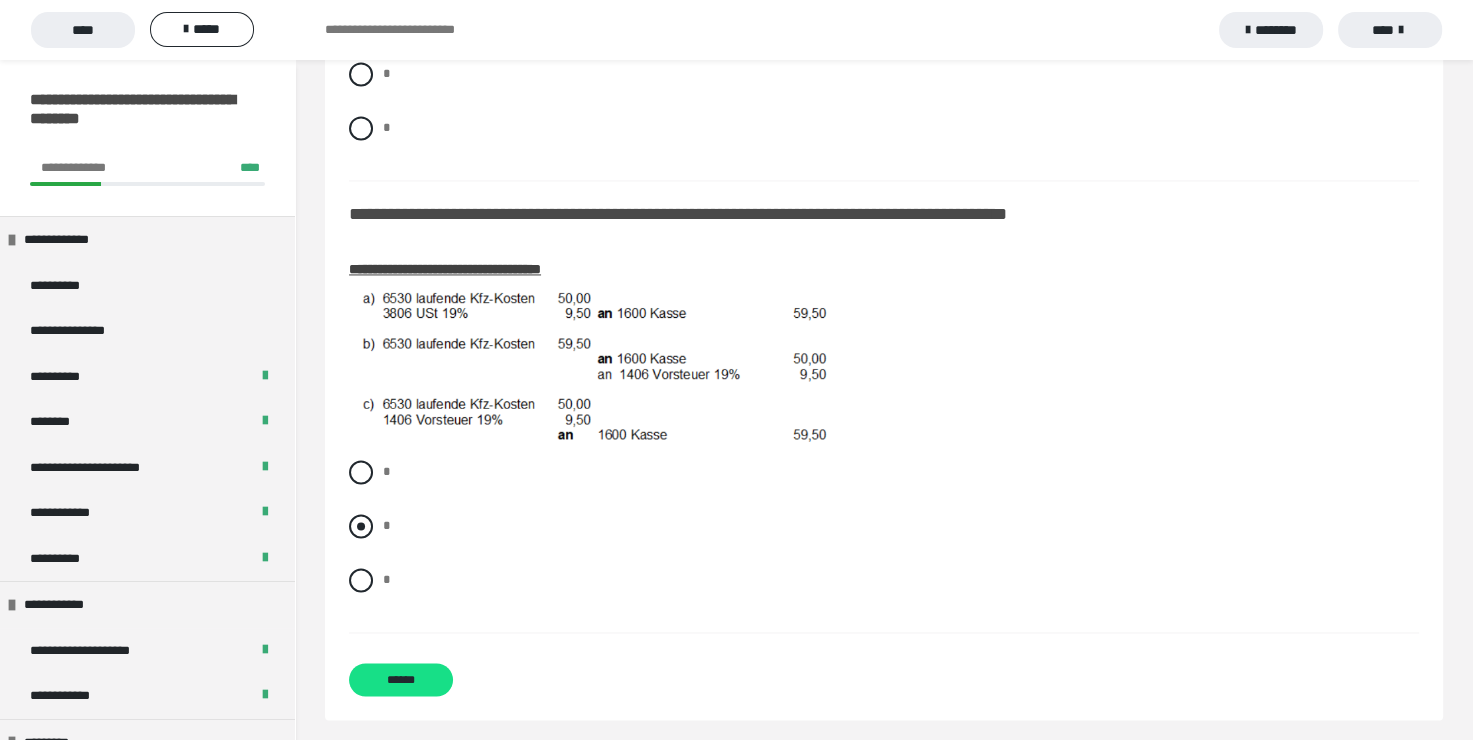 scroll, scrollTop: 2981, scrollLeft: 0, axis: vertical 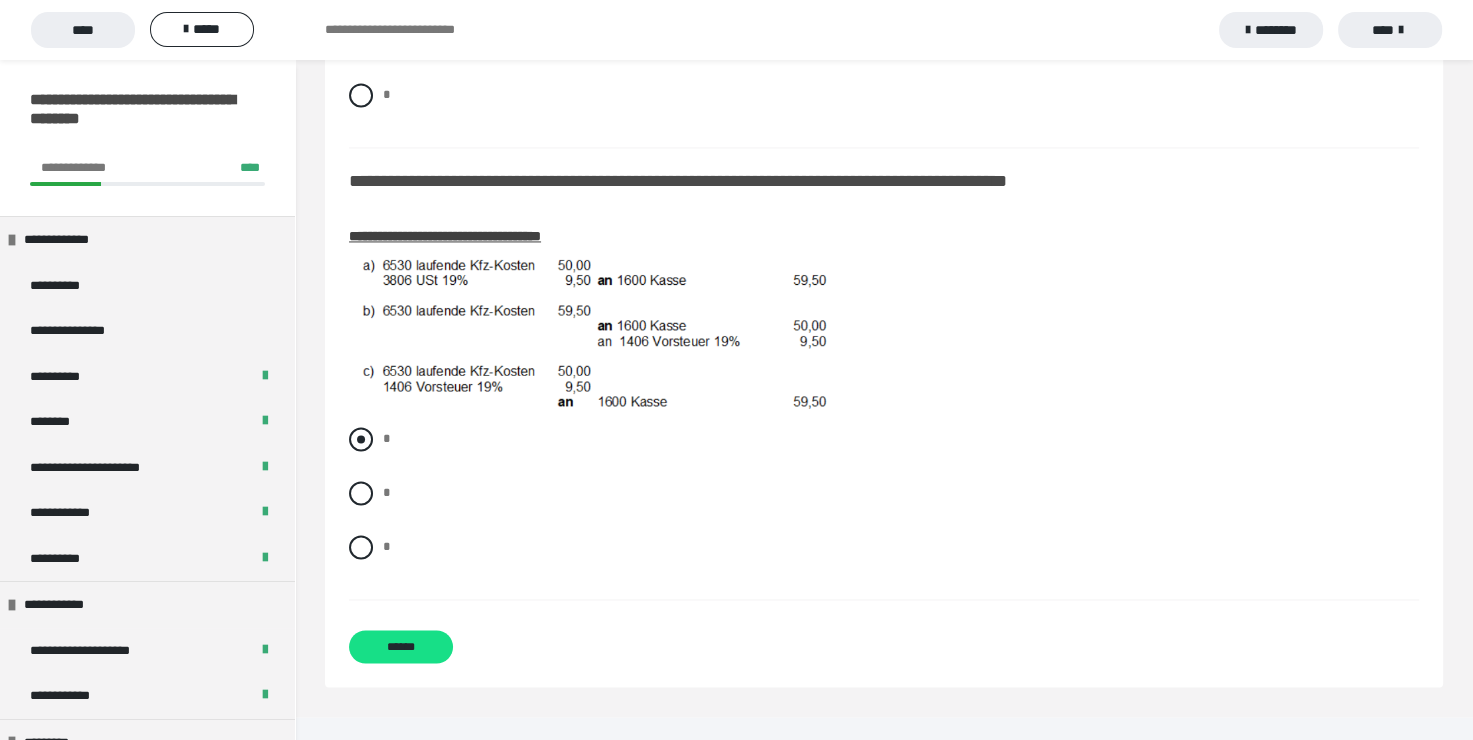 click at bounding box center [361, 439] 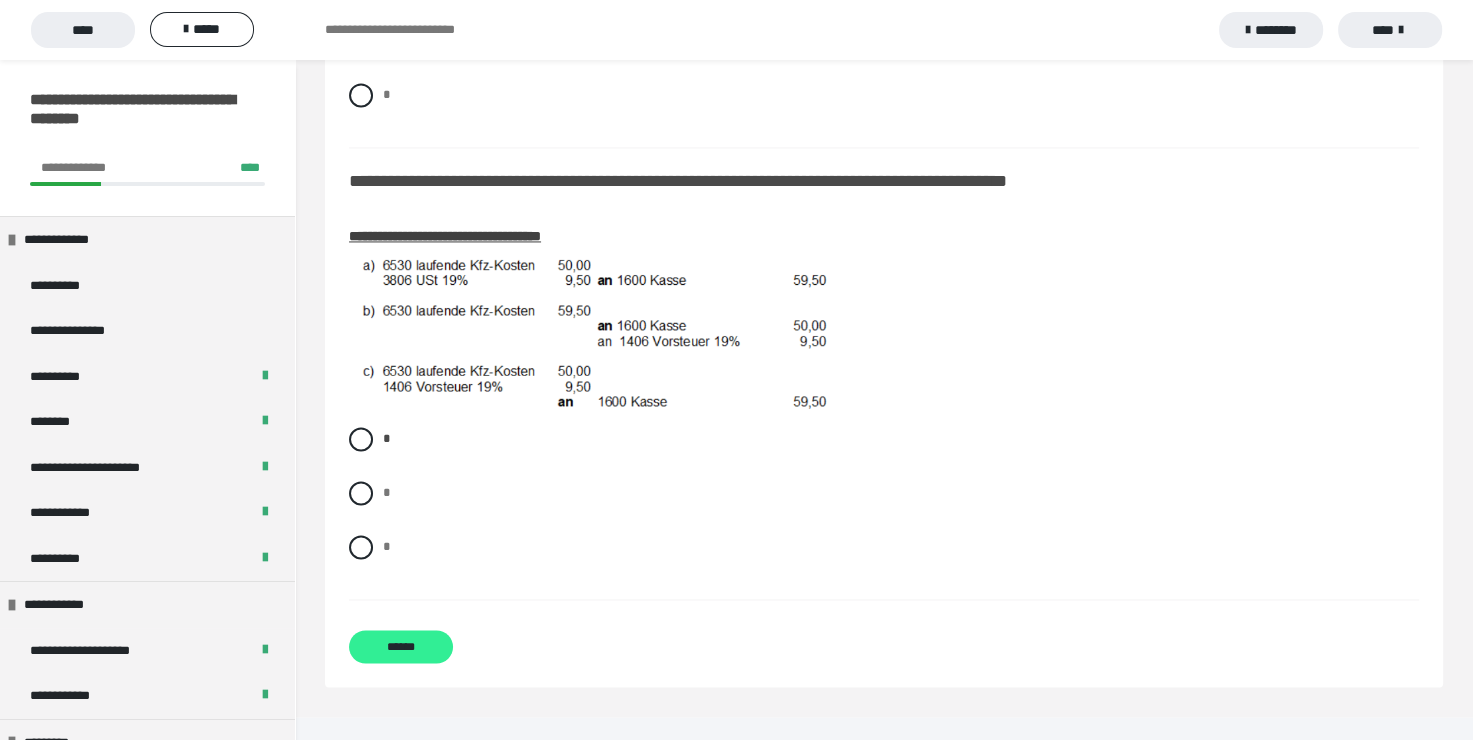 click on "******" at bounding box center (401, 646) 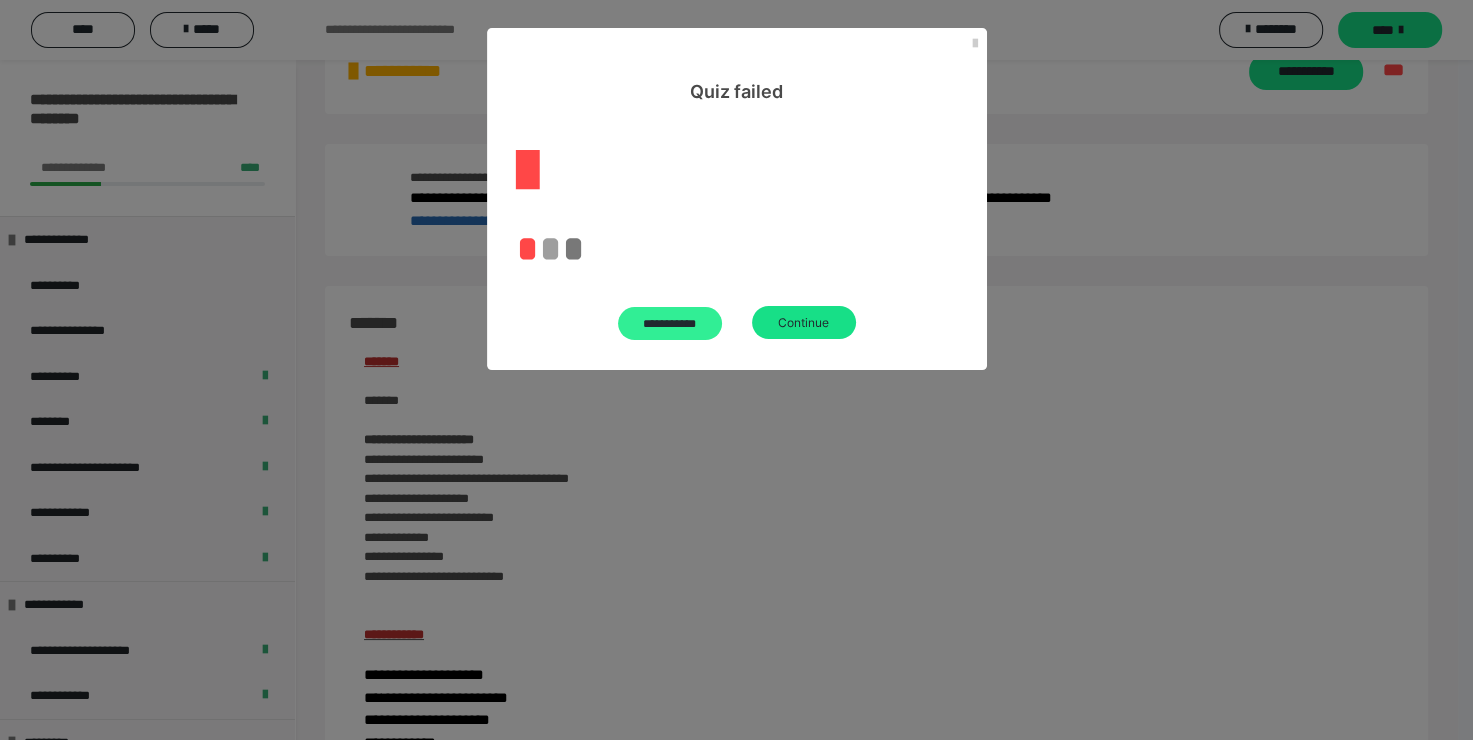 scroll, scrollTop: 1949, scrollLeft: 0, axis: vertical 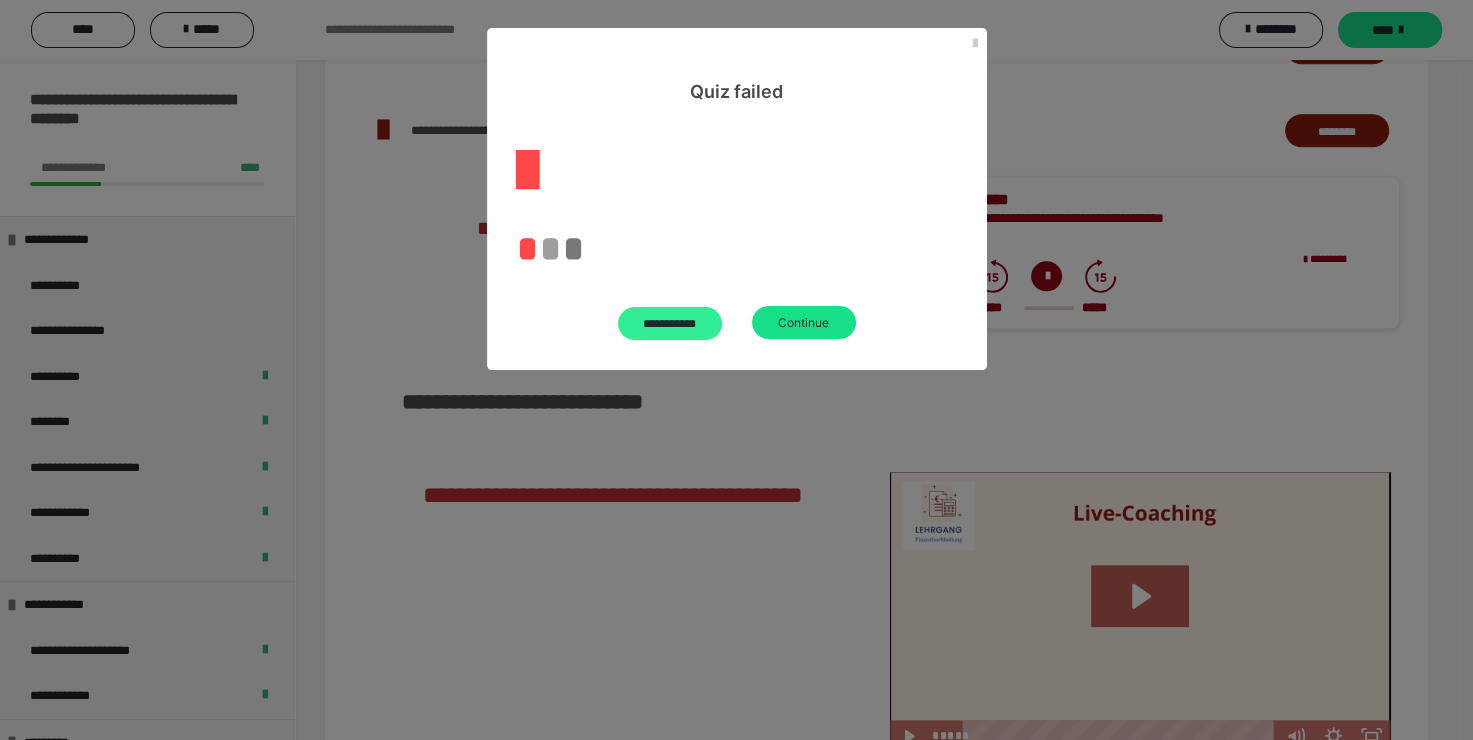 click on "**********" at bounding box center (670, 323) 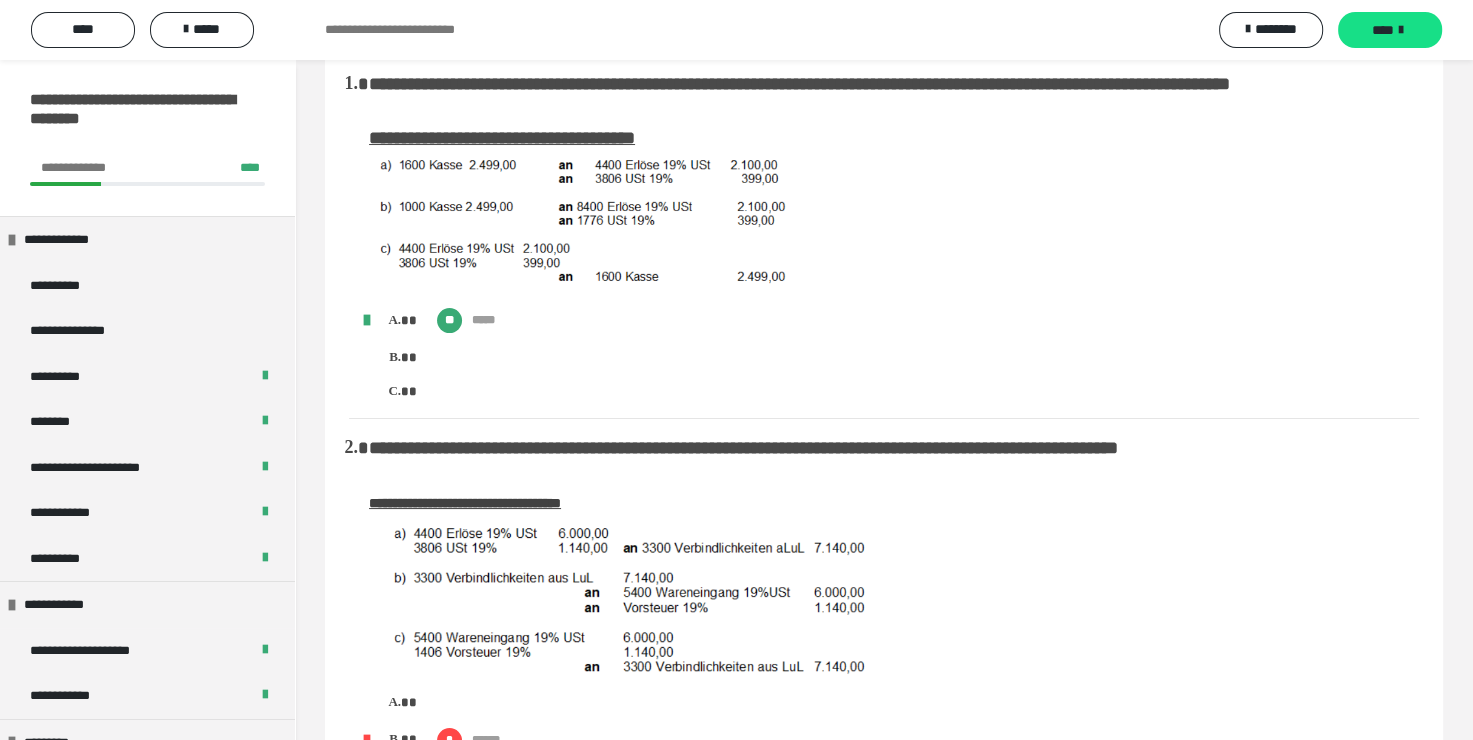 scroll, scrollTop: 0, scrollLeft: 0, axis: both 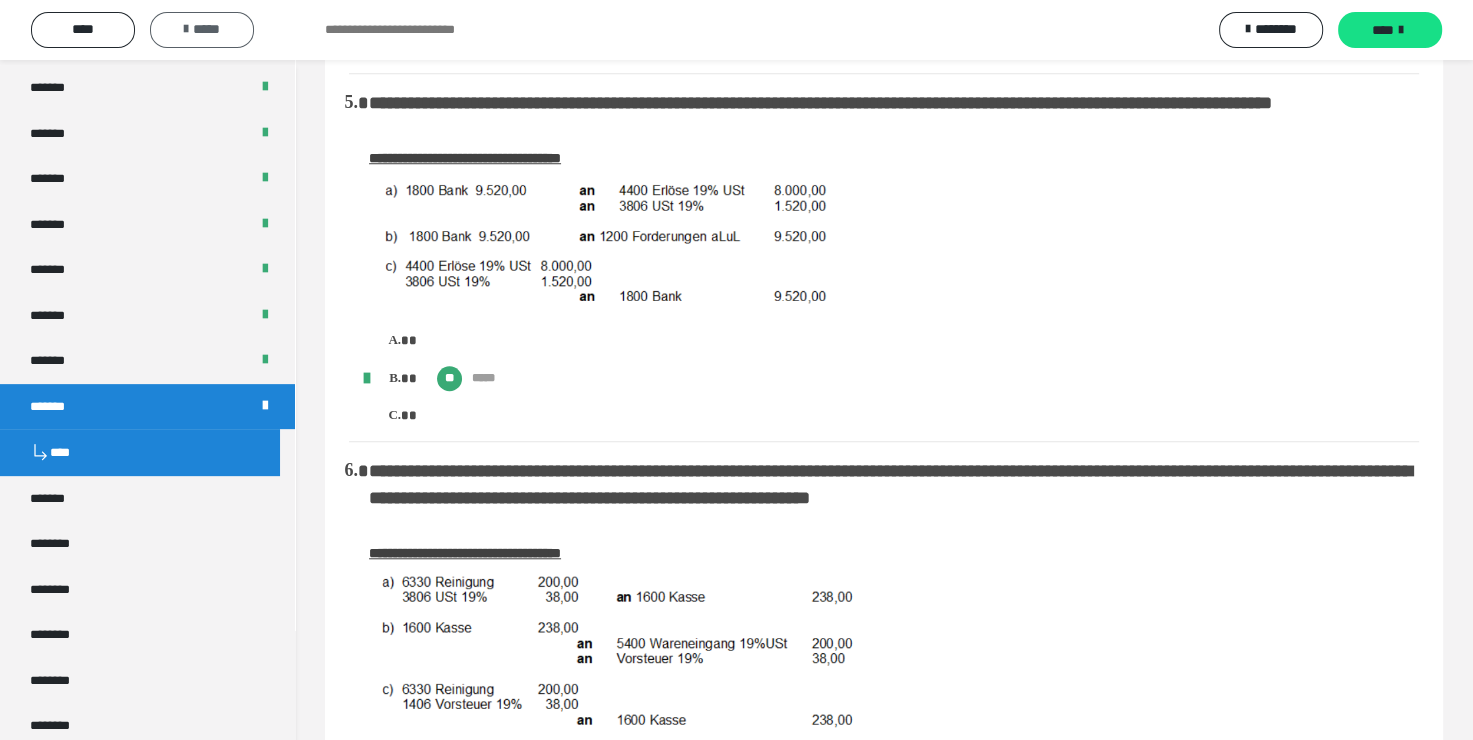 click on "*****" at bounding box center (202, 29) 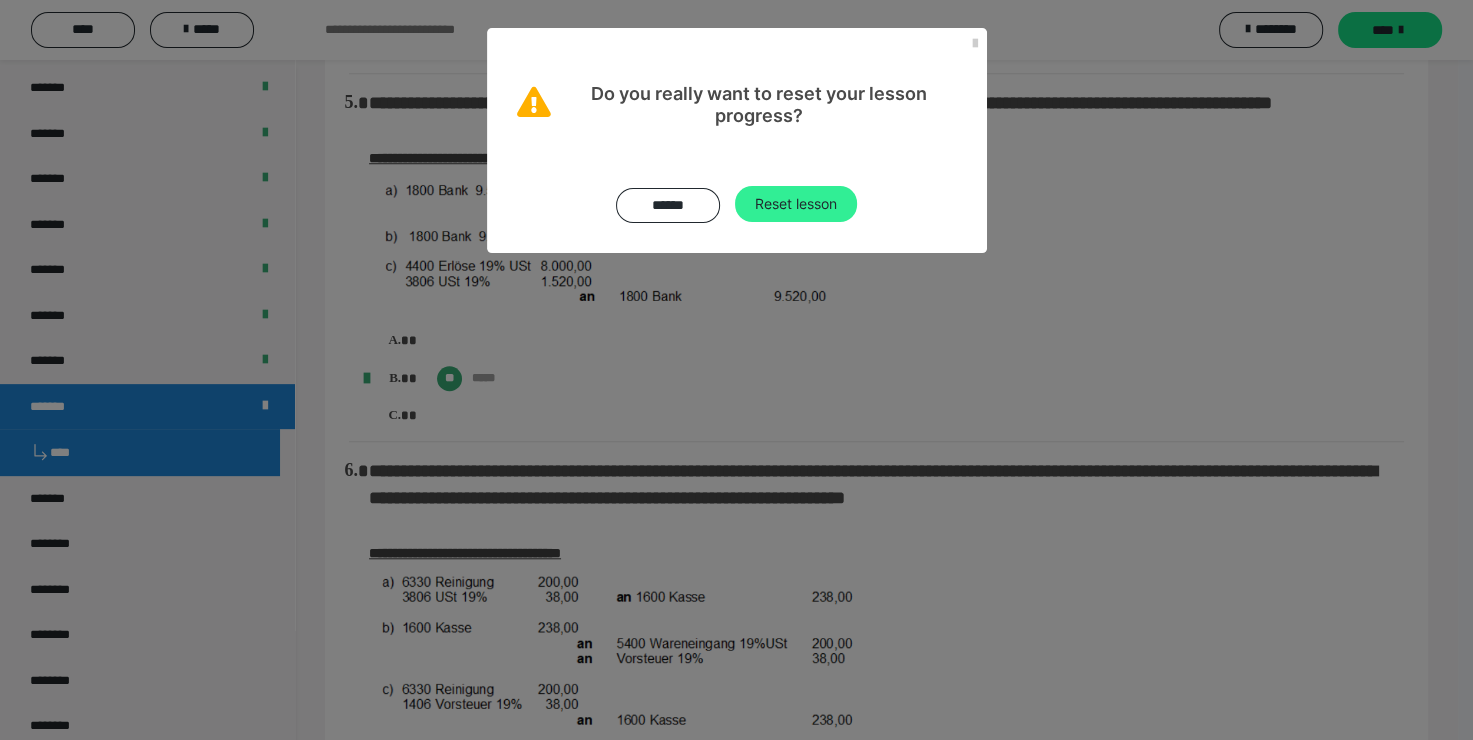 click on "Reset lesson" at bounding box center [796, 204] 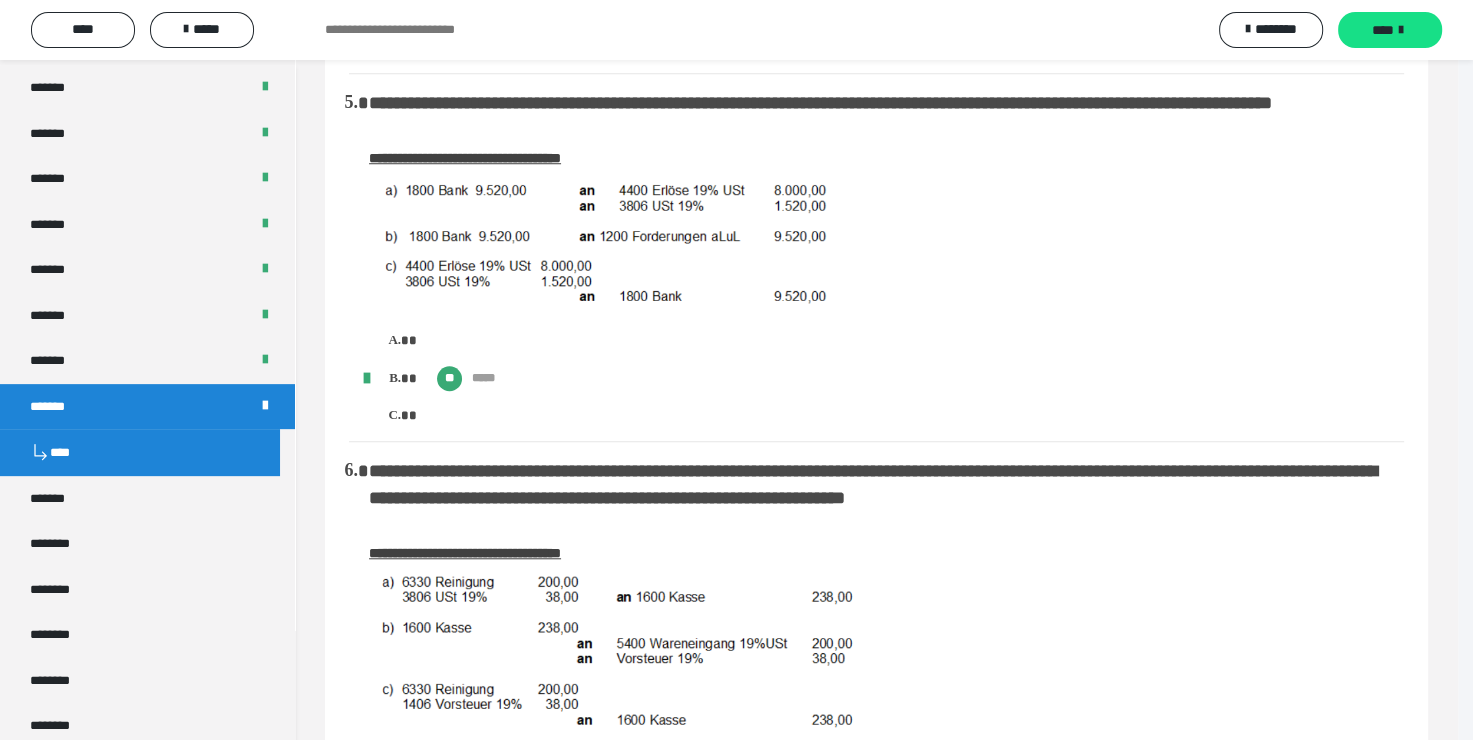 scroll, scrollTop: 0, scrollLeft: 0, axis: both 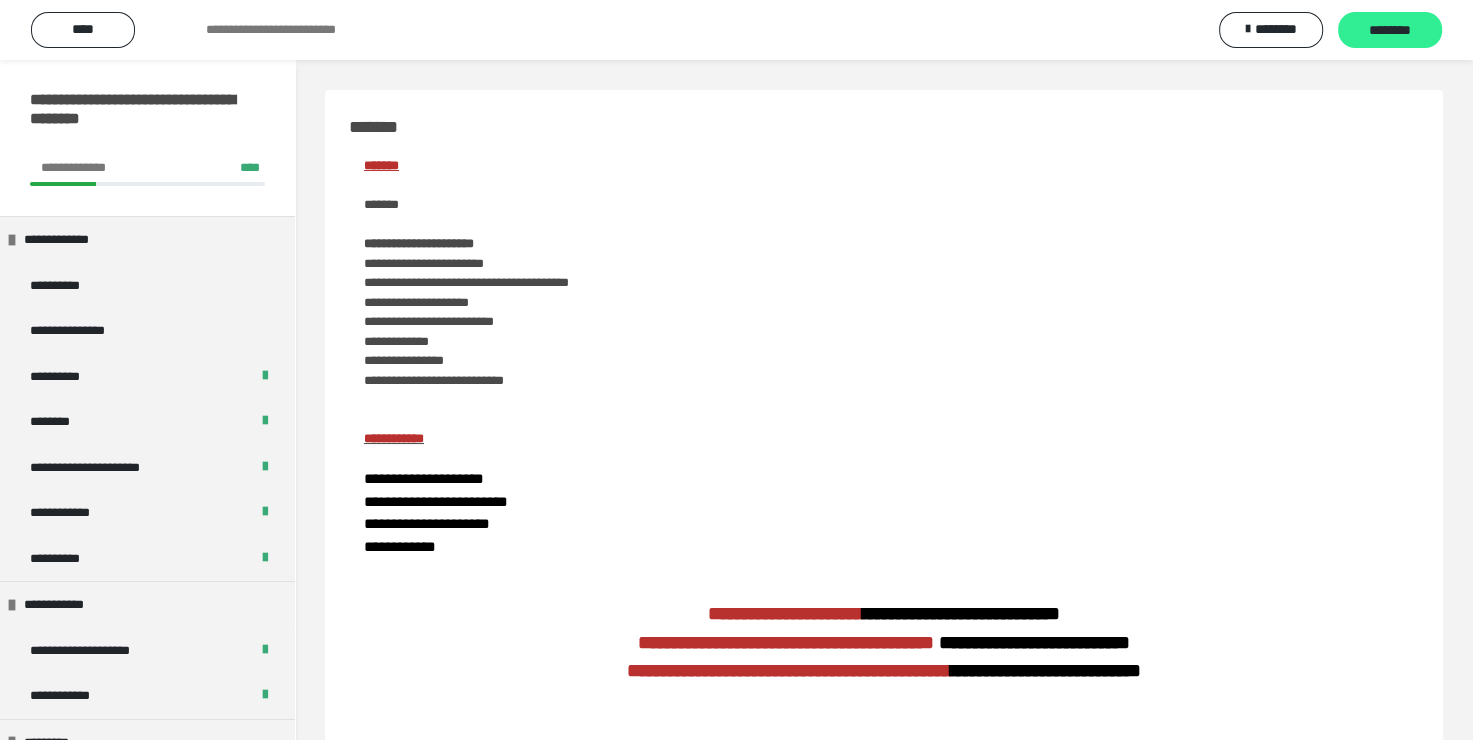 click on "********" at bounding box center [1390, 31] 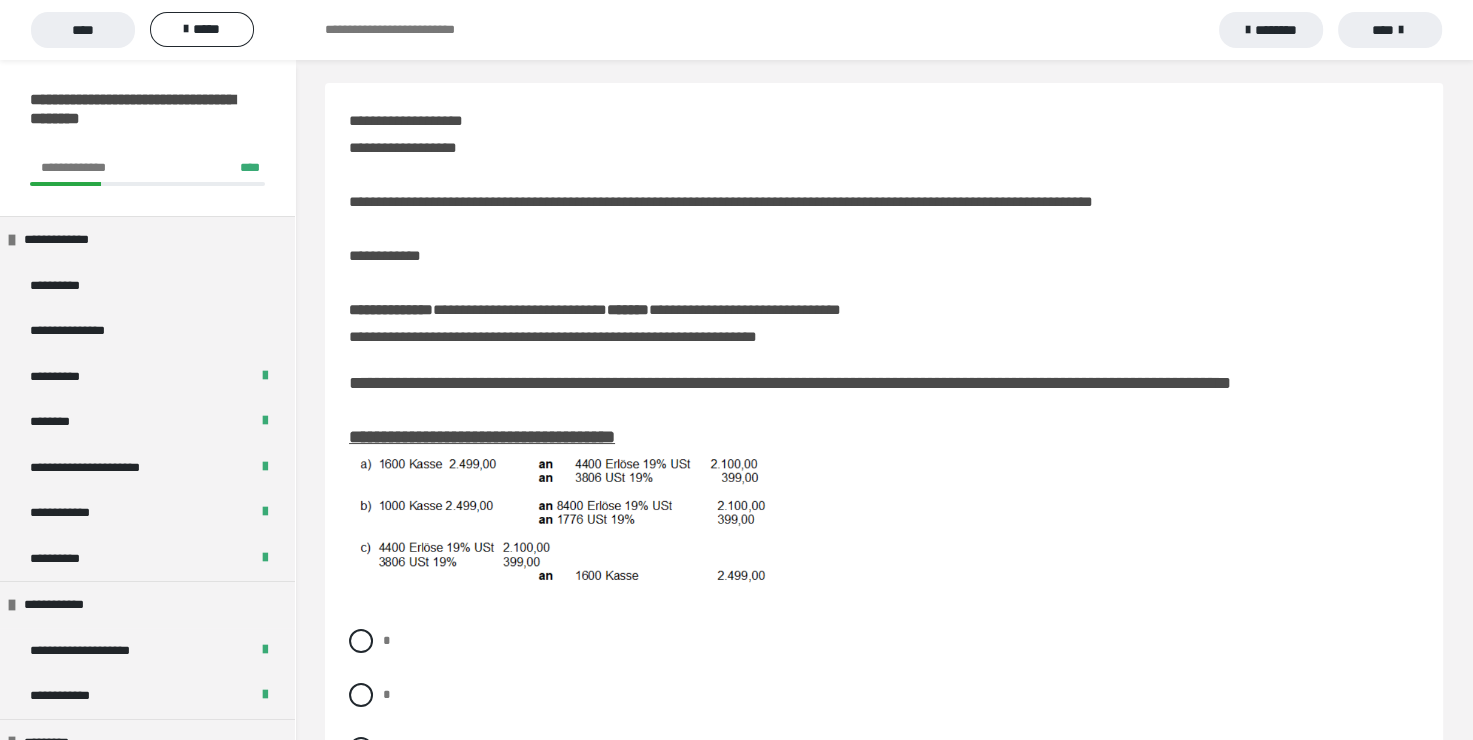 scroll, scrollTop: 100, scrollLeft: 0, axis: vertical 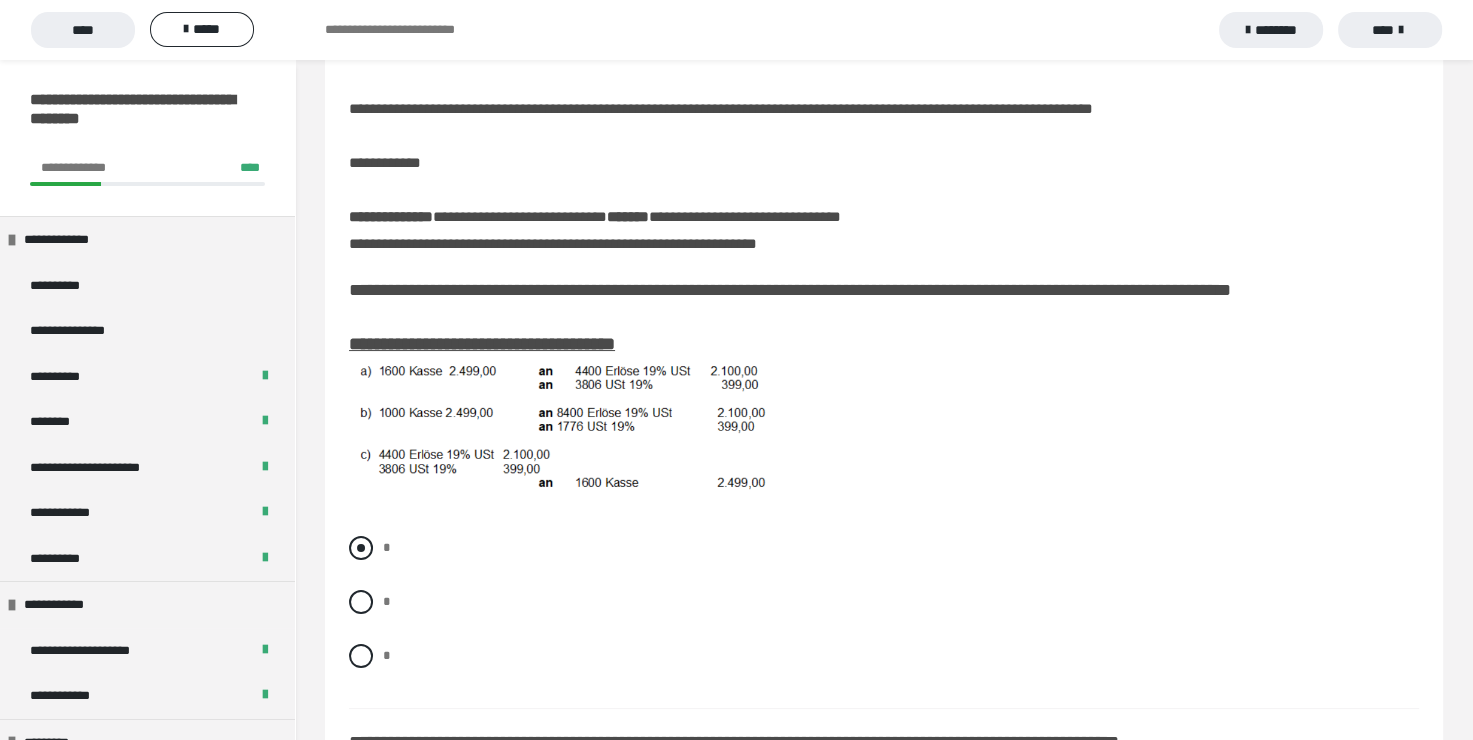 click at bounding box center [361, 548] 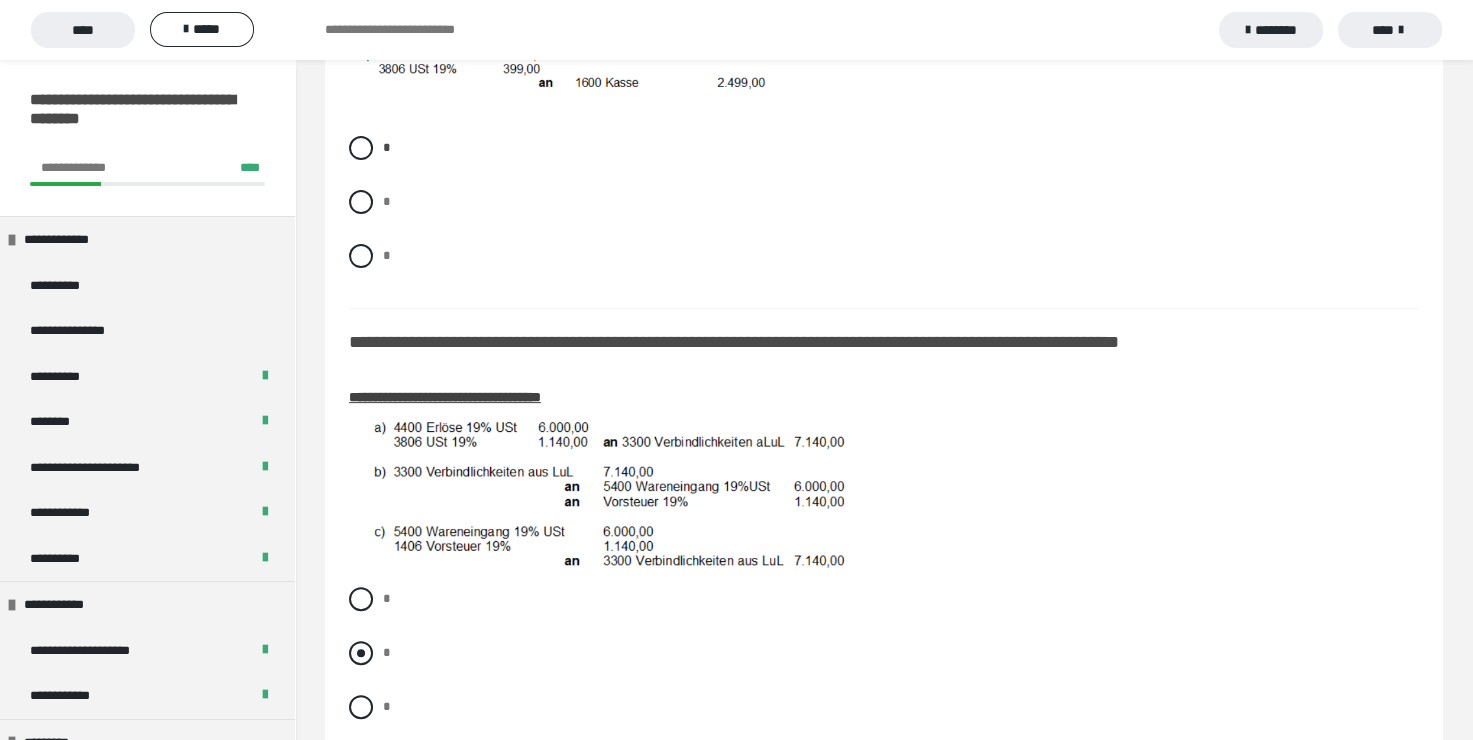 scroll, scrollTop: 600, scrollLeft: 0, axis: vertical 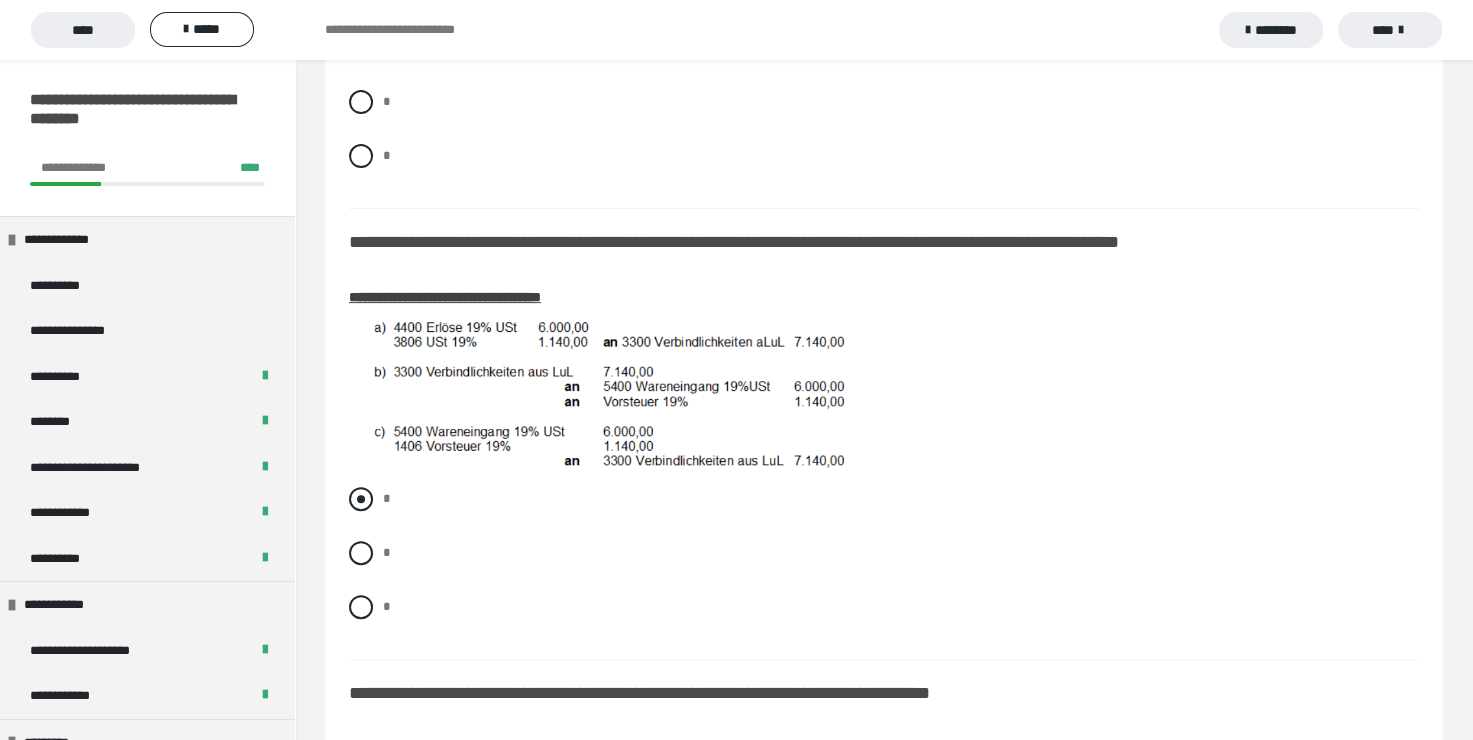 click at bounding box center [361, 499] 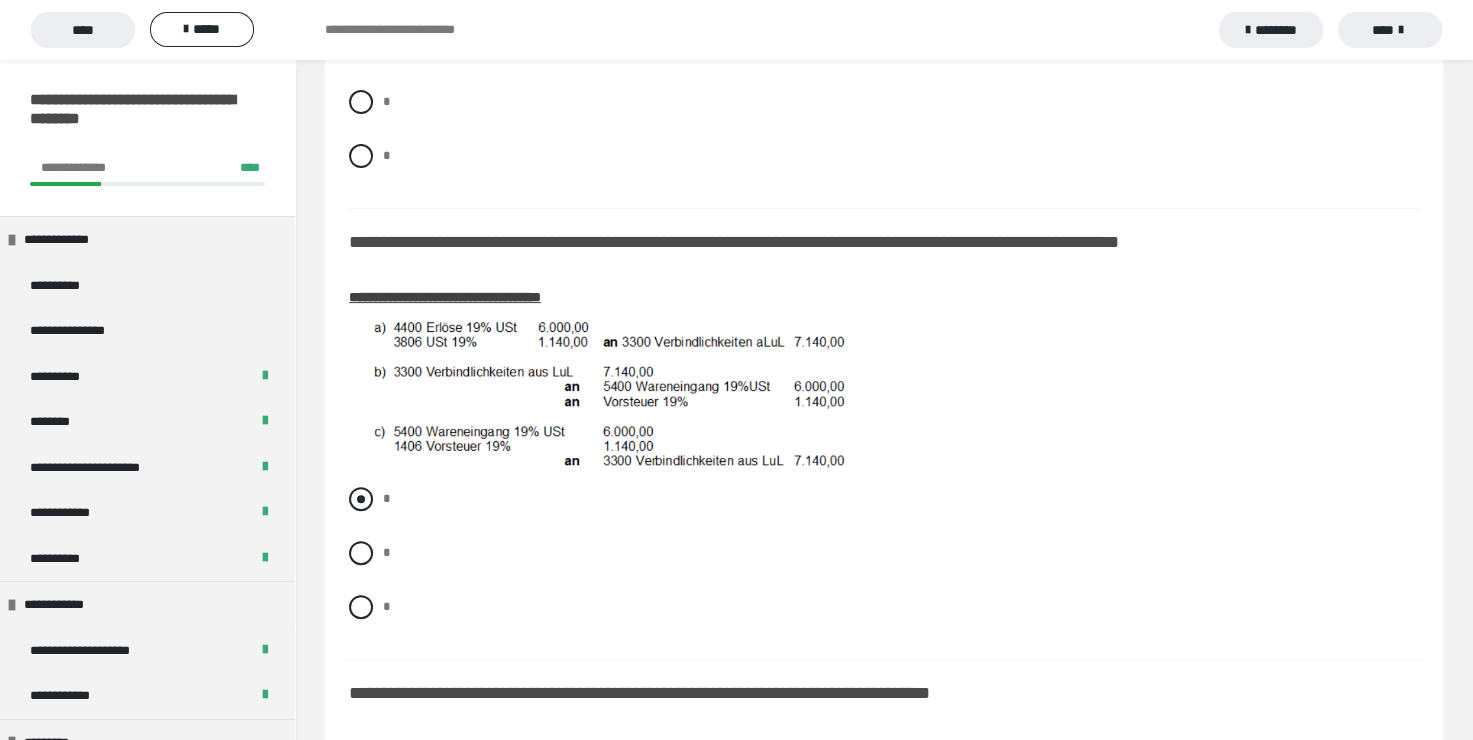 radio on "****" 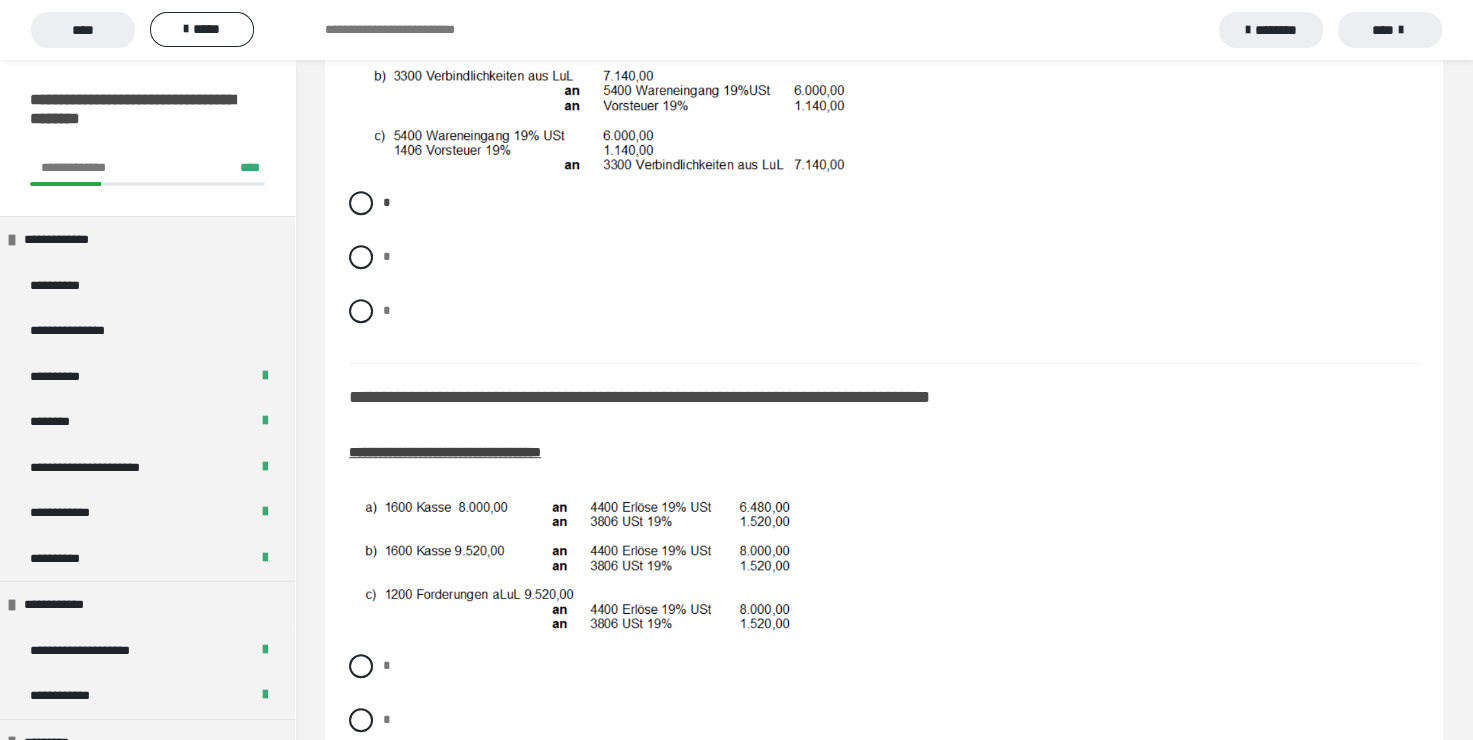 scroll, scrollTop: 900, scrollLeft: 0, axis: vertical 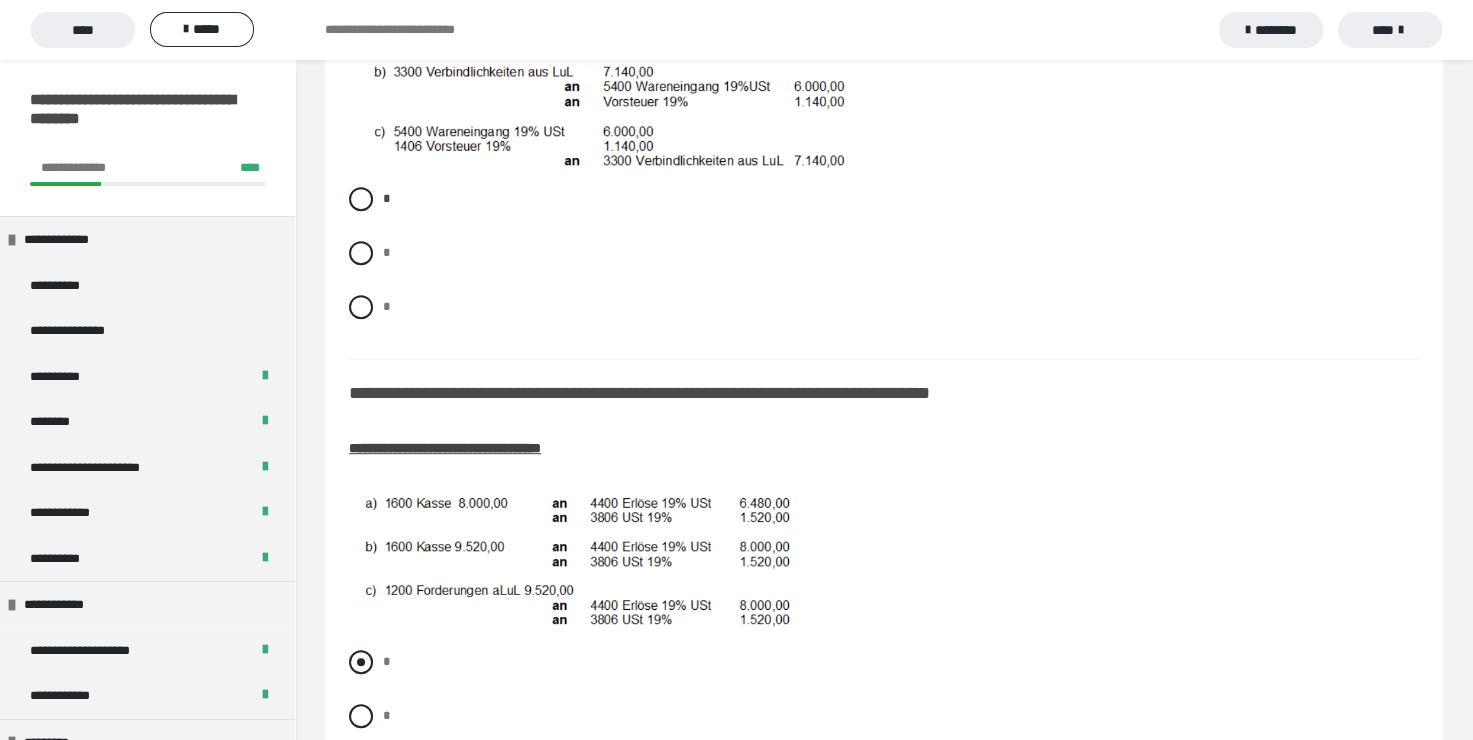click at bounding box center (361, 662) 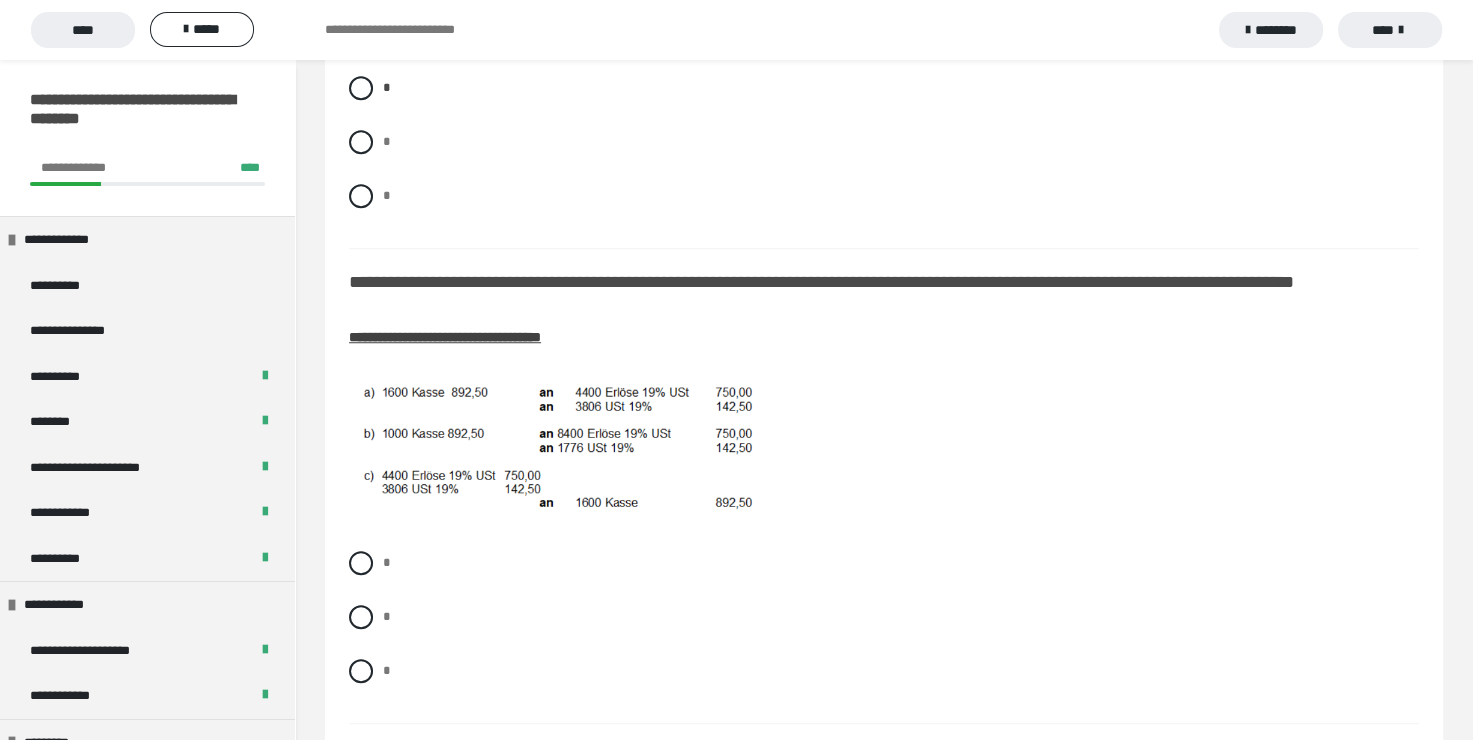 scroll, scrollTop: 1500, scrollLeft: 0, axis: vertical 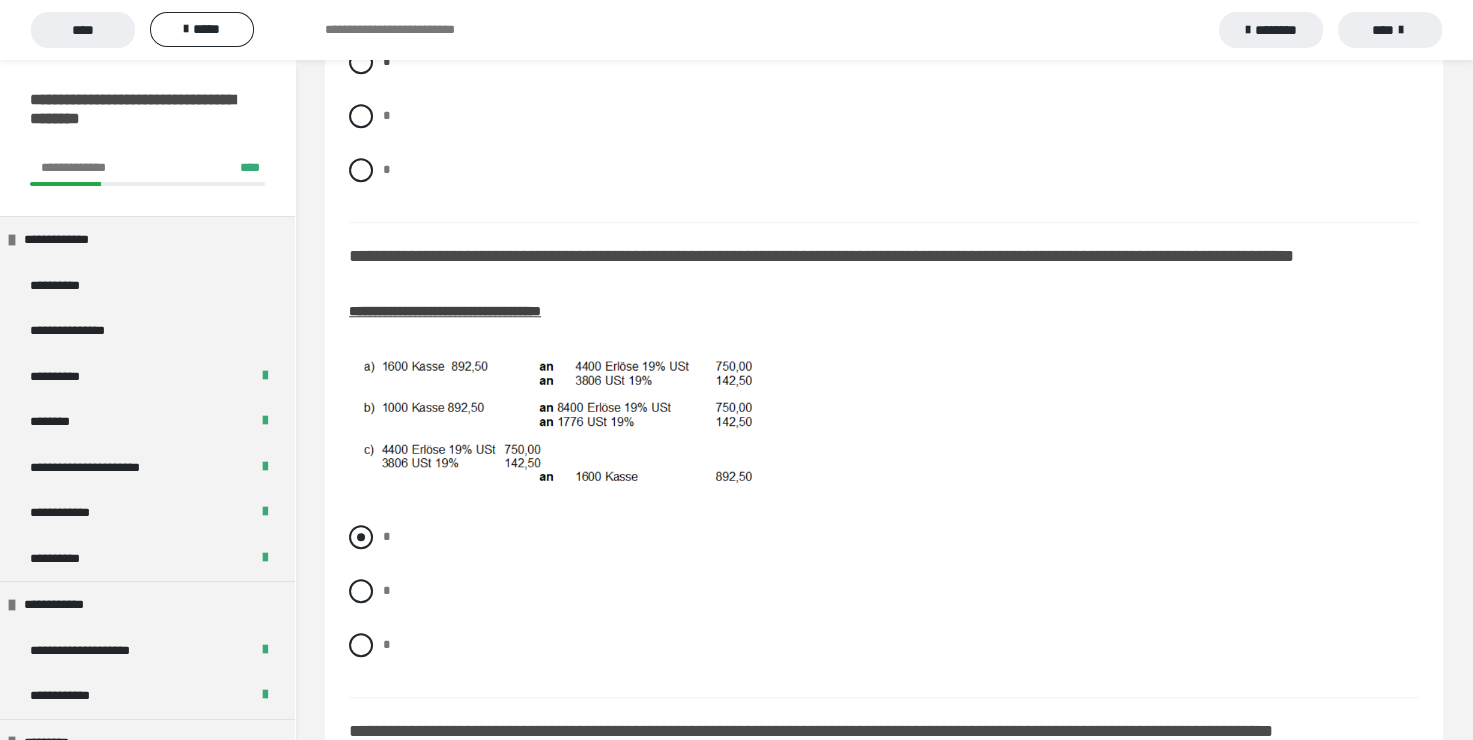 click at bounding box center [361, 537] 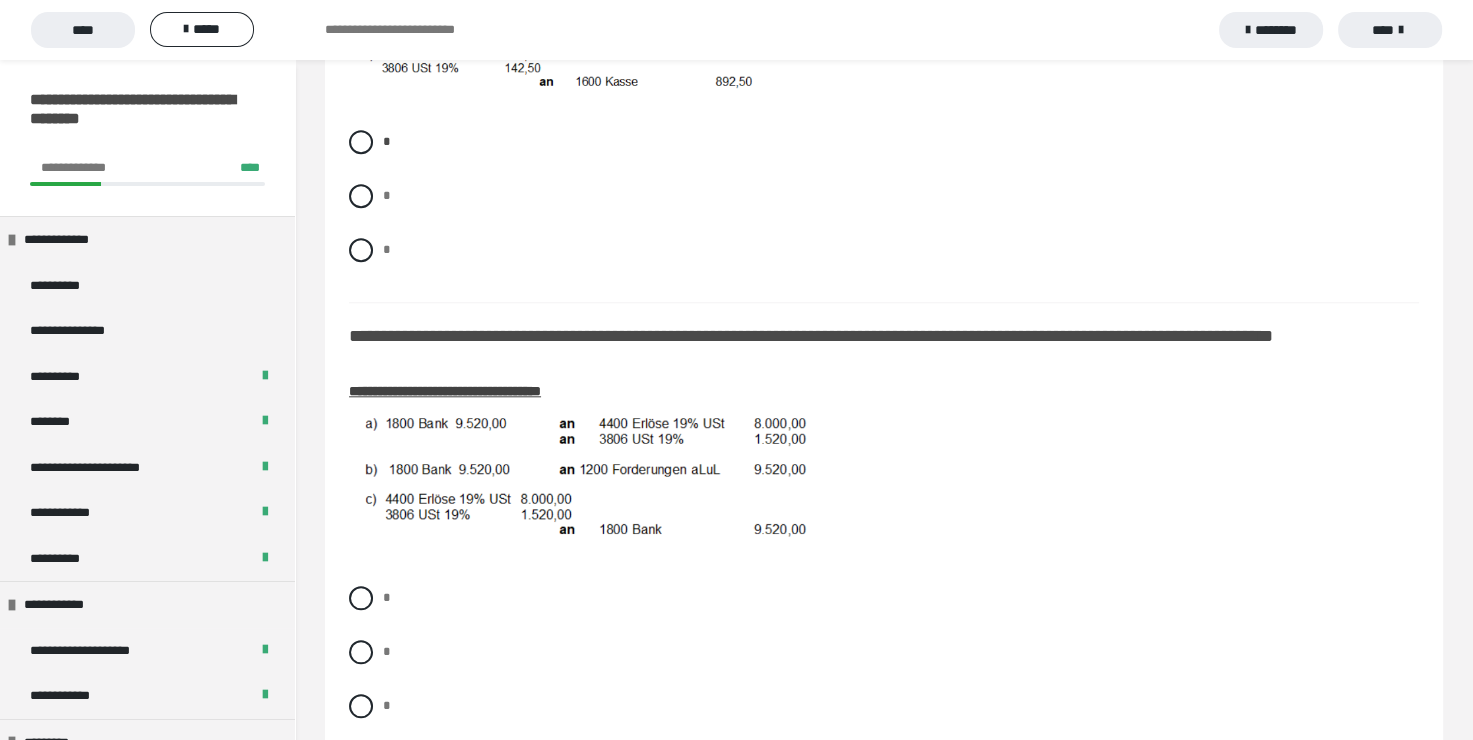 scroll, scrollTop: 1900, scrollLeft: 0, axis: vertical 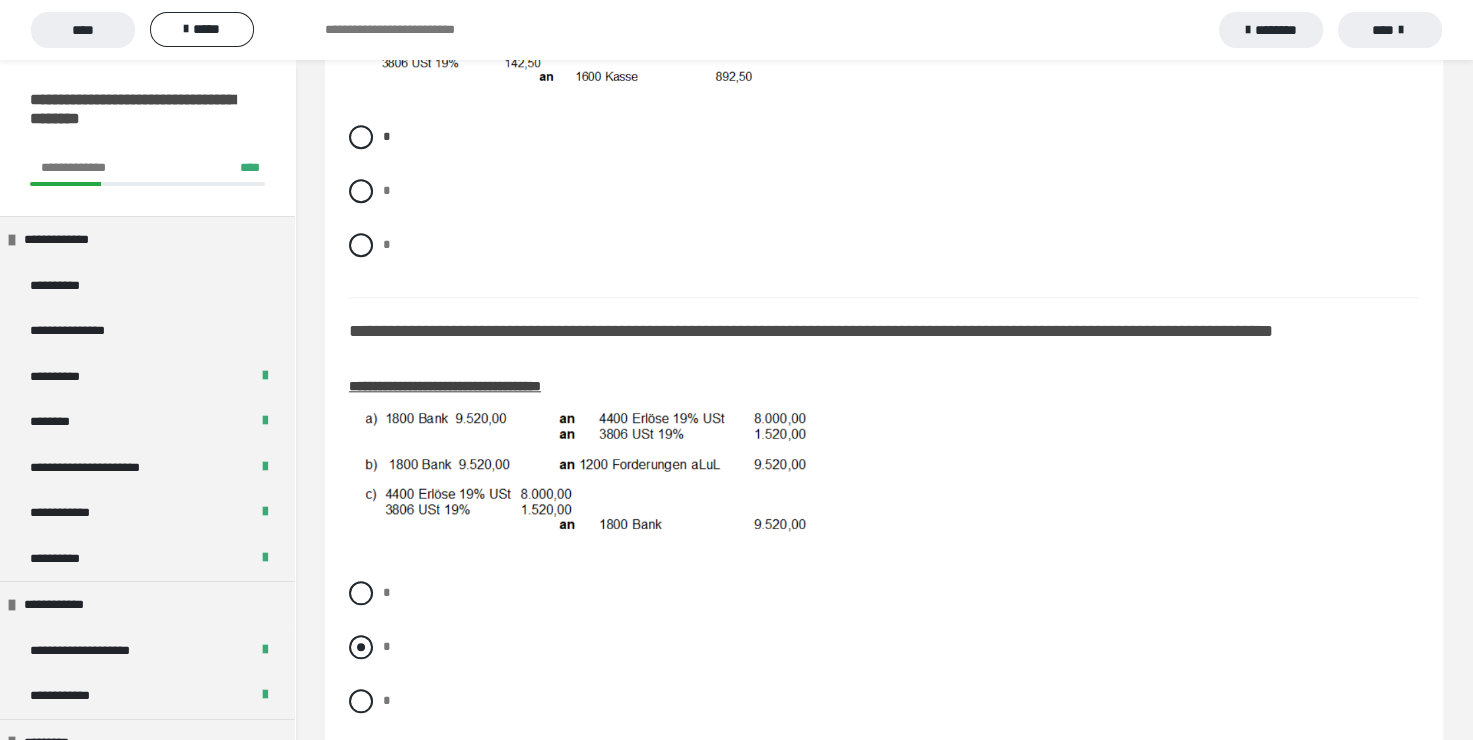 click at bounding box center (361, 647) 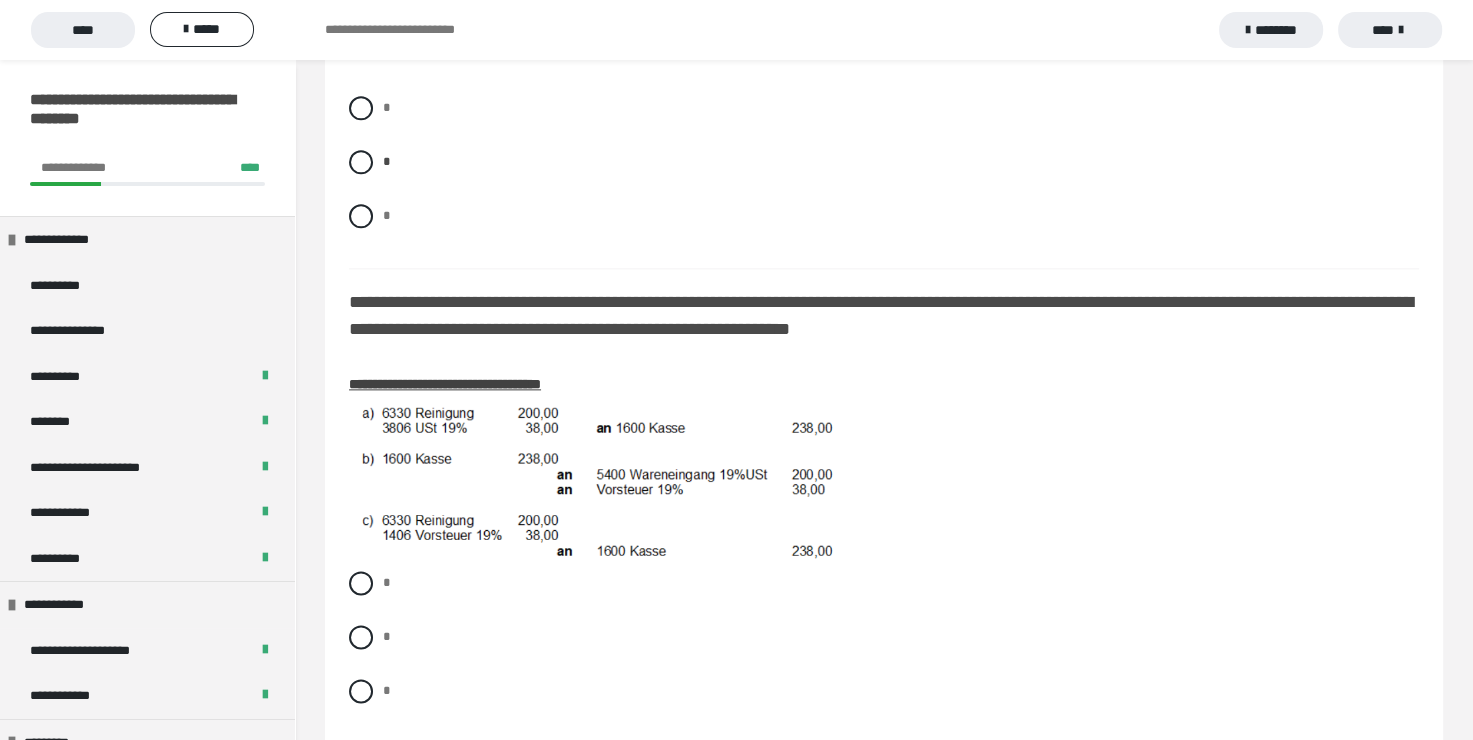 scroll, scrollTop: 2400, scrollLeft: 0, axis: vertical 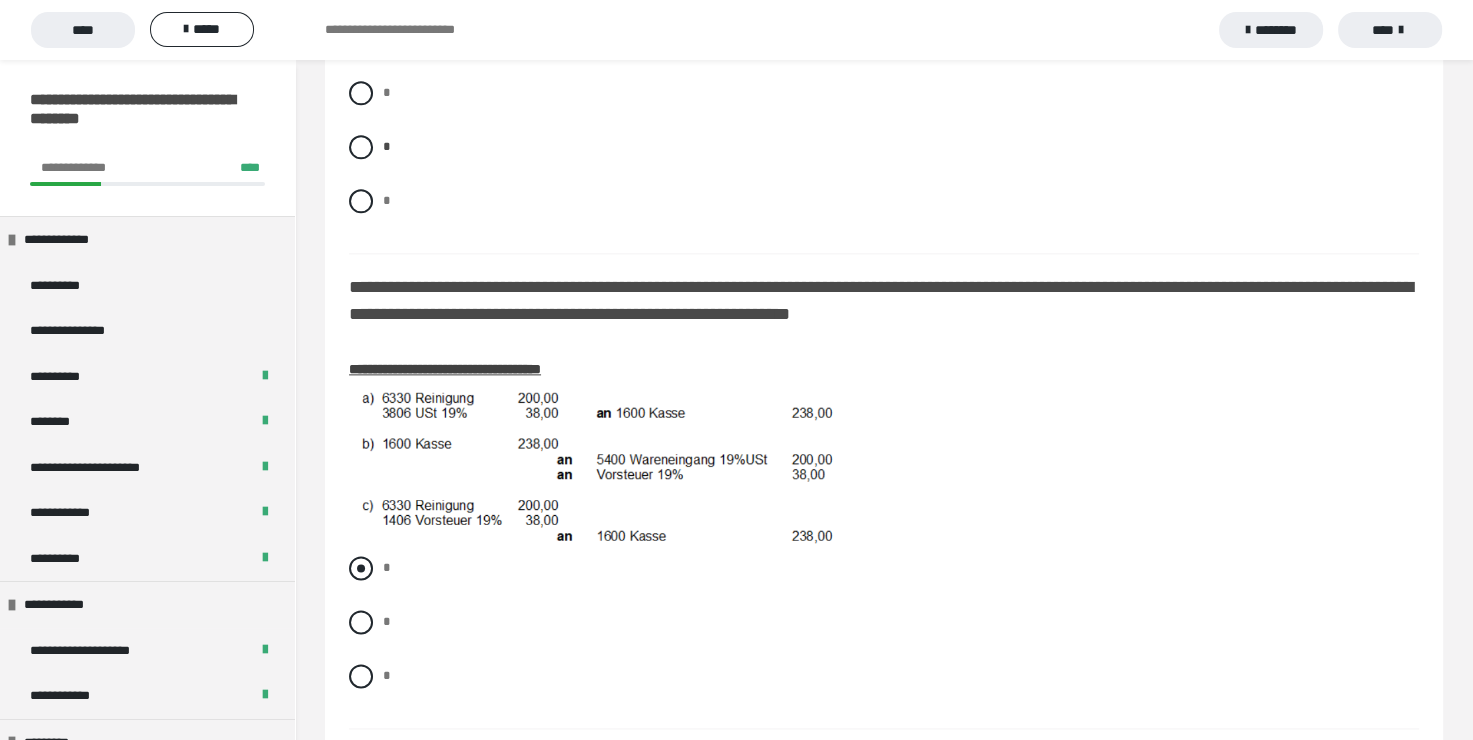 click at bounding box center [361, 568] 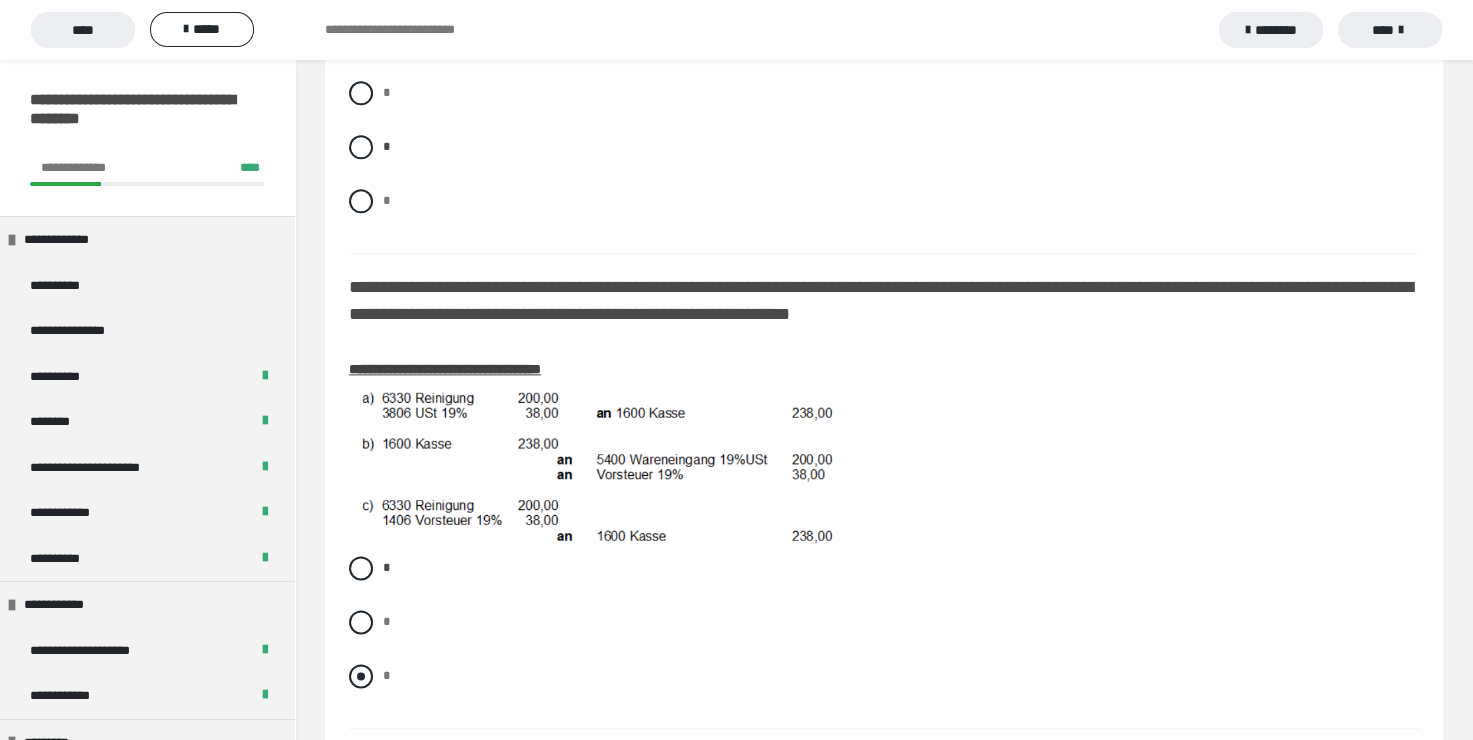 click at bounding box center [361, 676] 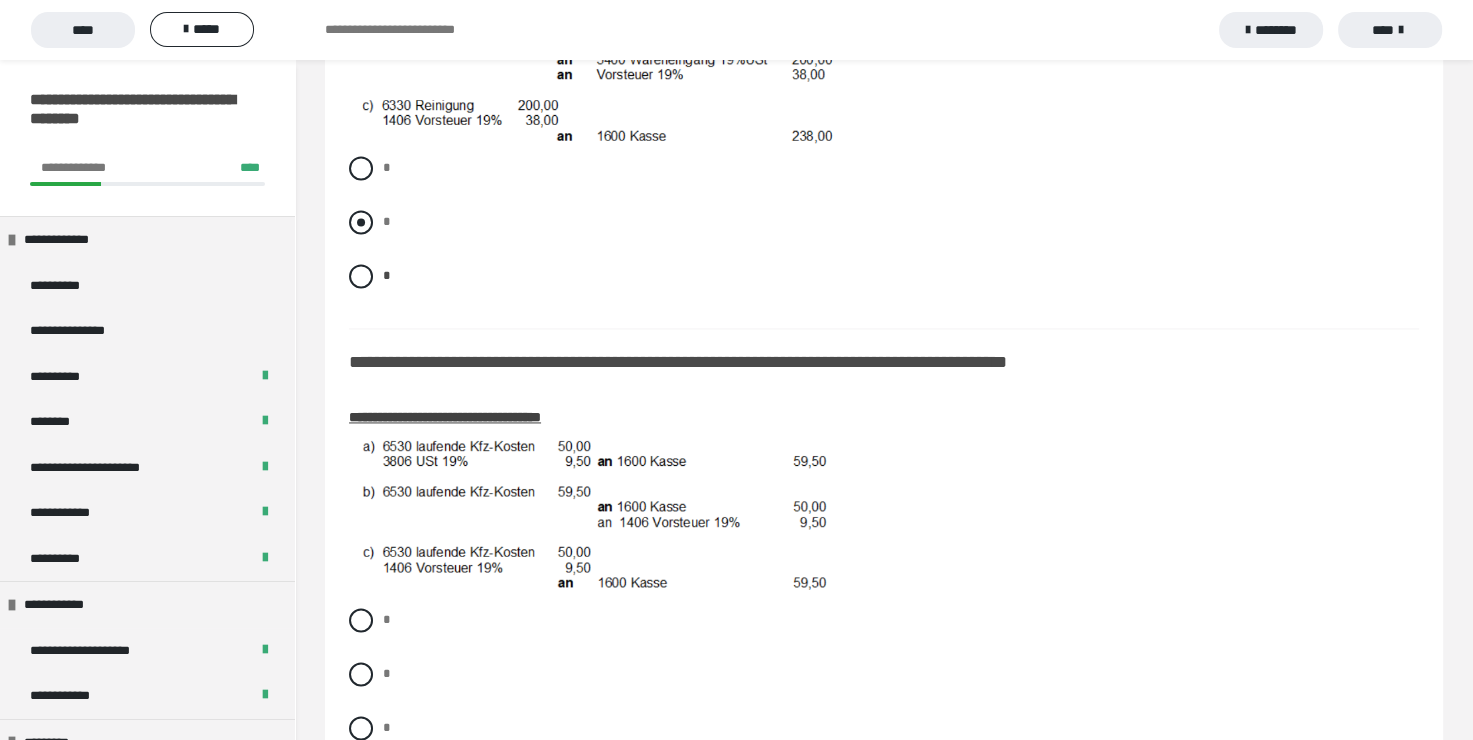 scroll, scrollTop: 2900, scrollLeft: 0, axis: vertical 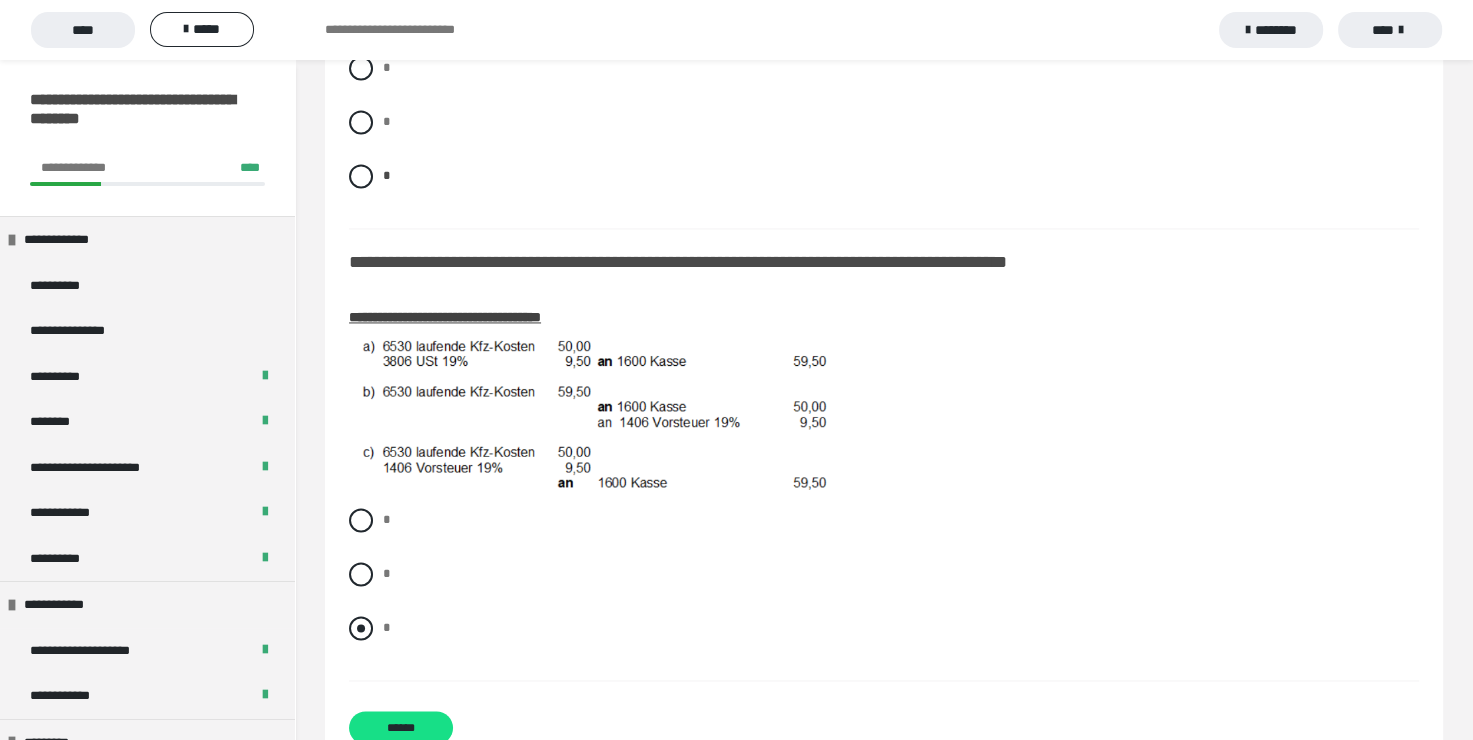 click at bounding box center [361, 628] 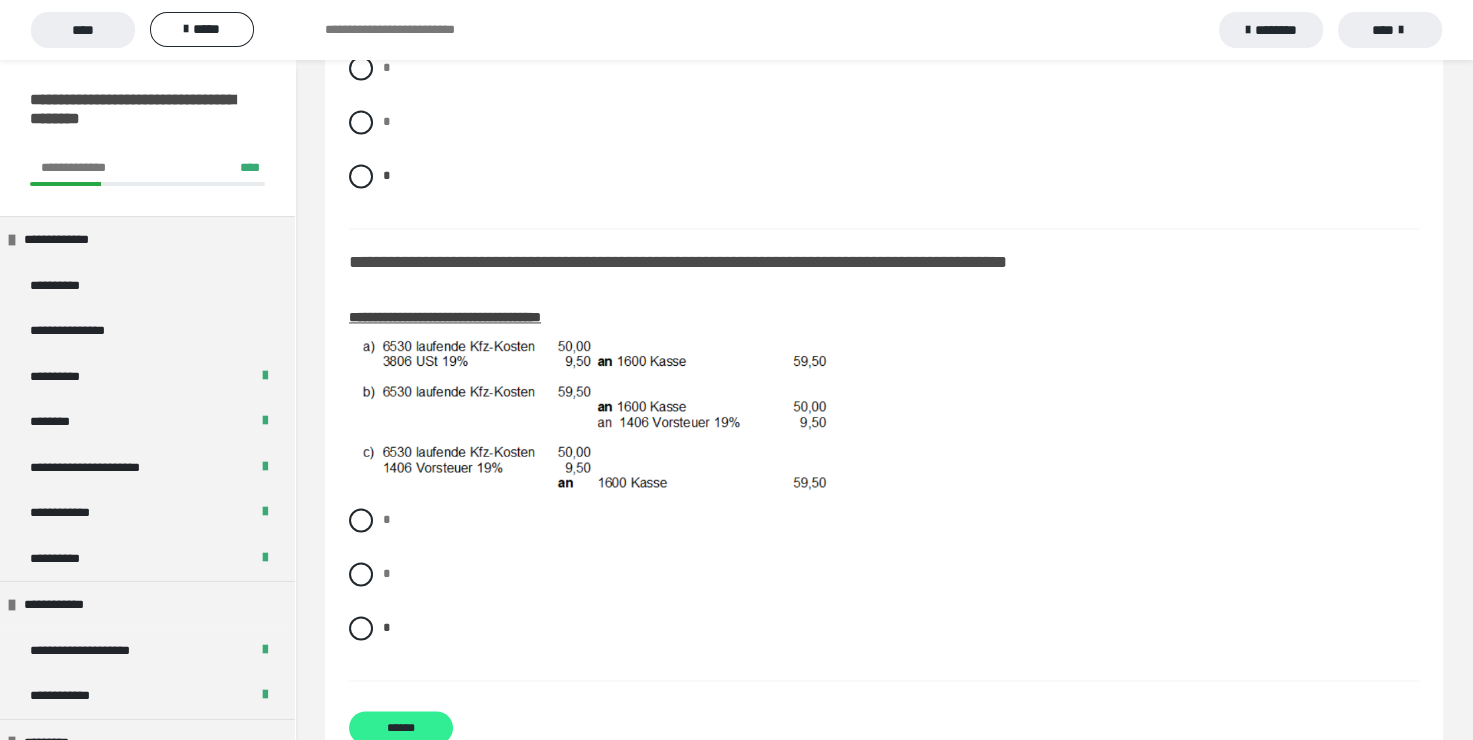 scroll, scrollTop: 2981, scrollLeft: 0, axis: vertical 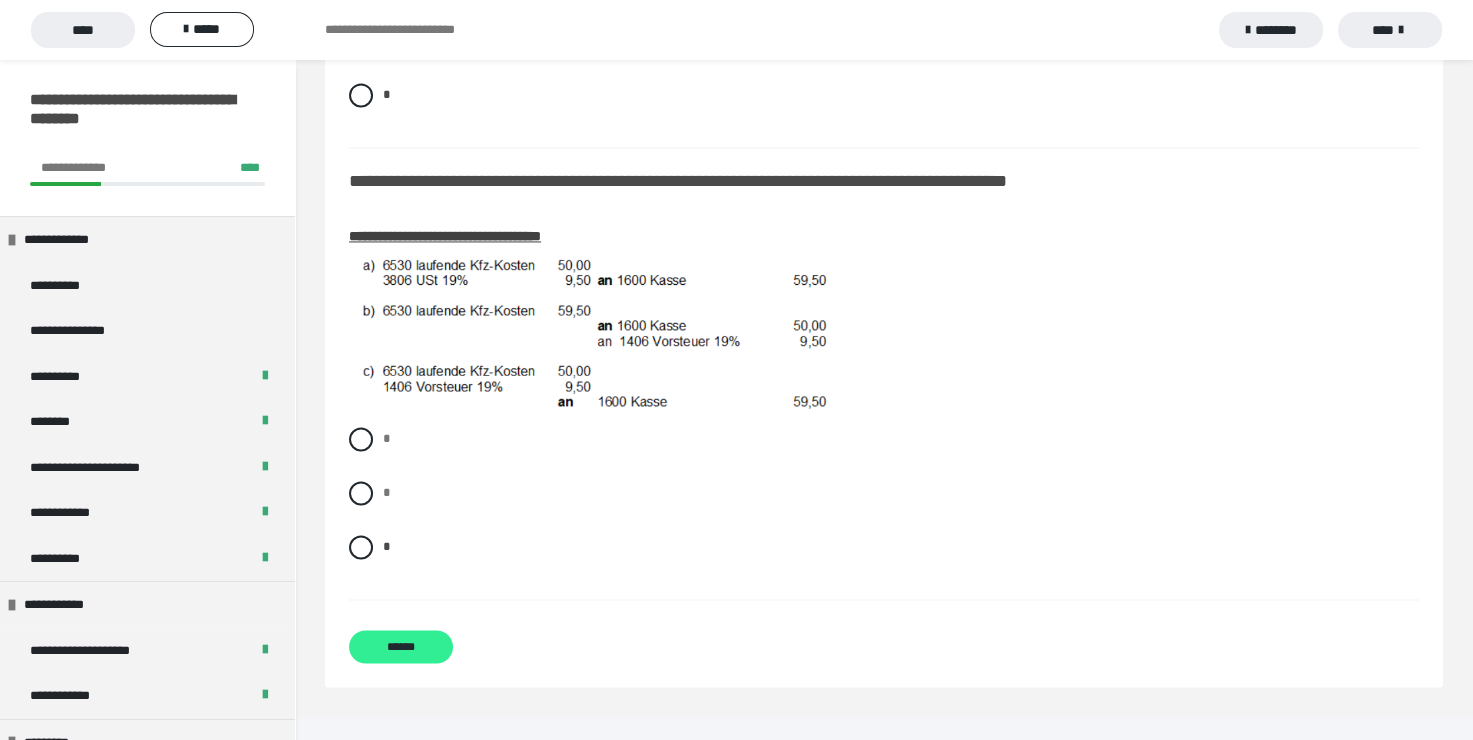 click on "******" at bounding box center [401, 646] 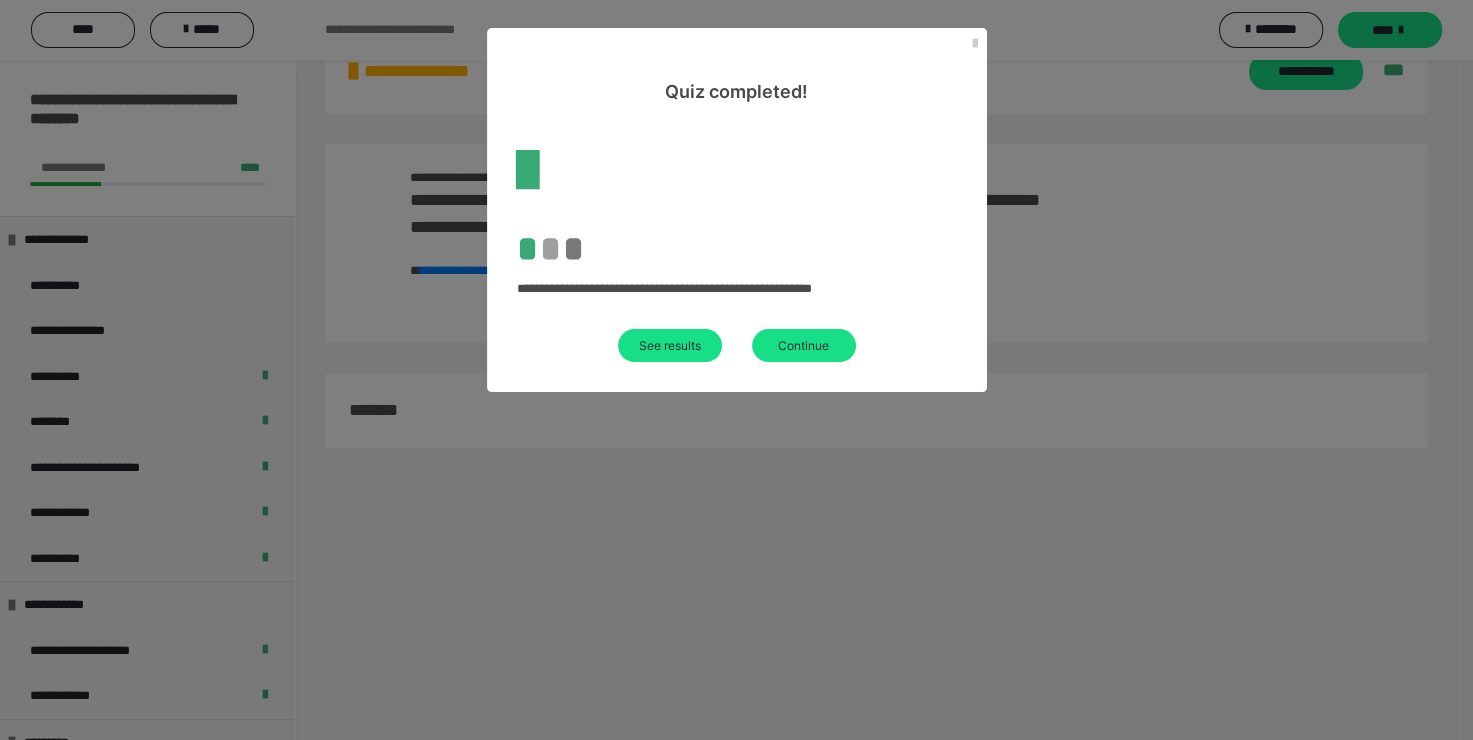 scroll, scrollTop: 2036, scrollLeft: 0, axis: vertical 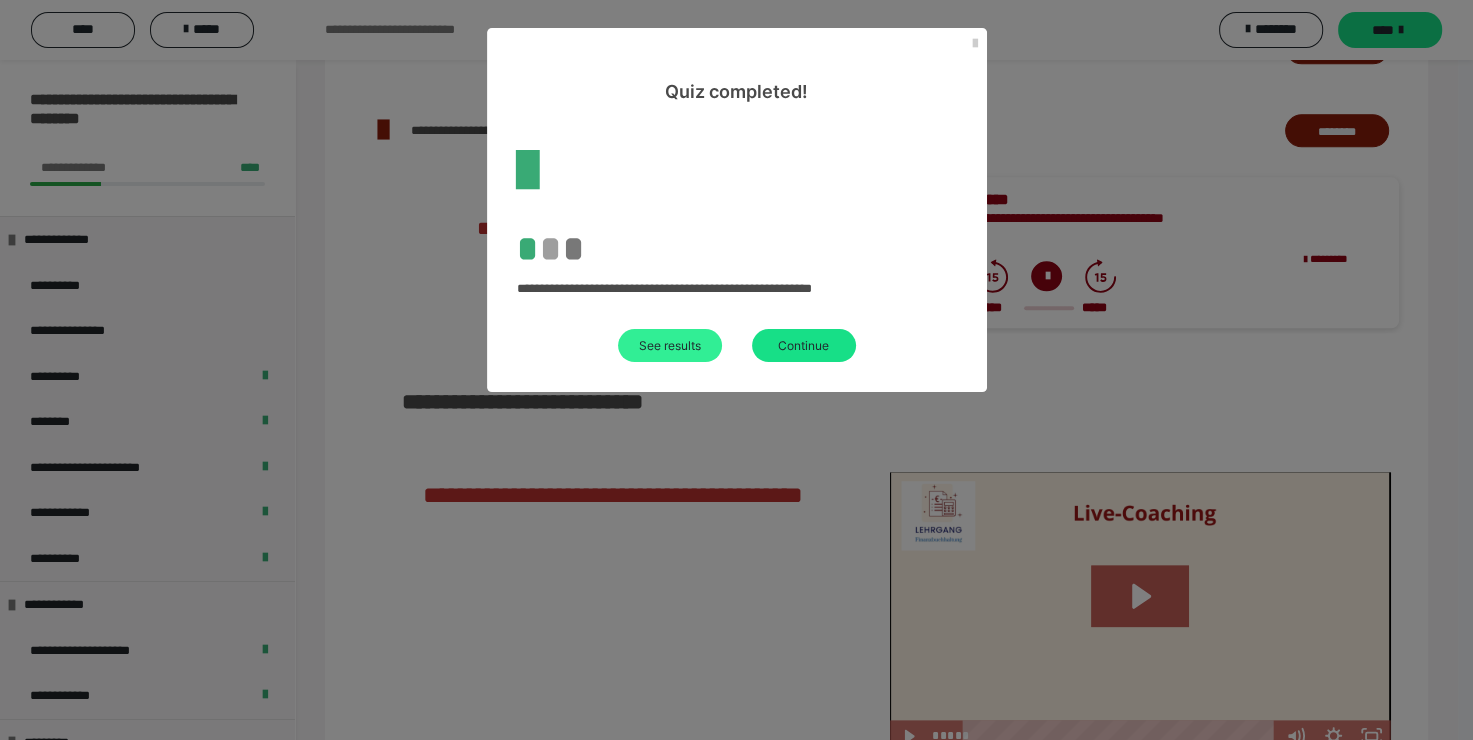 click on "See results" at bounding box center [670, 345] 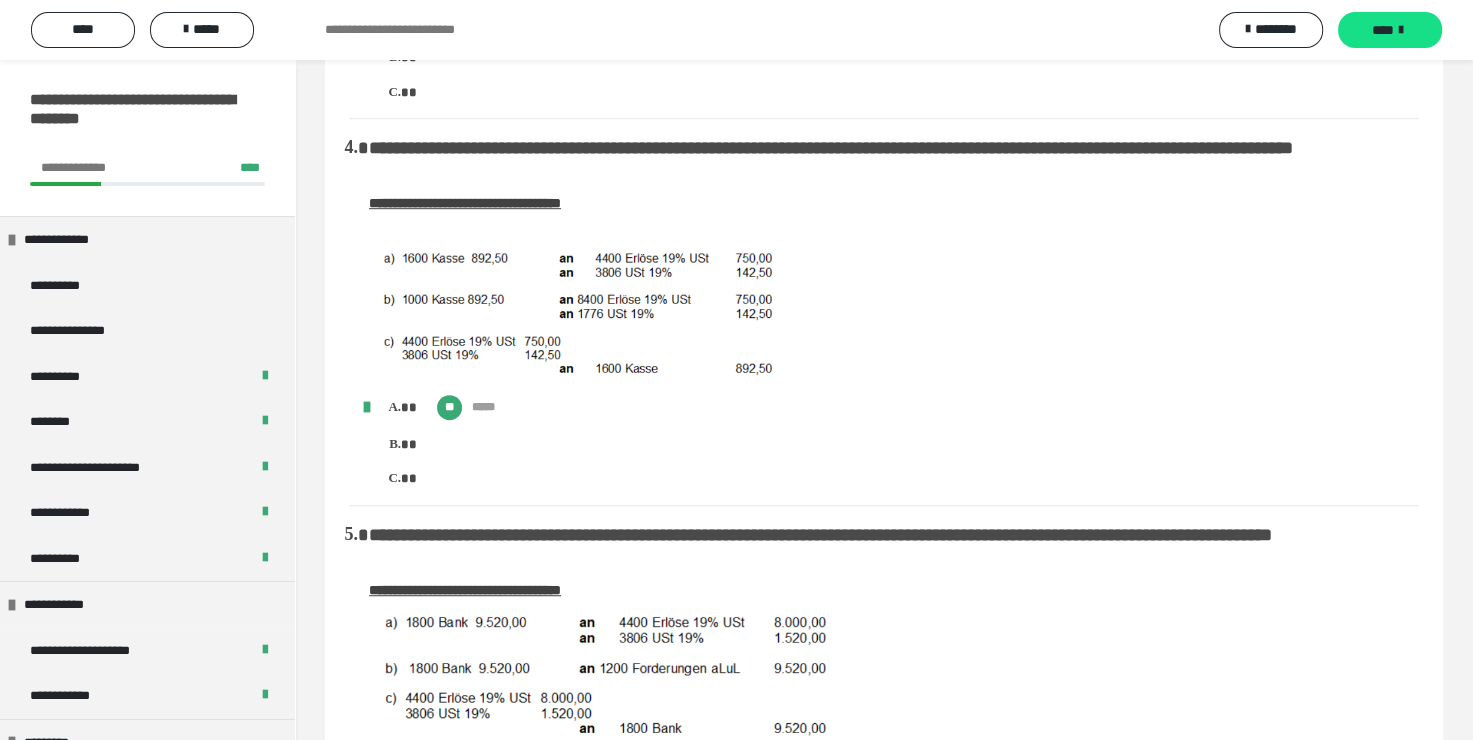 scroll, scrollTop: 1000, scrollLeft: 0, axis: vertical 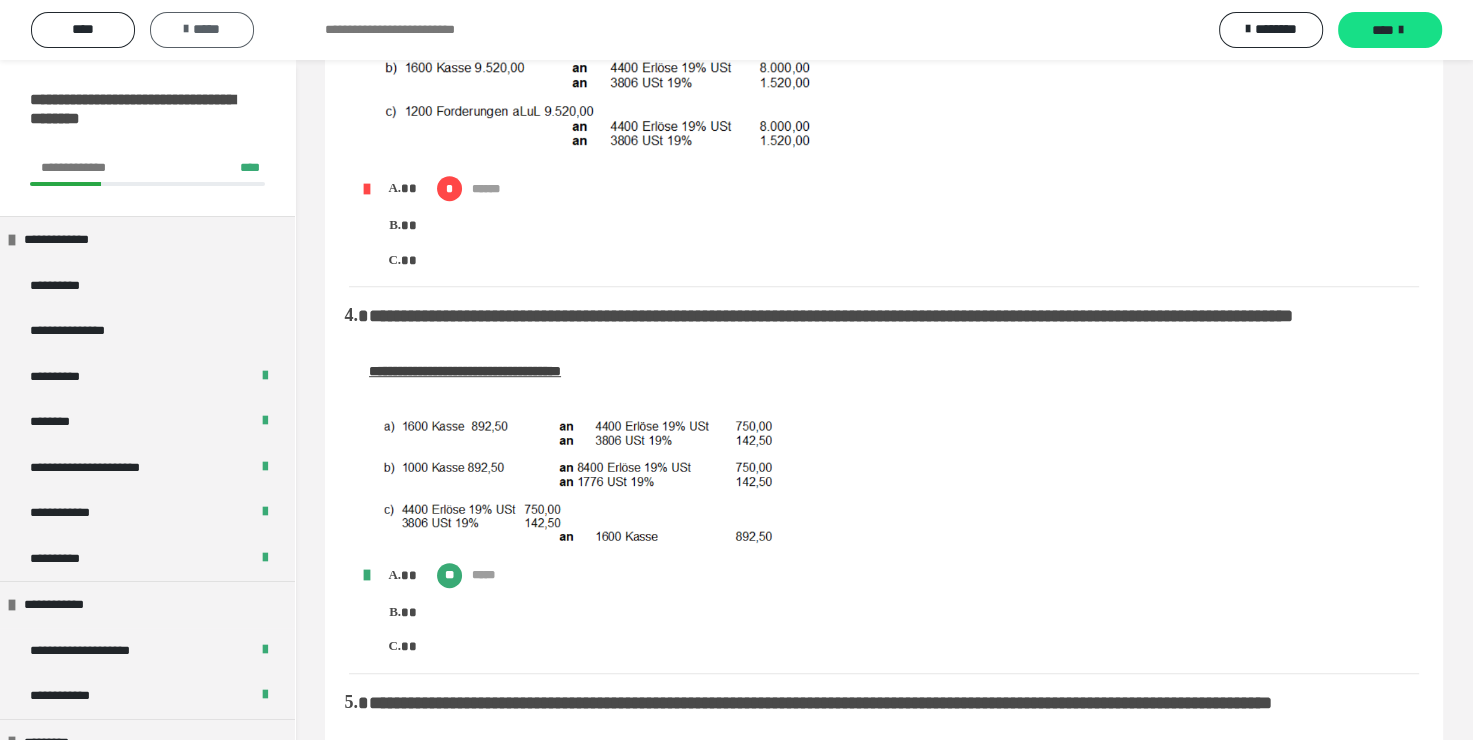 click on "*****" at bounding box center [202, 29] 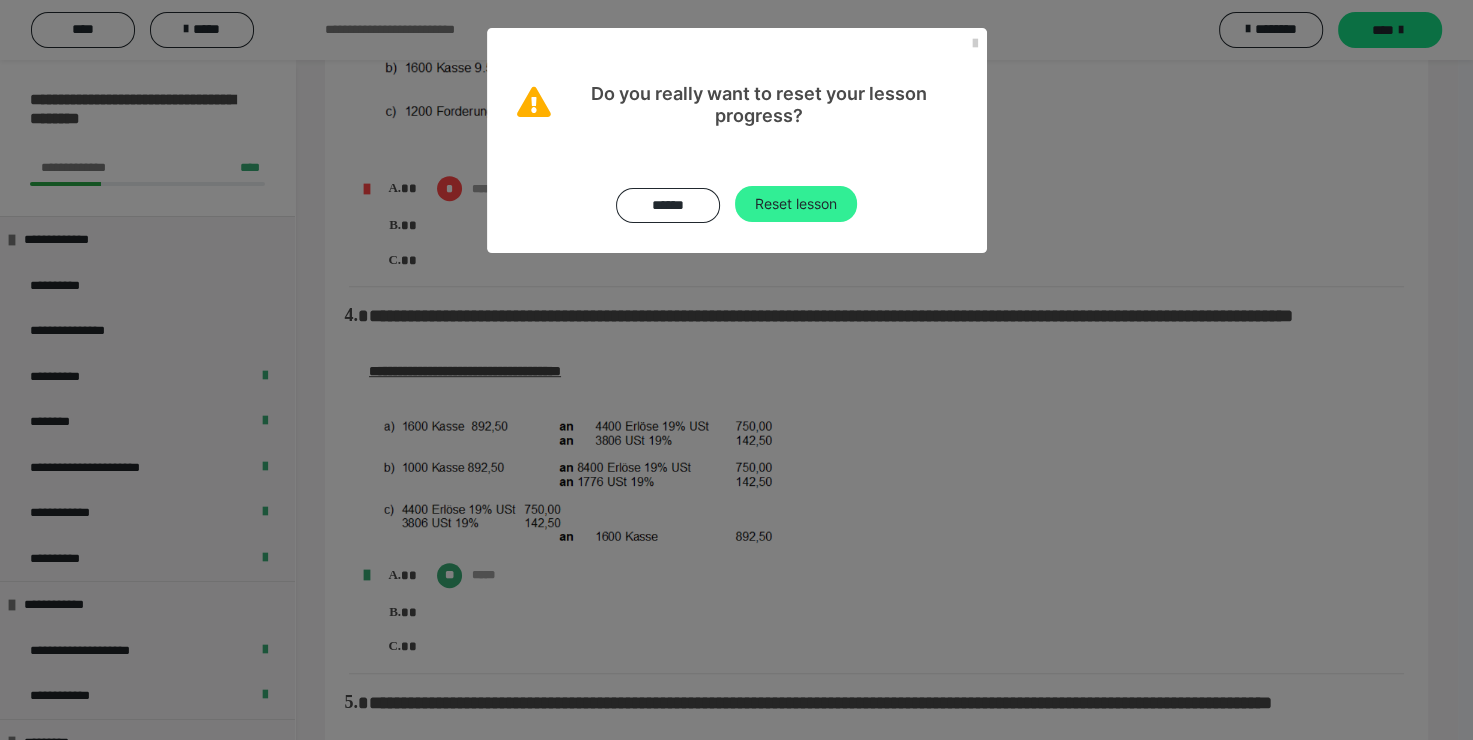 click on "Reset lesson" at bounding box center [796, 204] 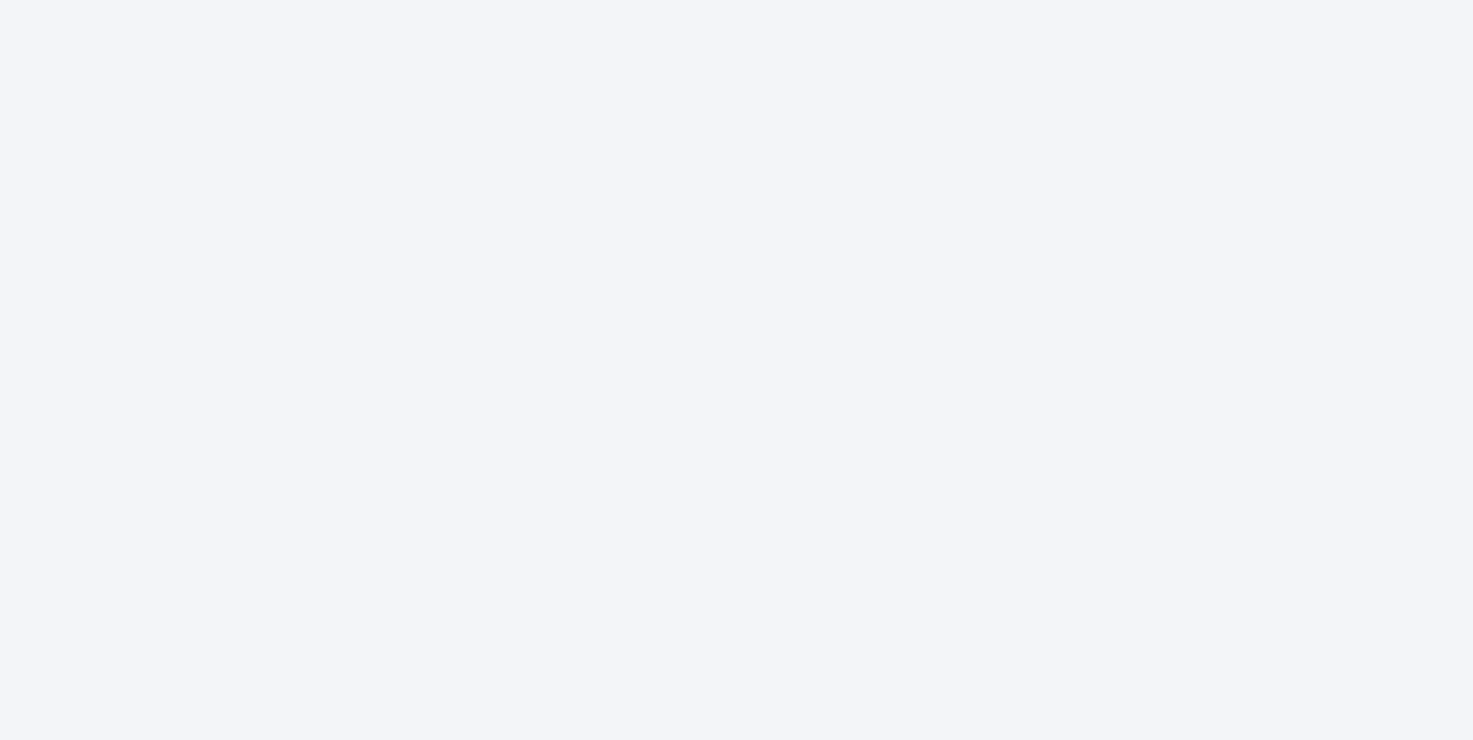 scroll, scrollTop: 0, scrollLeft: 0, axis: both 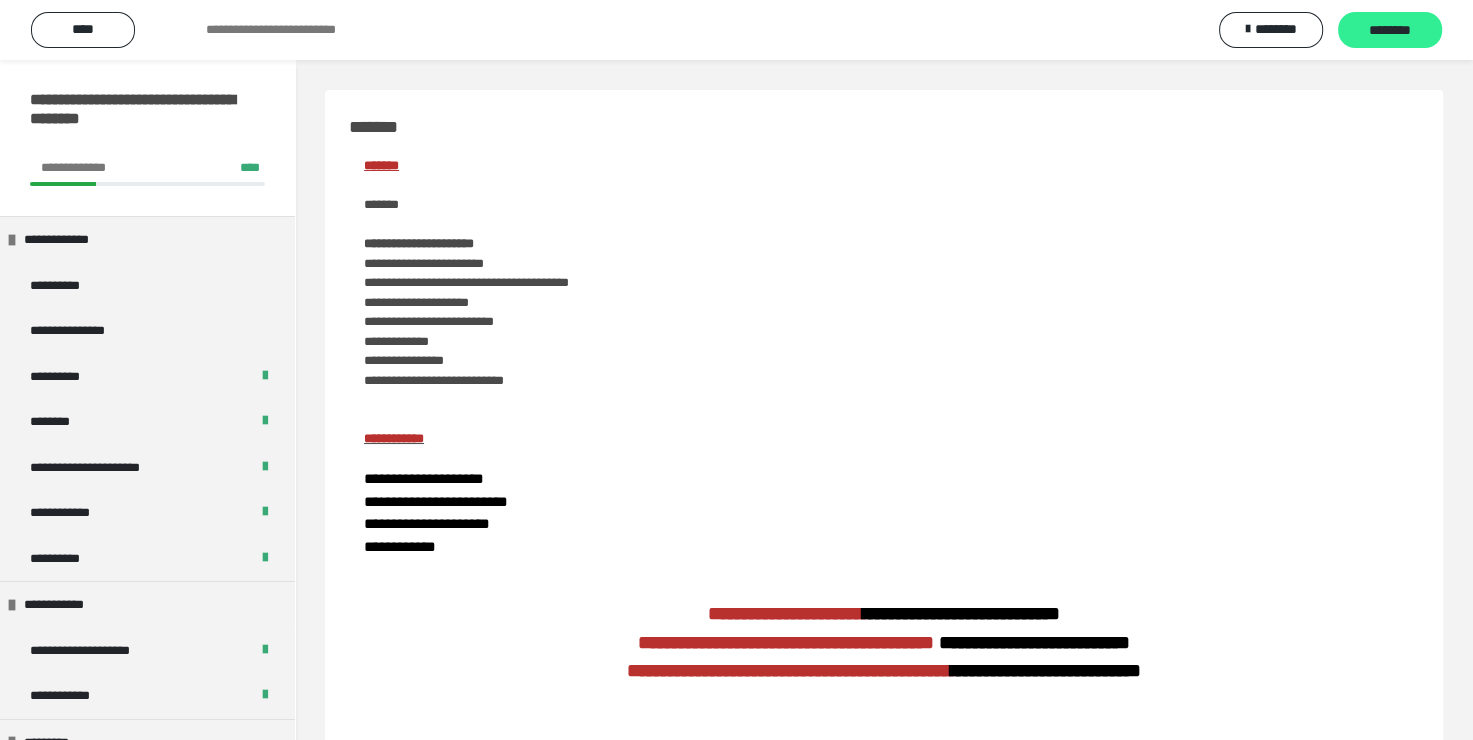 click on "********" at bounding box center [1390, 31] 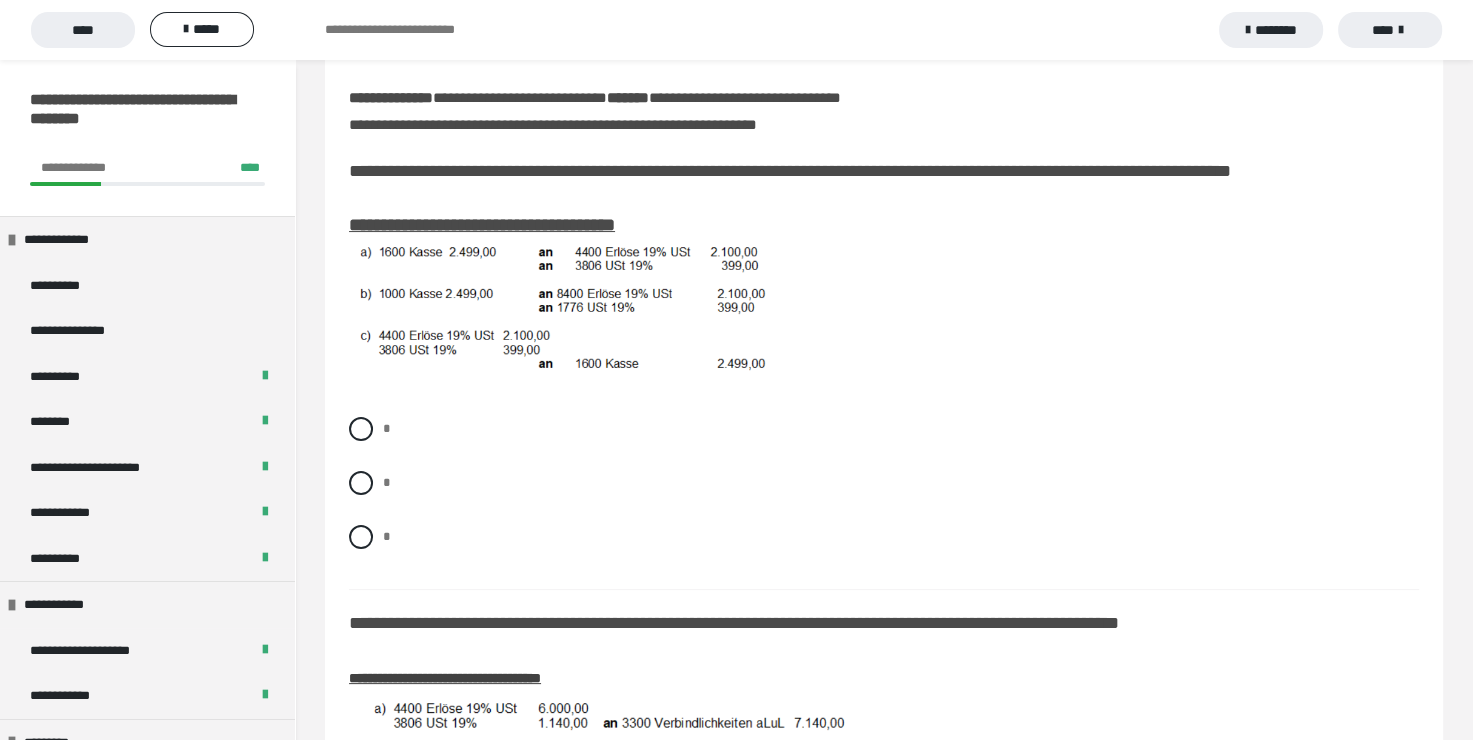 scroll, scrollTop: 300, scrollLeft: 0, axis: vertical 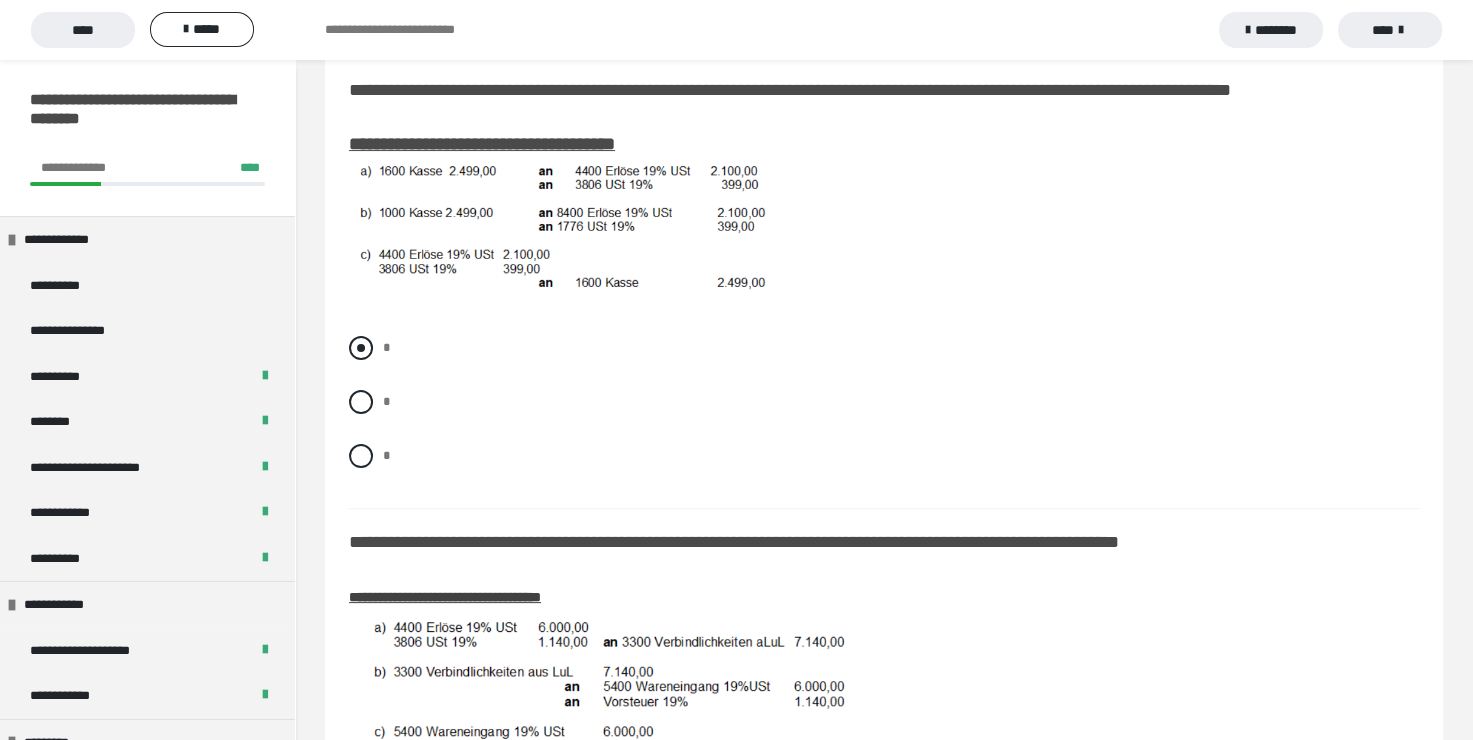 click at bounding box center (361, 348) 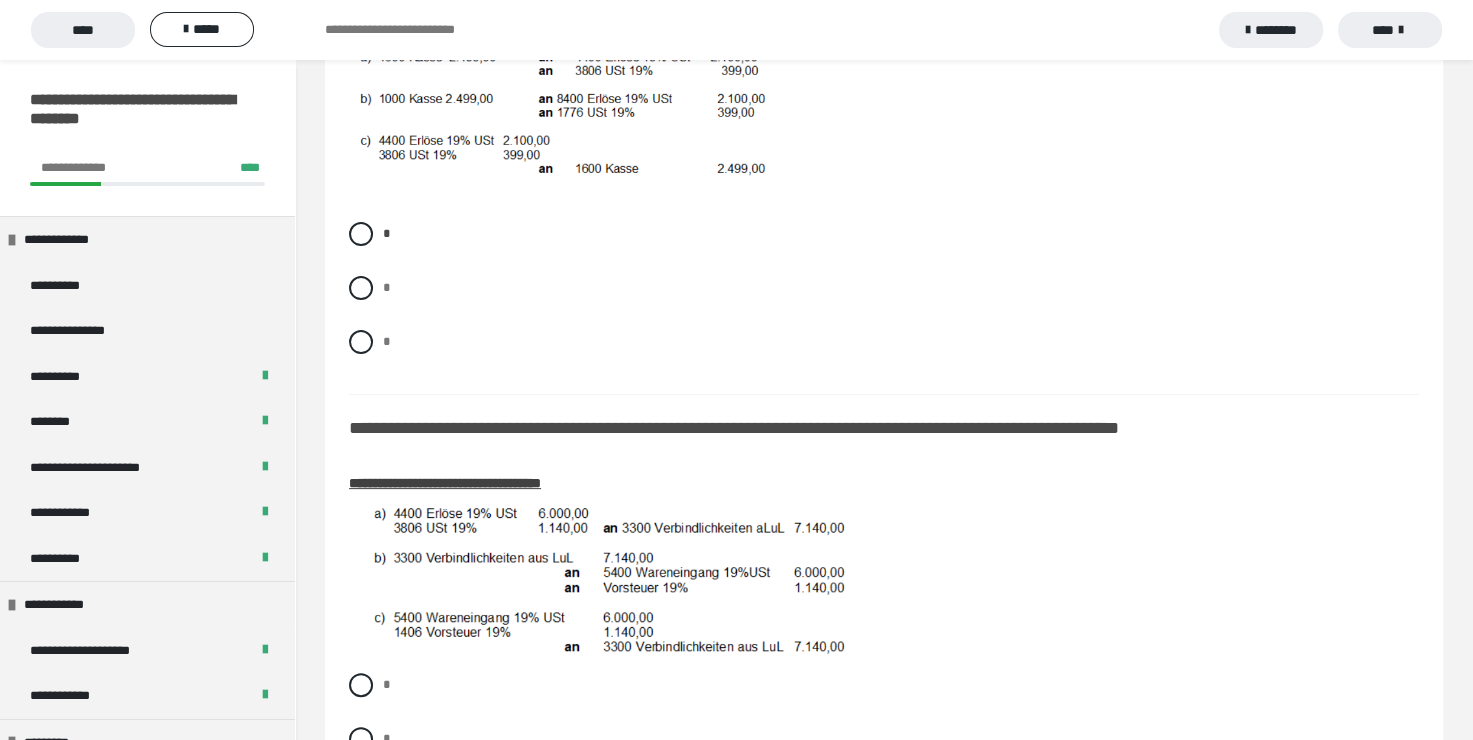 scroll, scrollTop: 500, scrollLeft: 0, axis: vertical 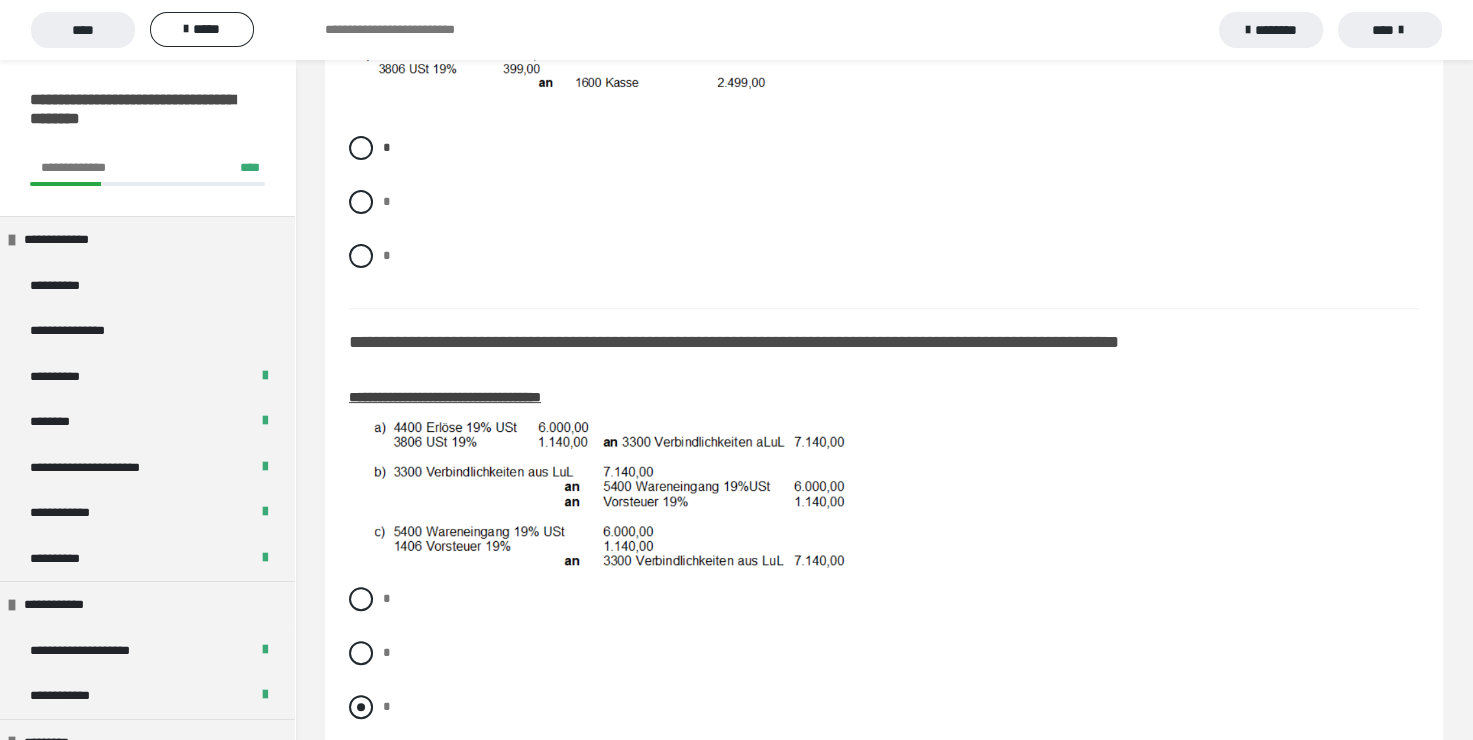 click at bounding box center (361, 707) 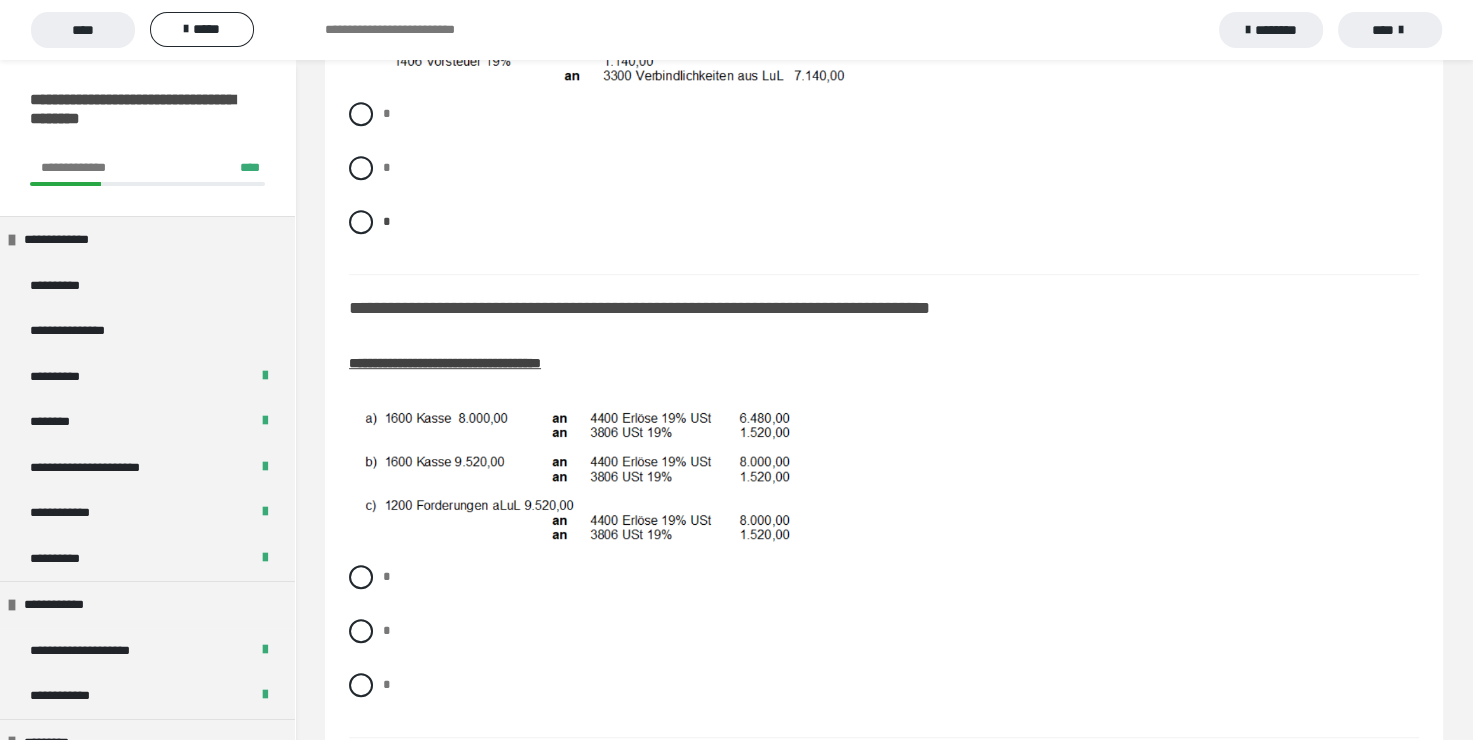 scroll, scrollTop: 1000, scrollLeft: 0, axis: vertical 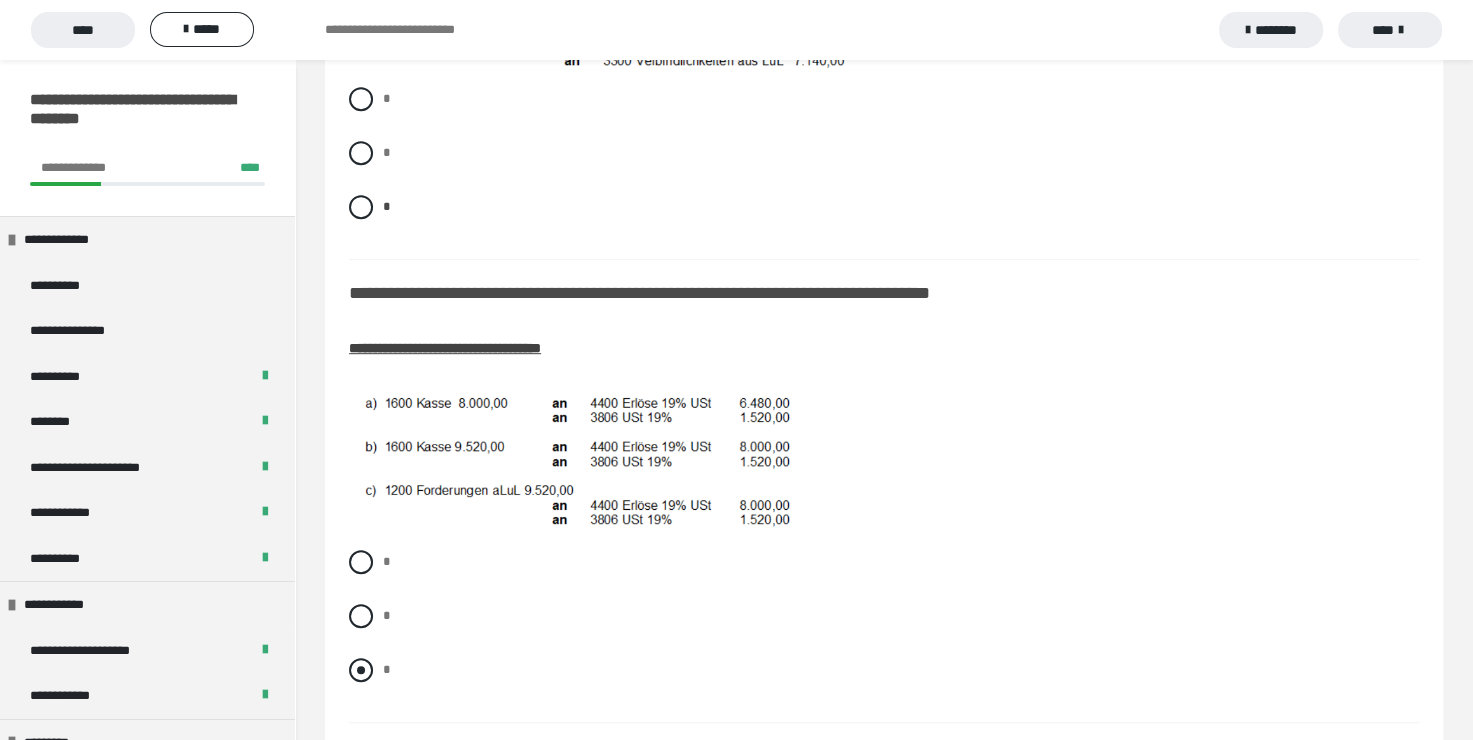 click at bounding box center (361, 670) 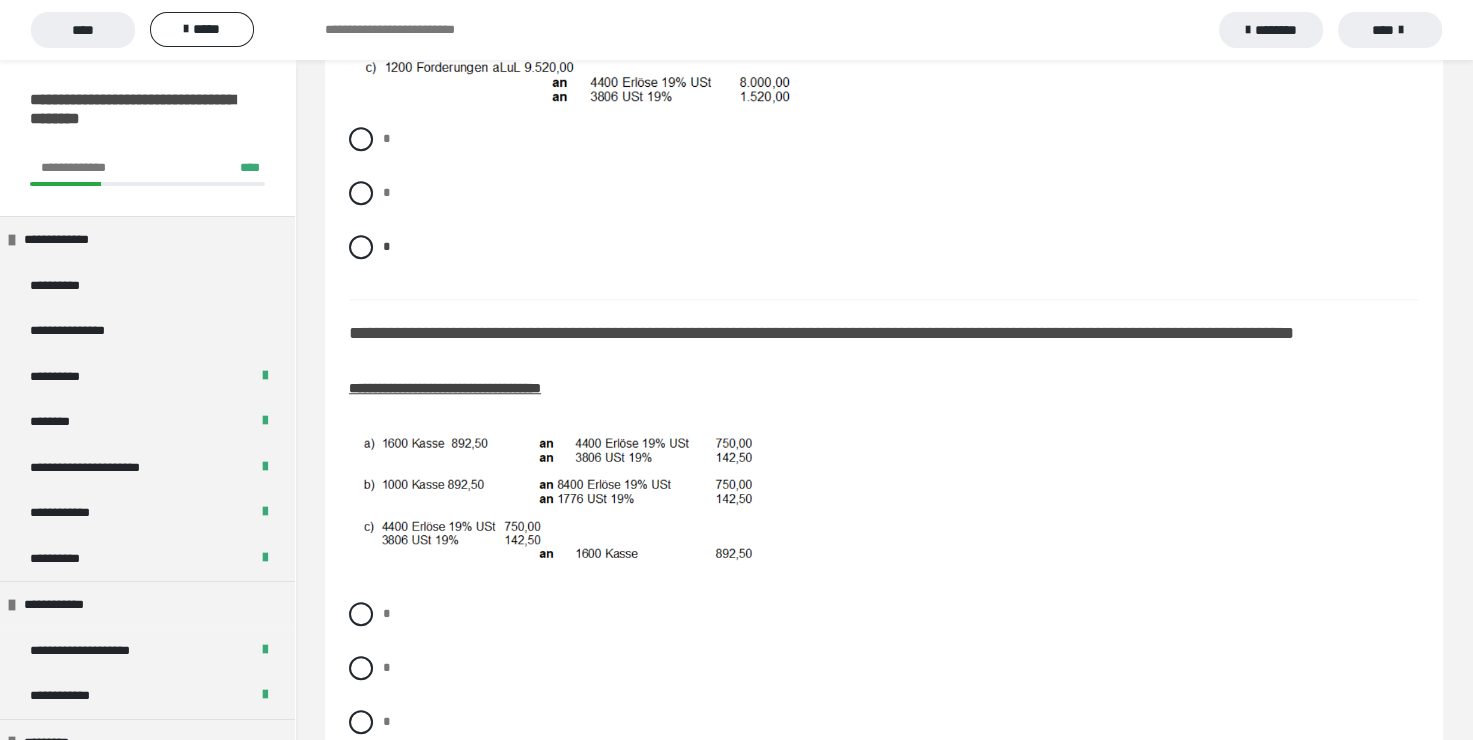 scroll, scrollTop: 1500, scrollLeft: 0, axis: vertical 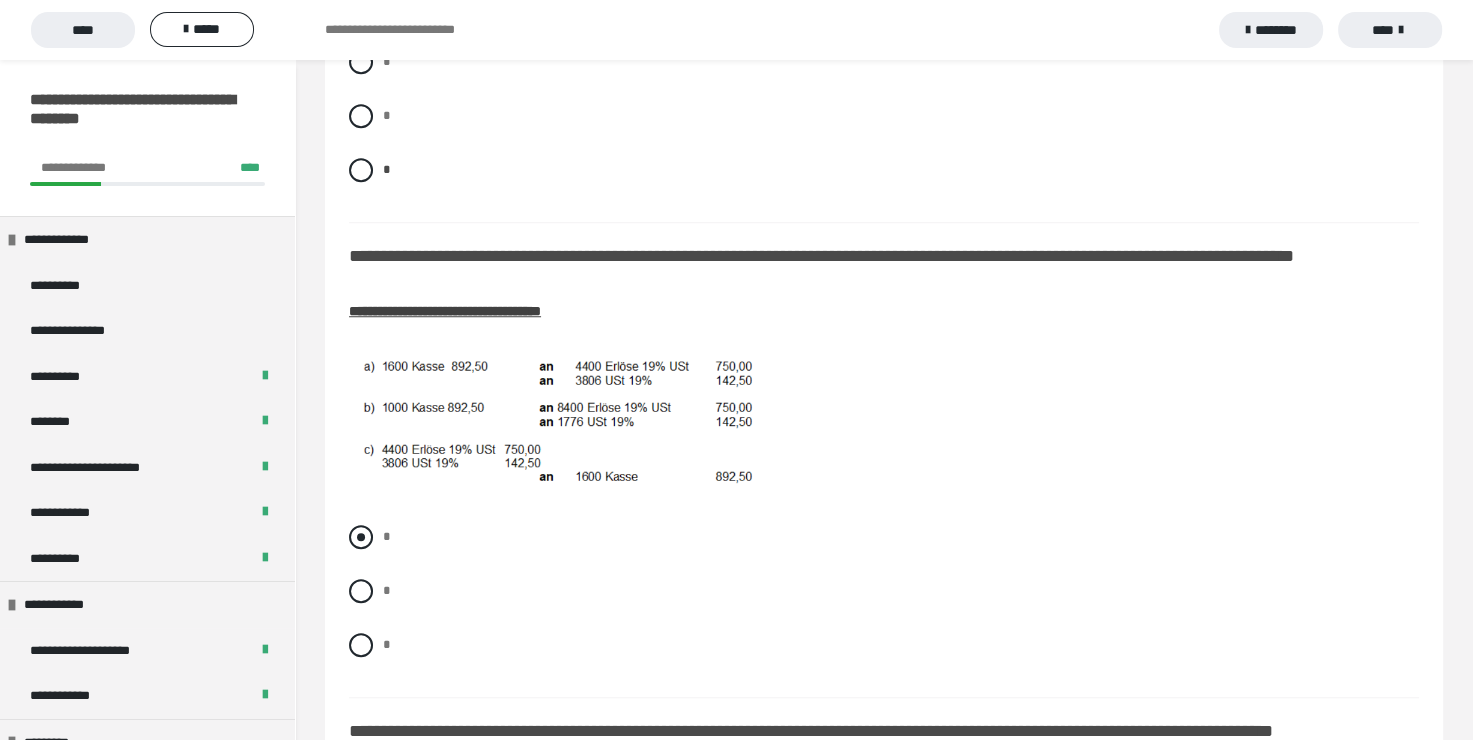 click at bounding box center [361, 537] 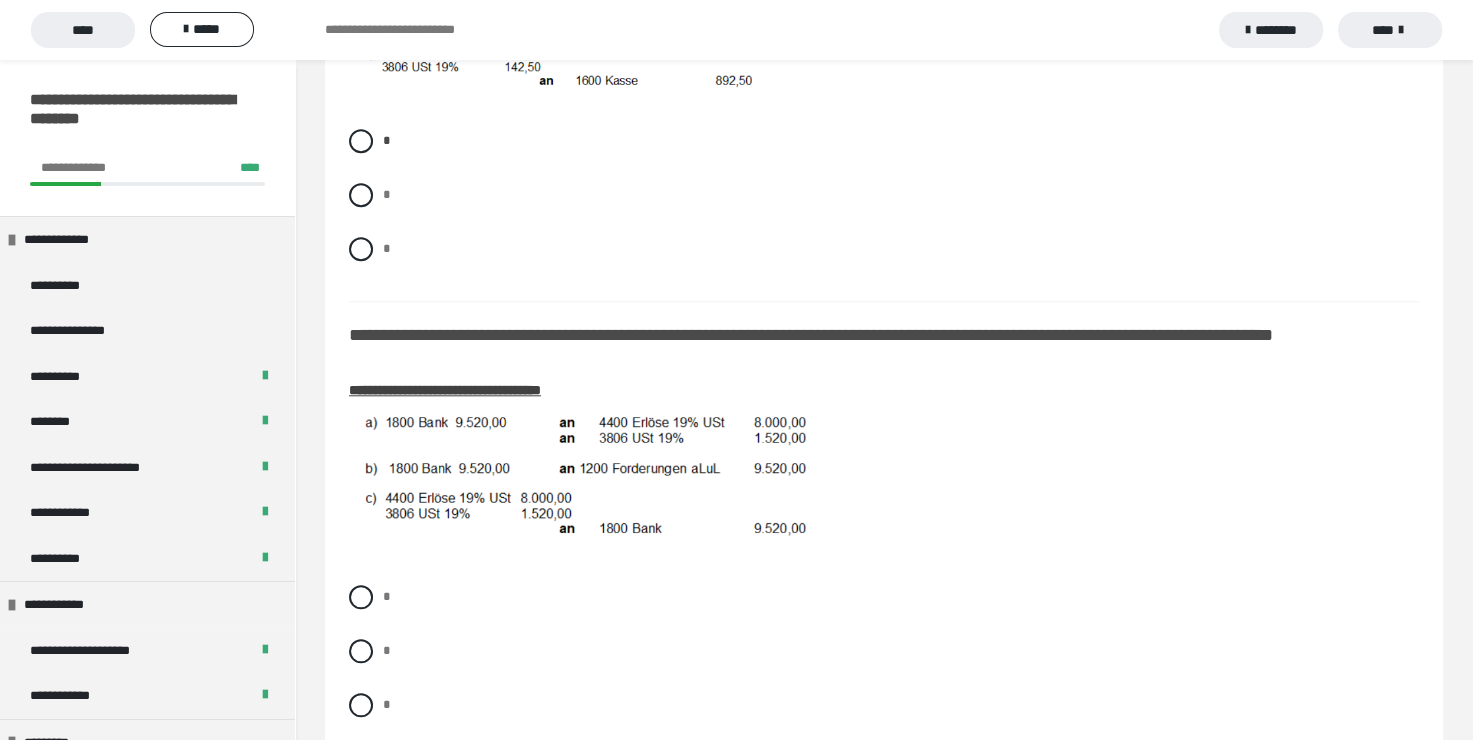 scroll, scrollTop: 1900, scrollLeft: 0, axis: vertical 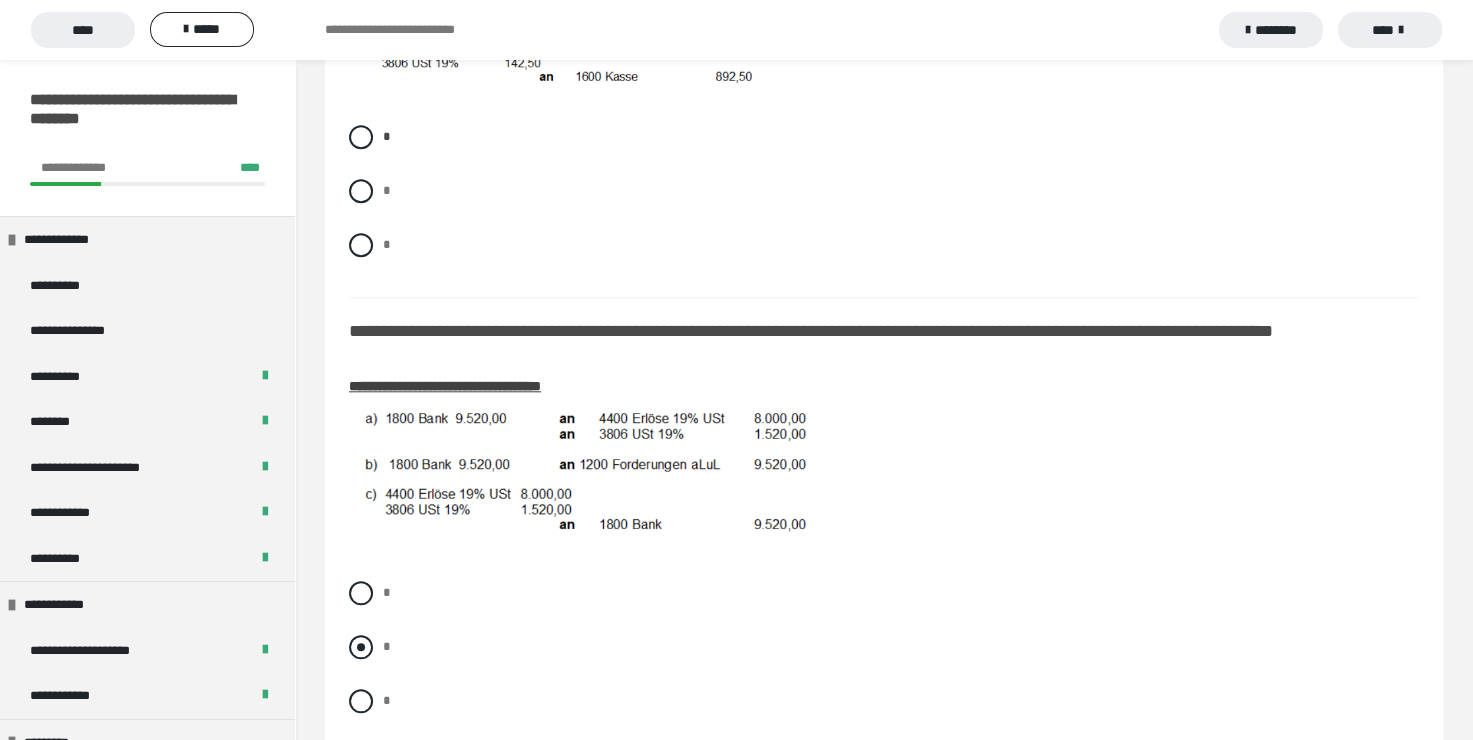 click at bounding box center (361, 647) 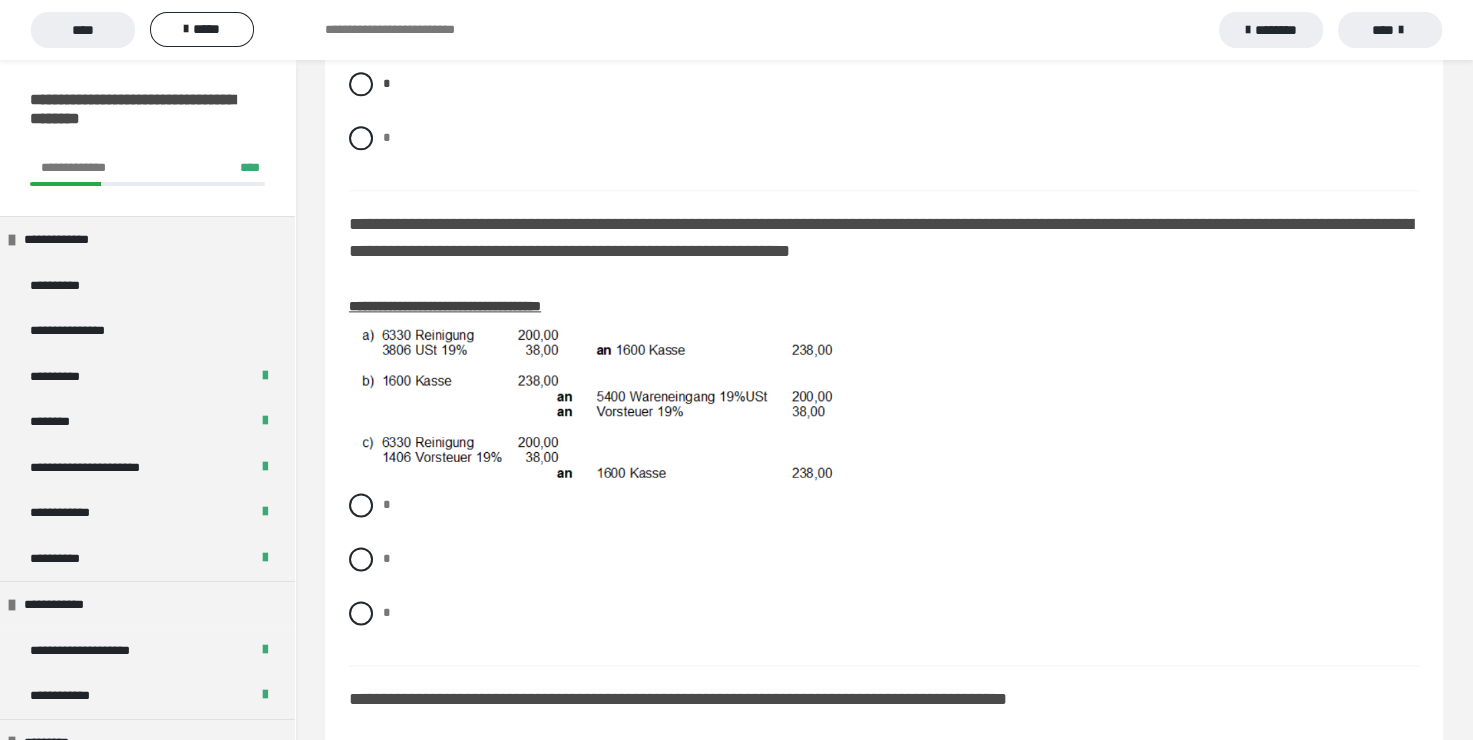 scroll, scrollTop: 2500, scrollLeft: 0, axis: vertical 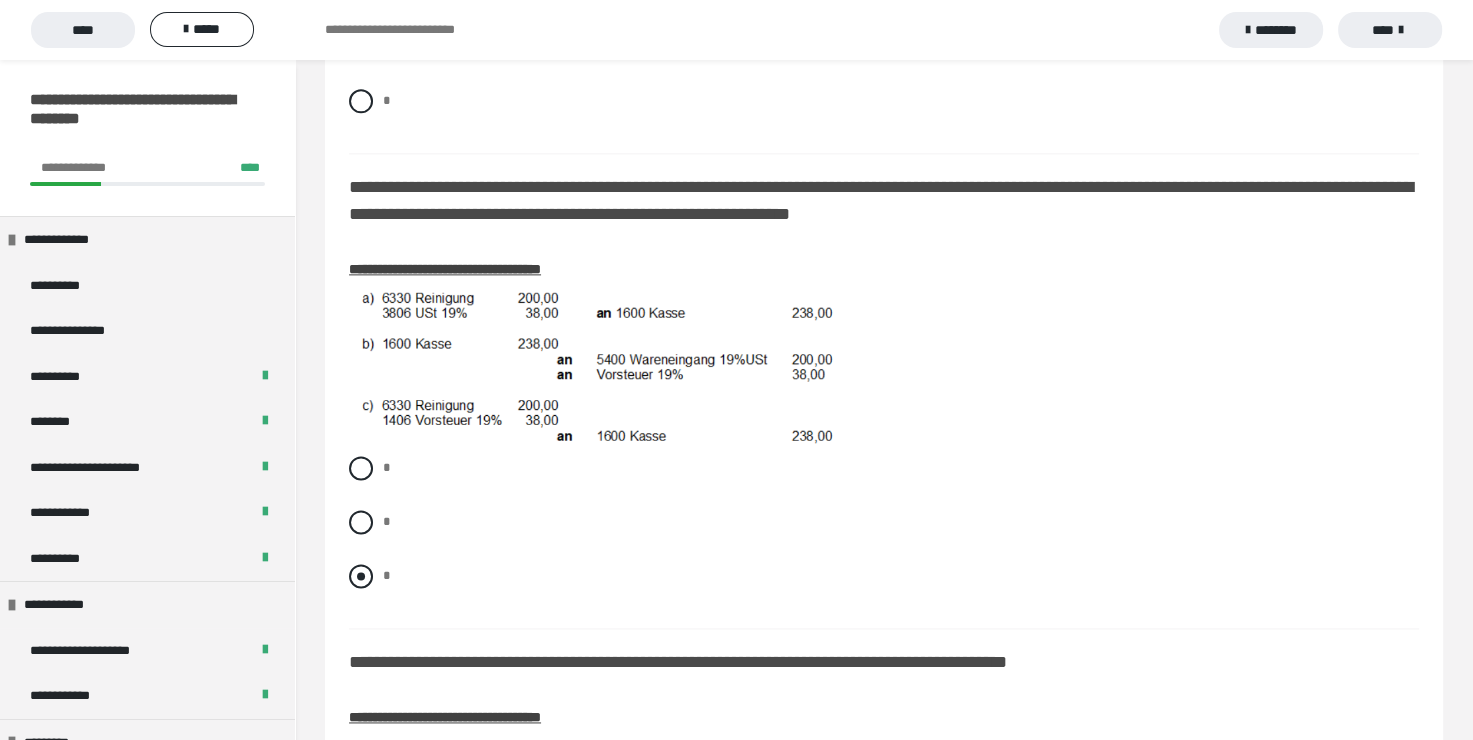click at bounding box center (361, 576) 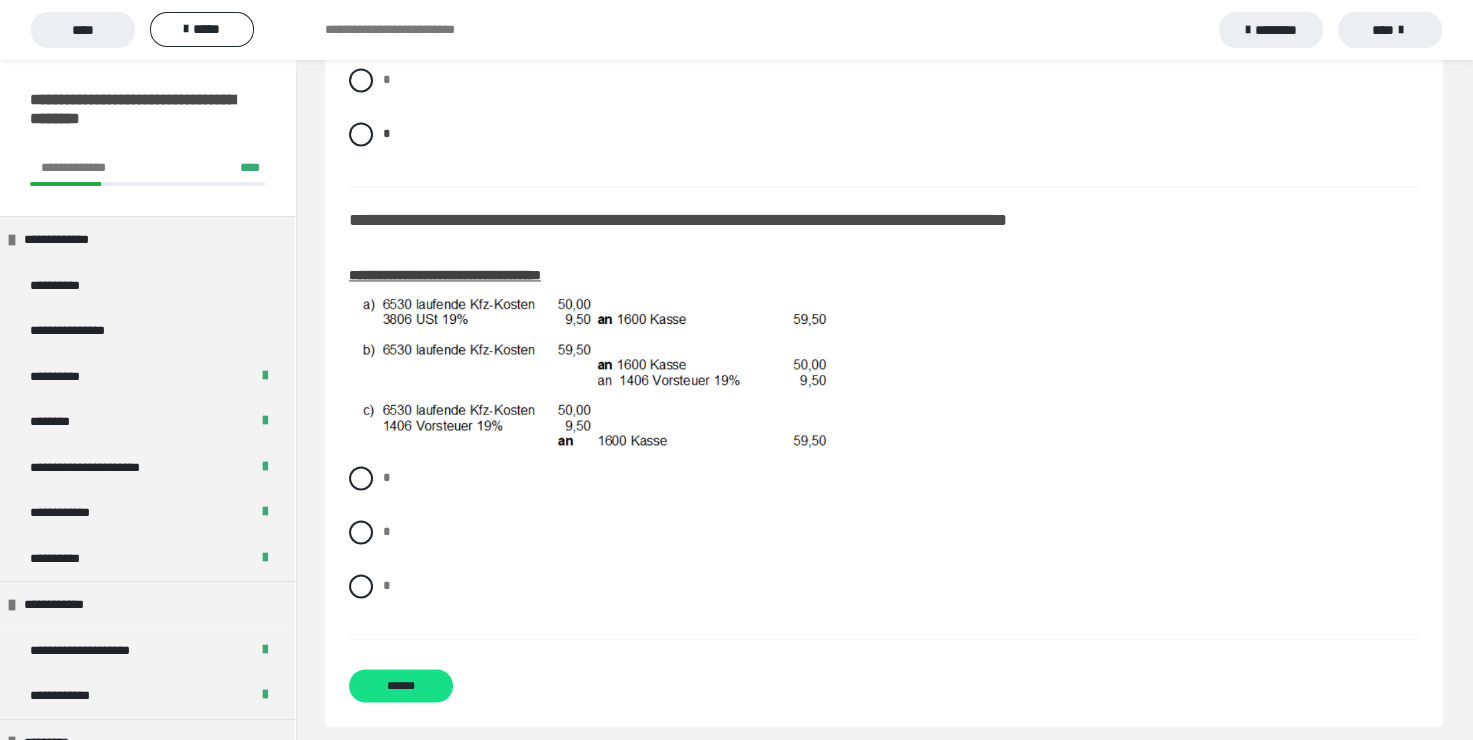 scroll, scrollTop: 2981, scrollLeft: 0, axis: vertical 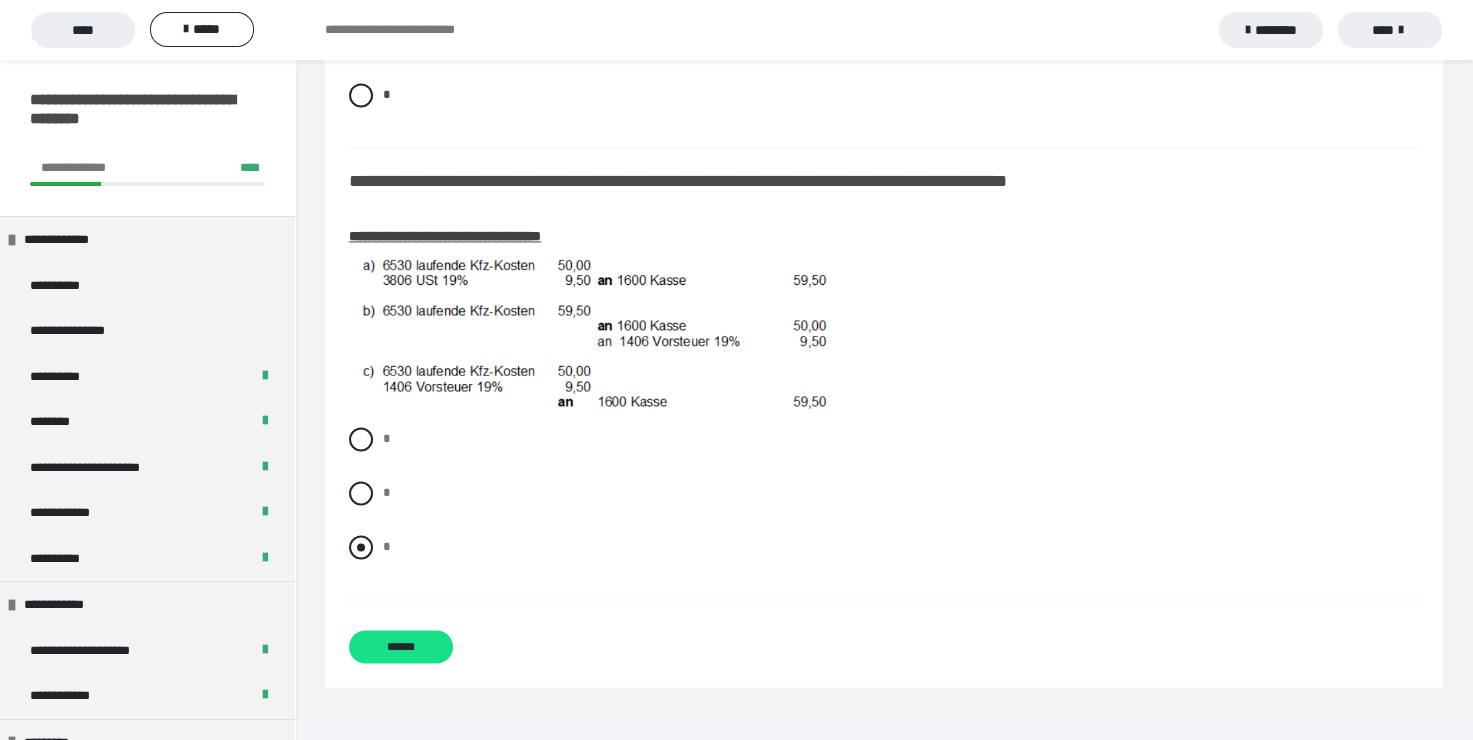 click at bounding box center (361, 547) 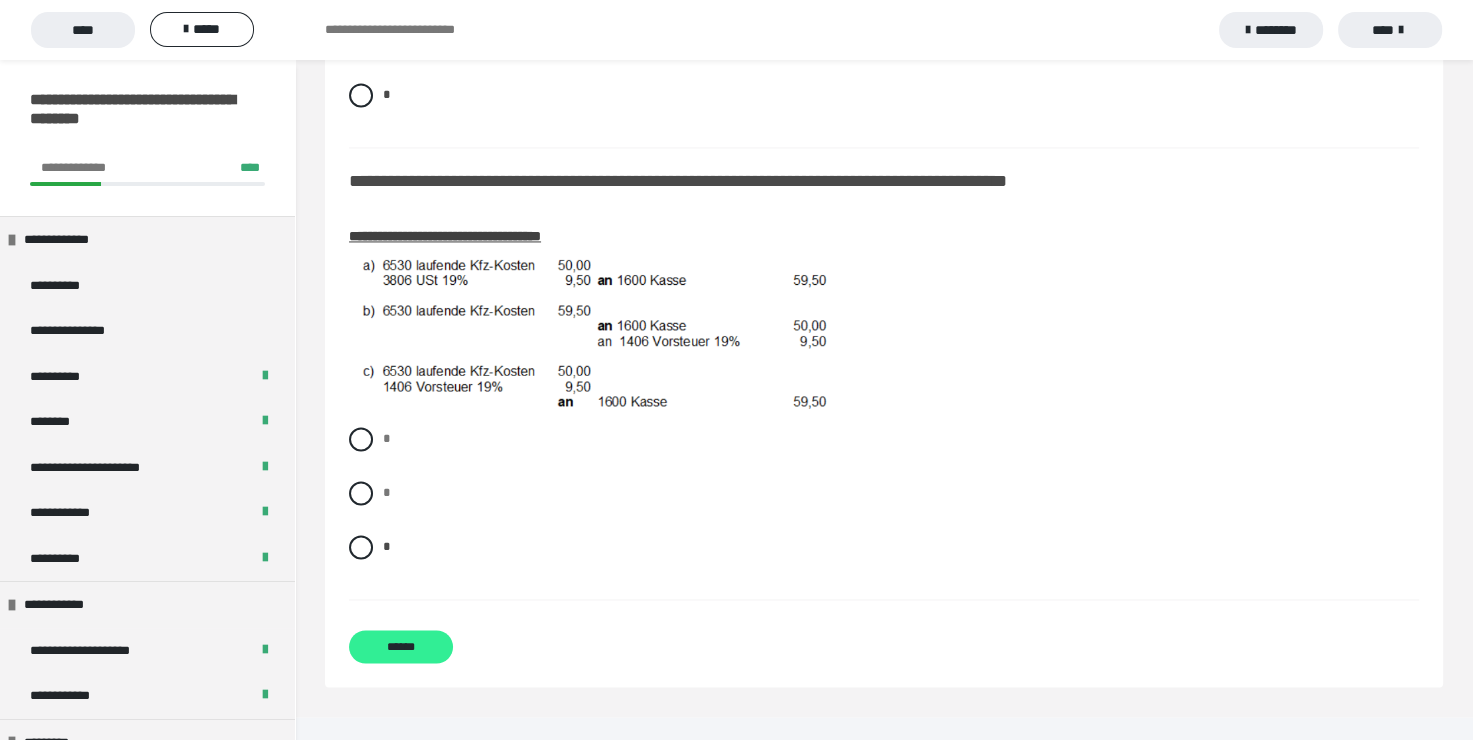 click on "******" at bounding box center [401, 646] 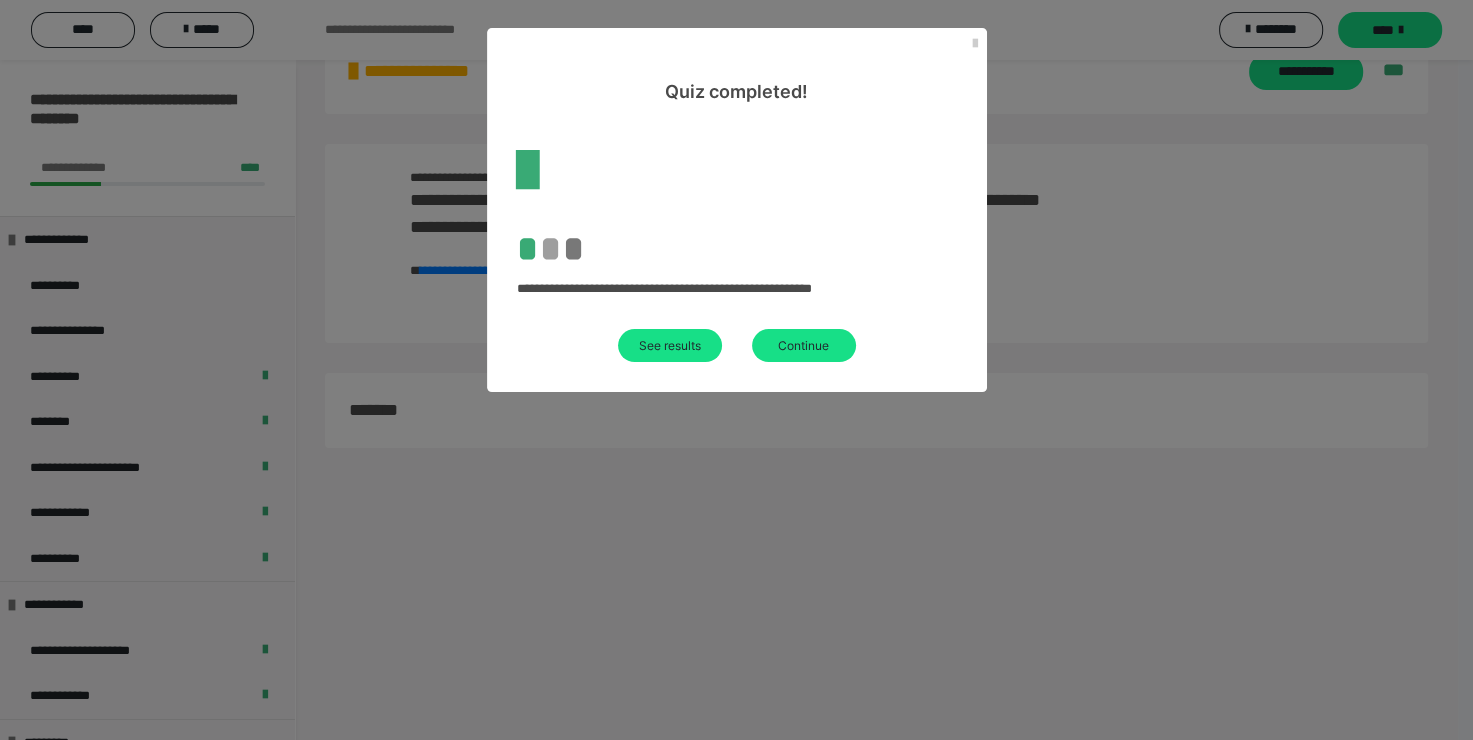 scroll, scrollTop: 2036, scrollLeft: 0, axis: vertical 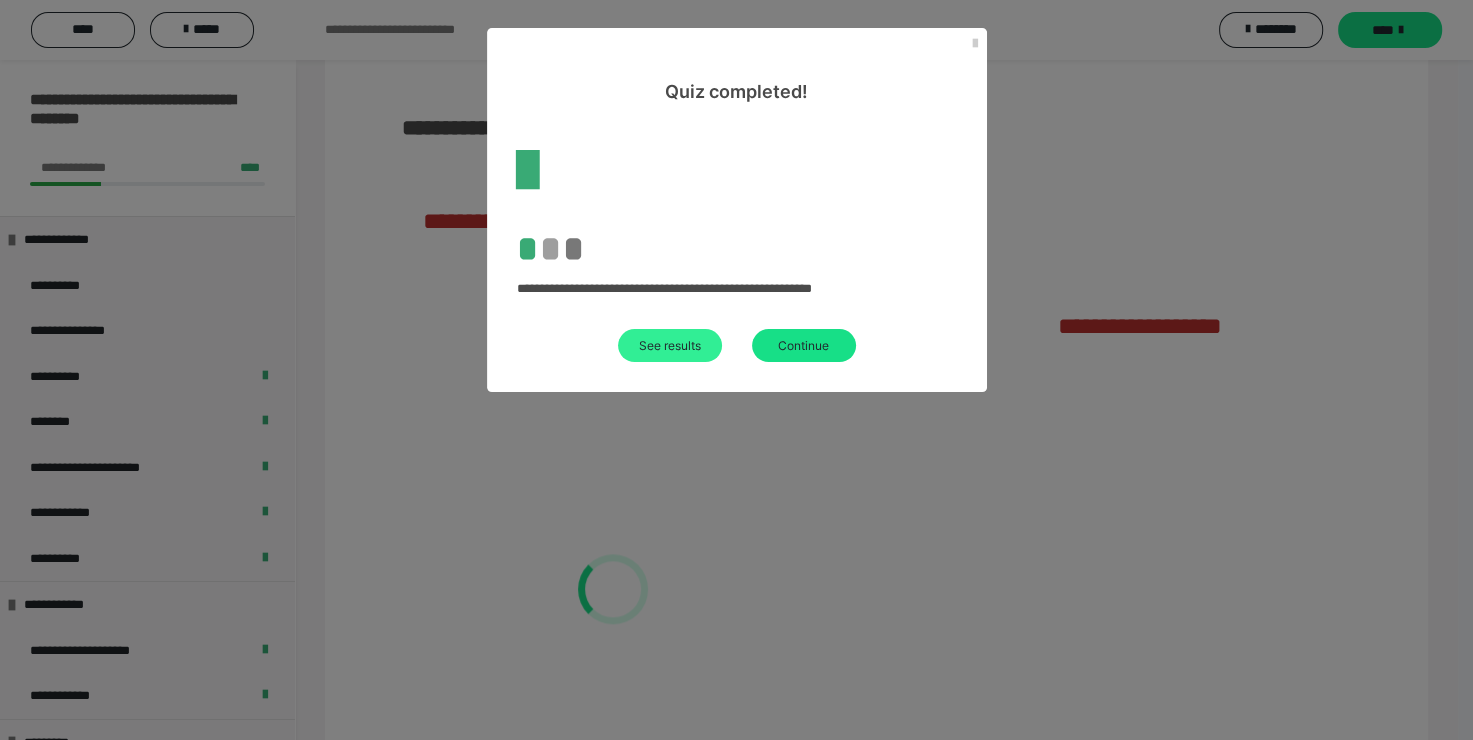 click on "See results" at bounding box center [670, 345] 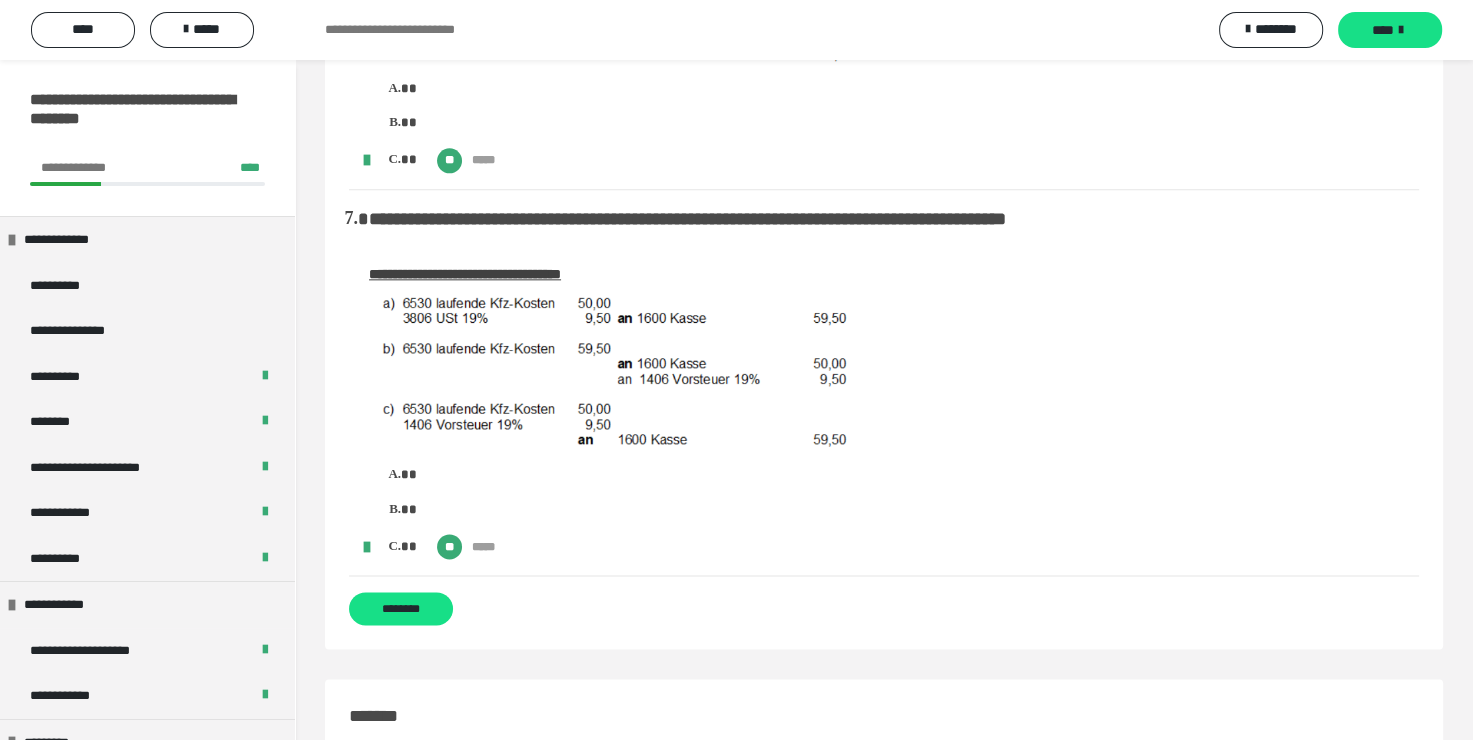 scroll, scrollTop: 2300, scrollLeft: 0, axis: vertical 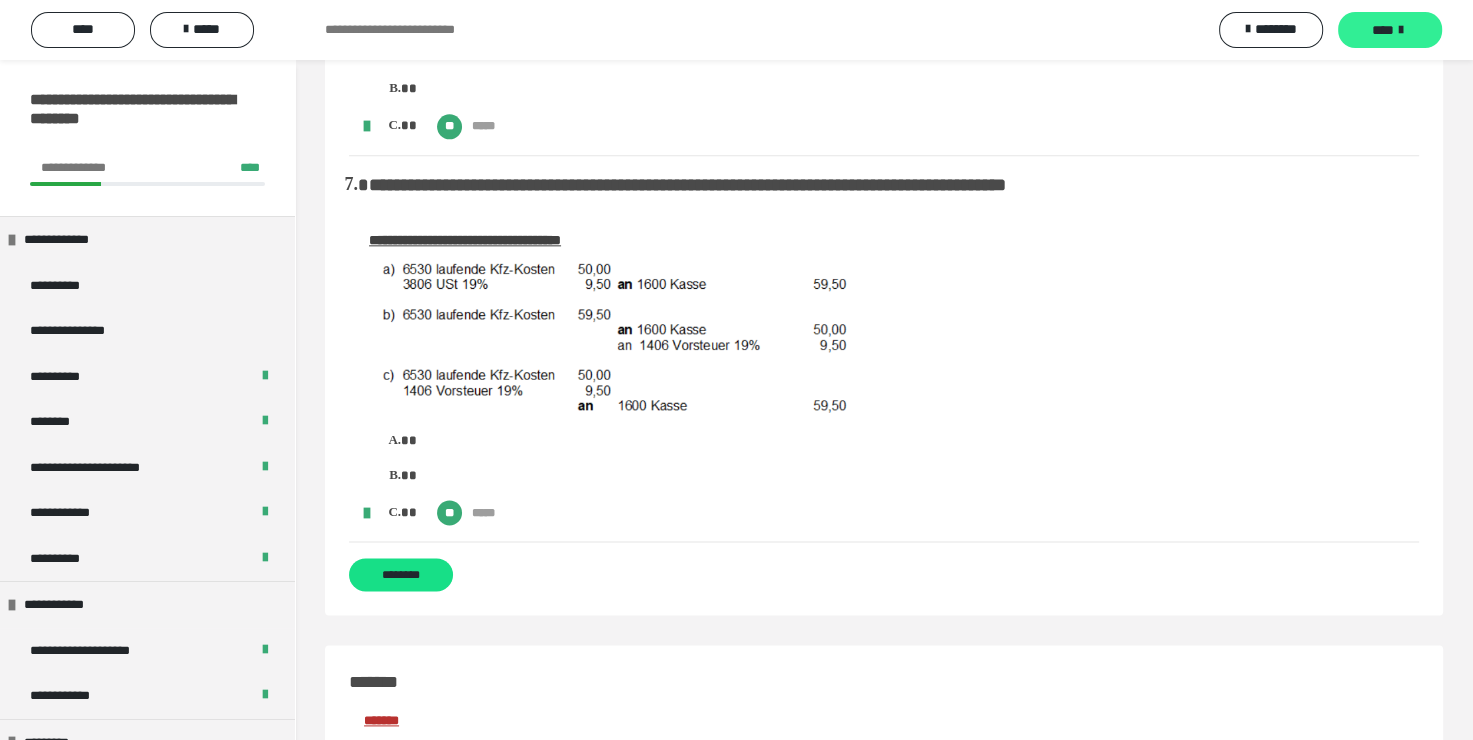 click on "****" at bounding box center [1383, 30] 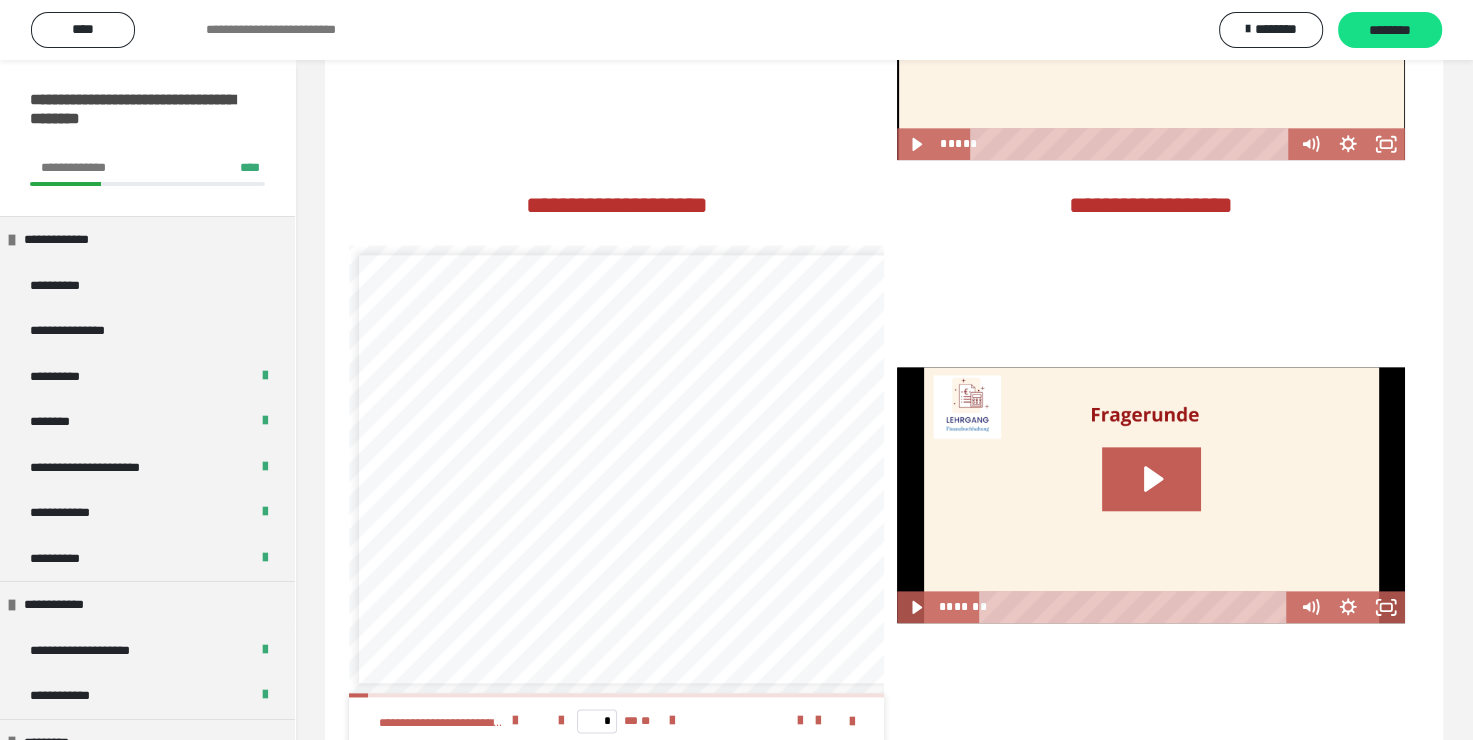 scroll, scrollTop: 0, scrollLeft: 0, axis: both 